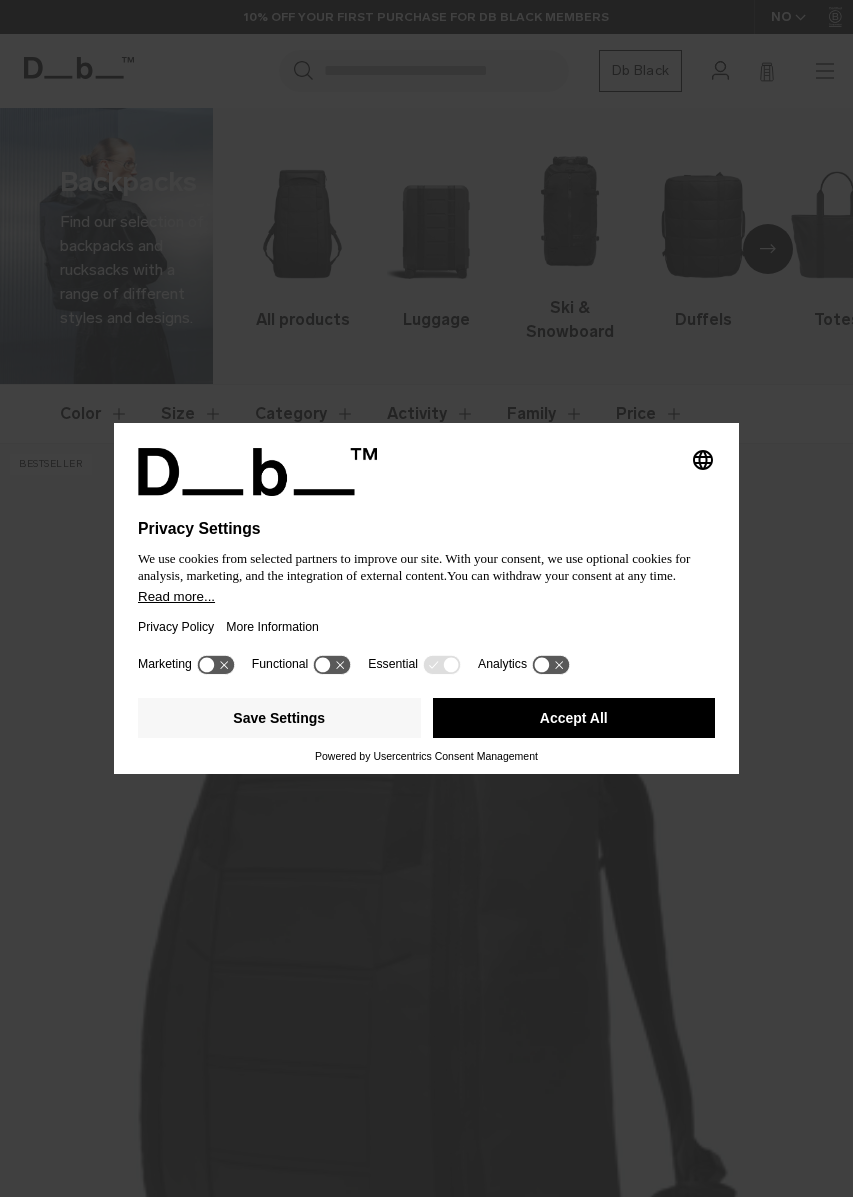scroll, scrollTop: 0, scrollLeft: 0, axis: both 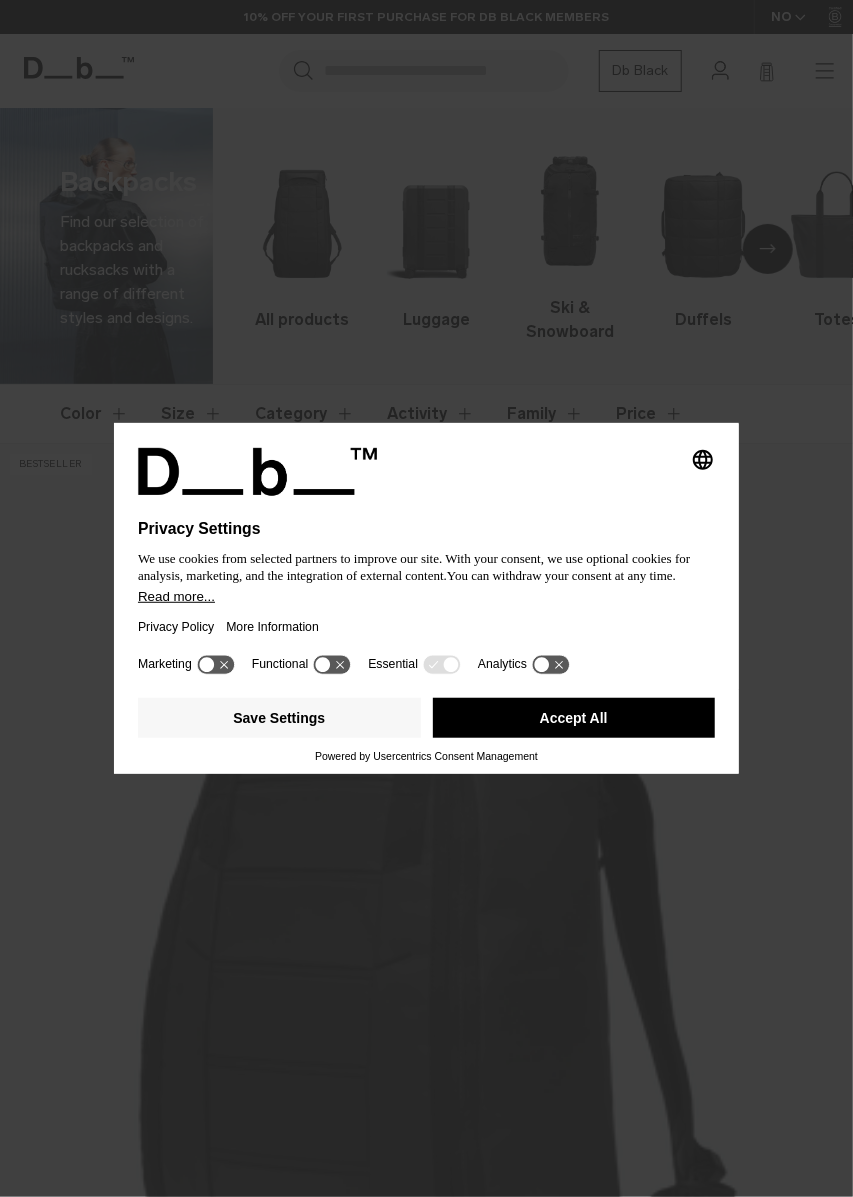 click on "Accept All" at bounding box center (574, 718) 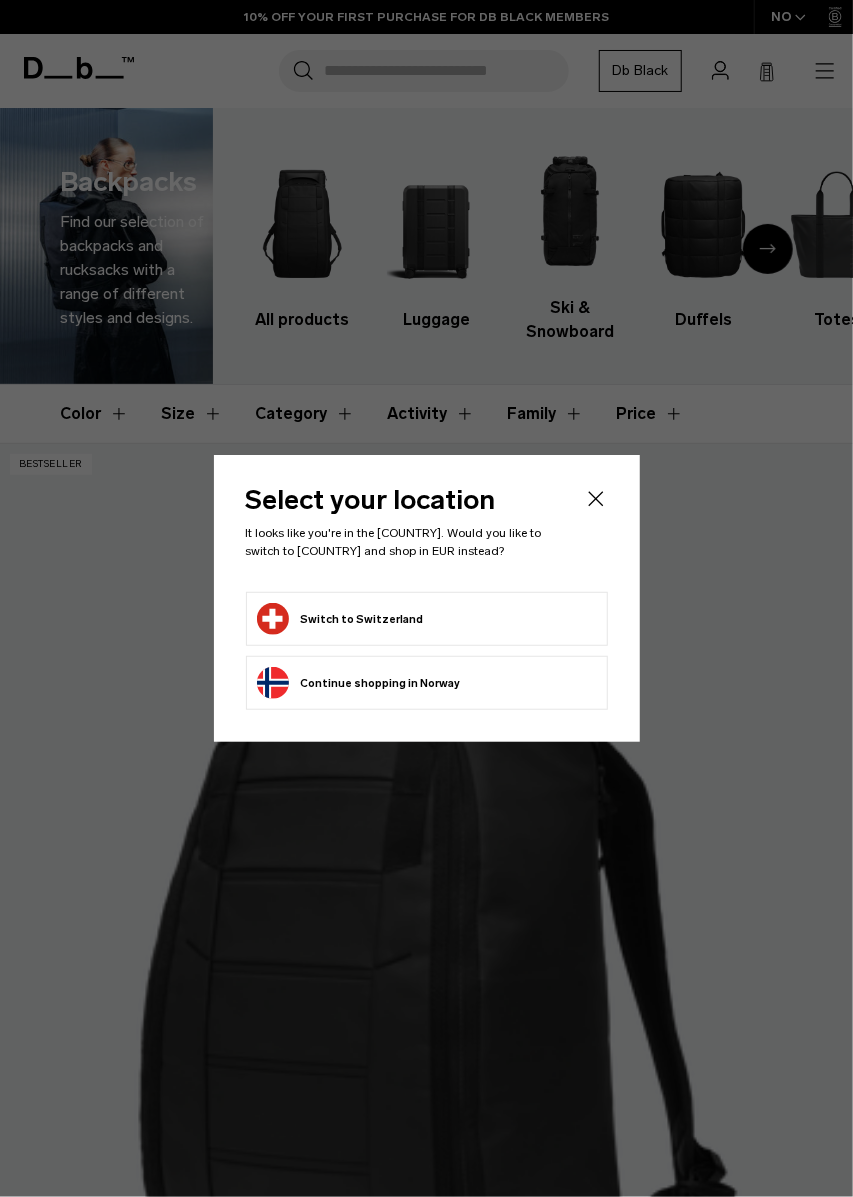 scroll, scrollTop: 0, scrollLeft: 0, axis: both 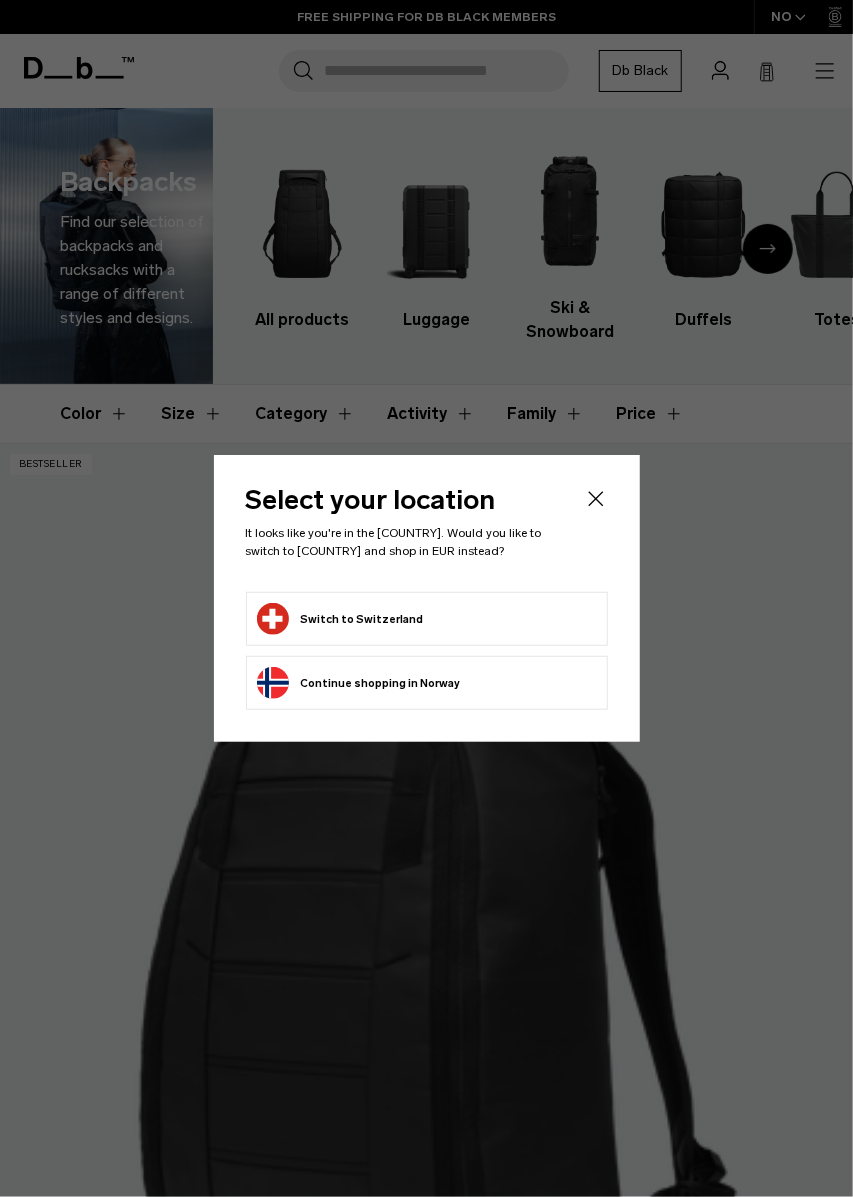 click on "Switch to Switzerland" at bounding box center [340, 619] 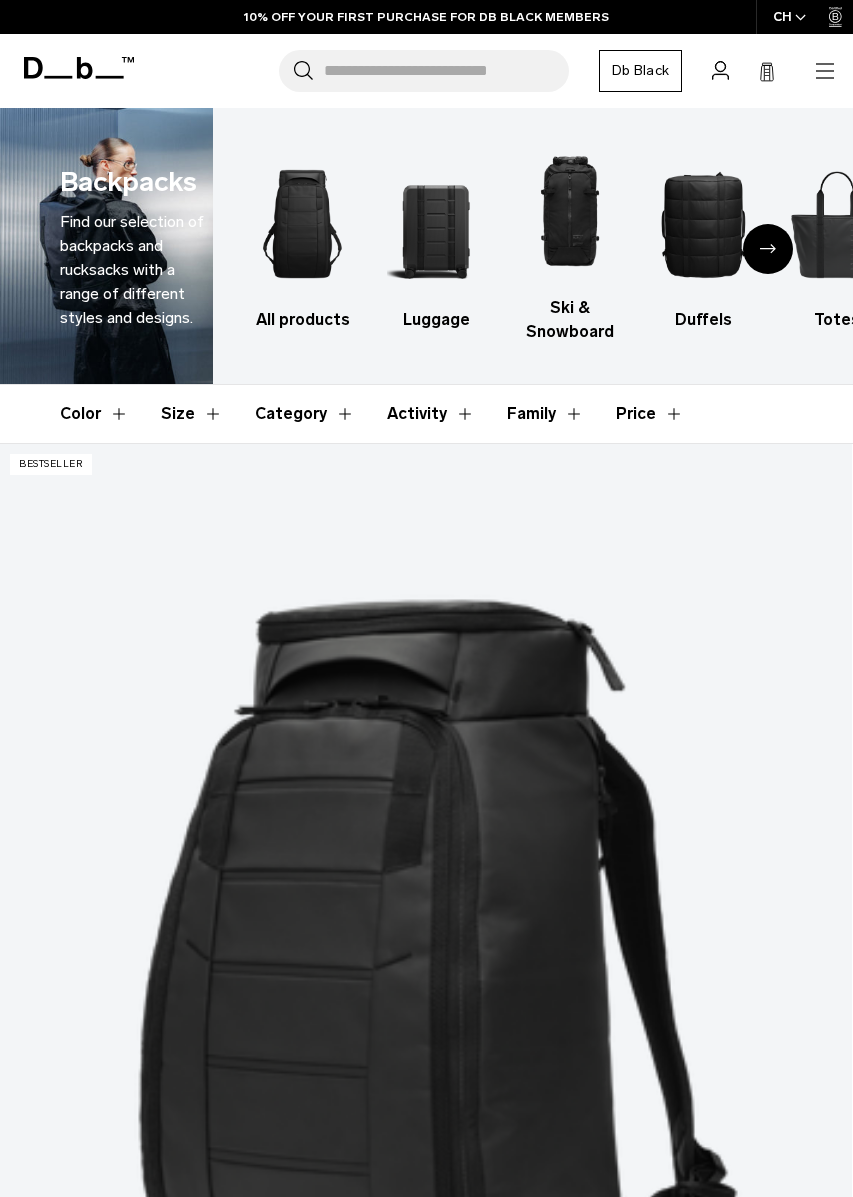 scroll, scrollTop: 0, scrollLeft: 0, axis: both 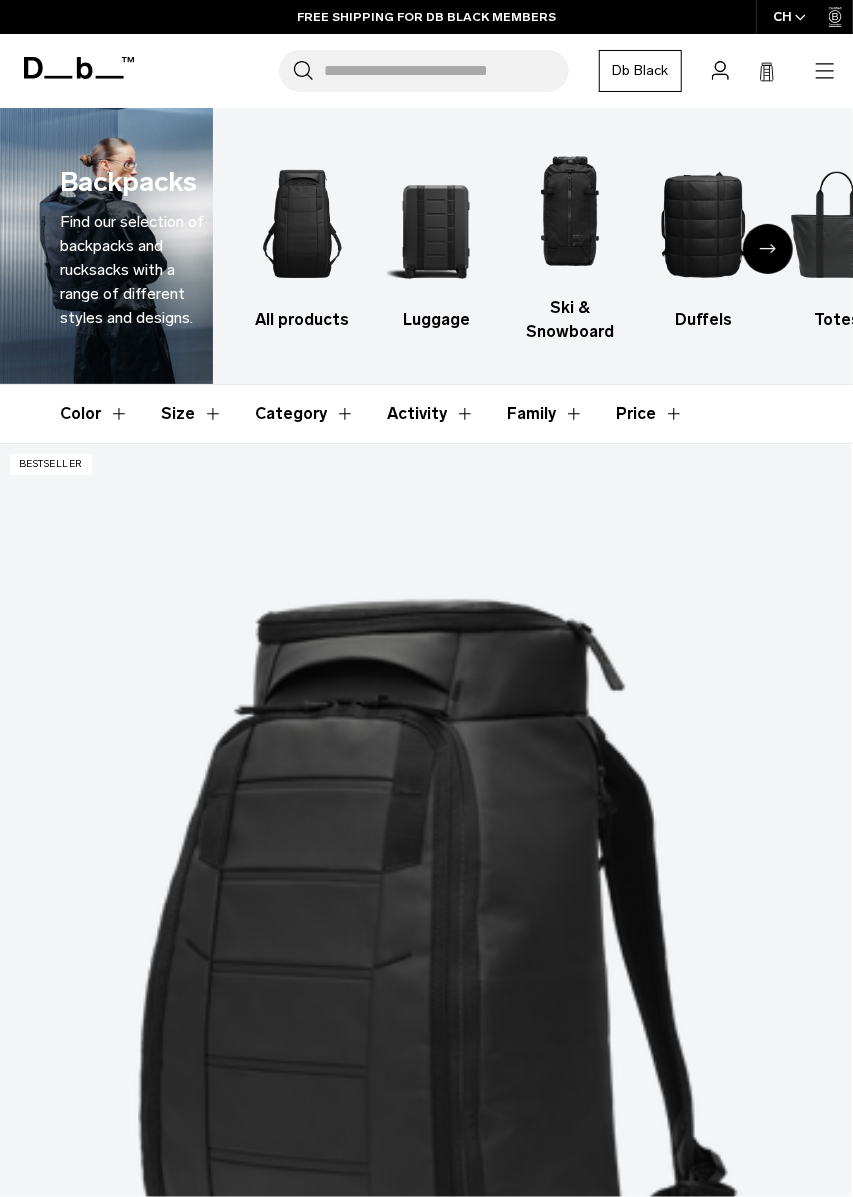 click on "Size" at bounding box center [192, 414] 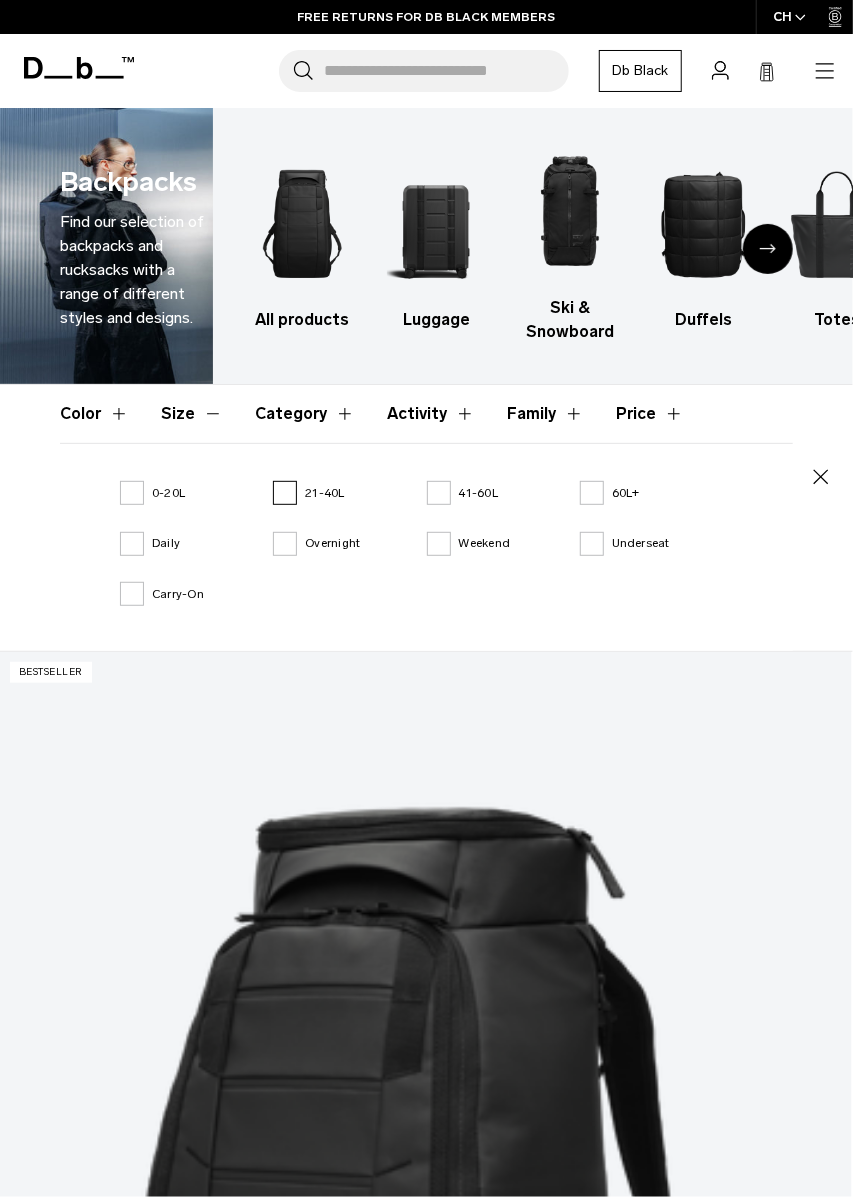 click on "21-40L" at bounding box center (309, 493) 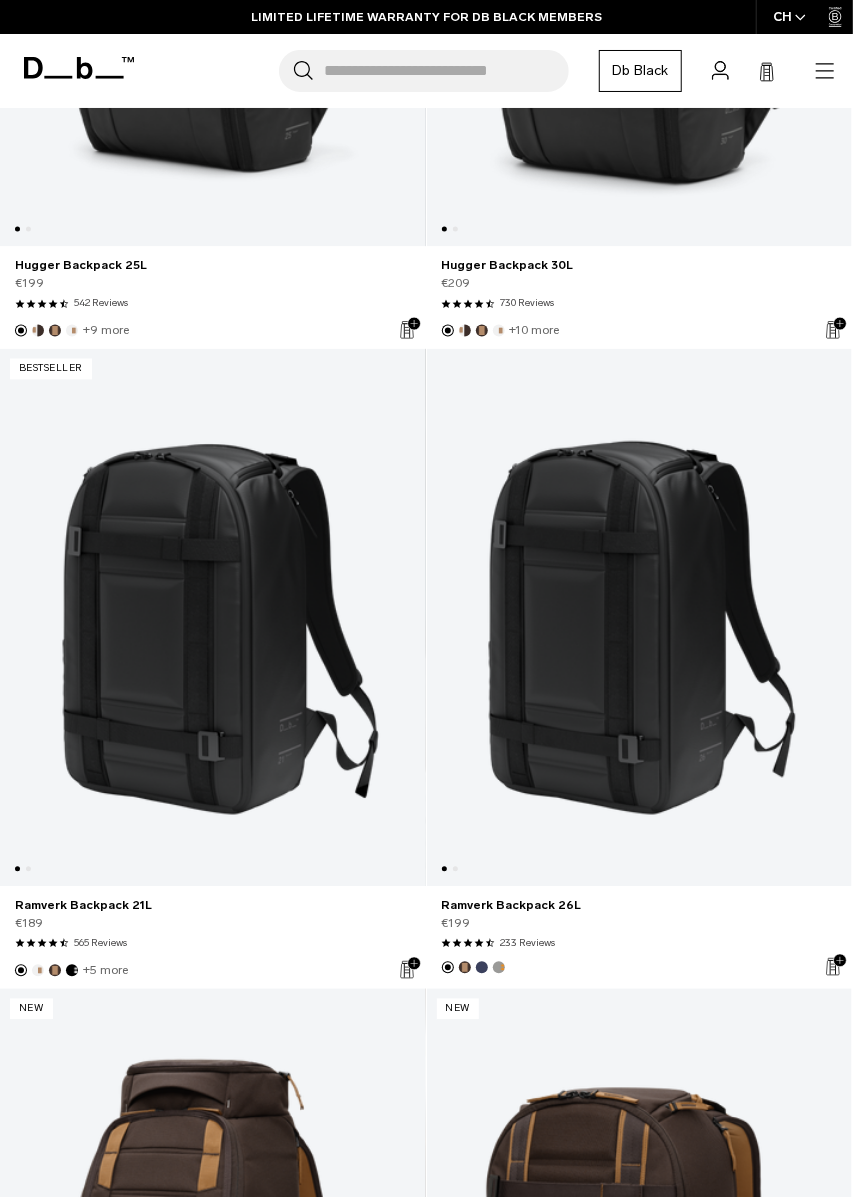 scroll, scrollTop: 787, scrollLeft: 0, axis: vertical 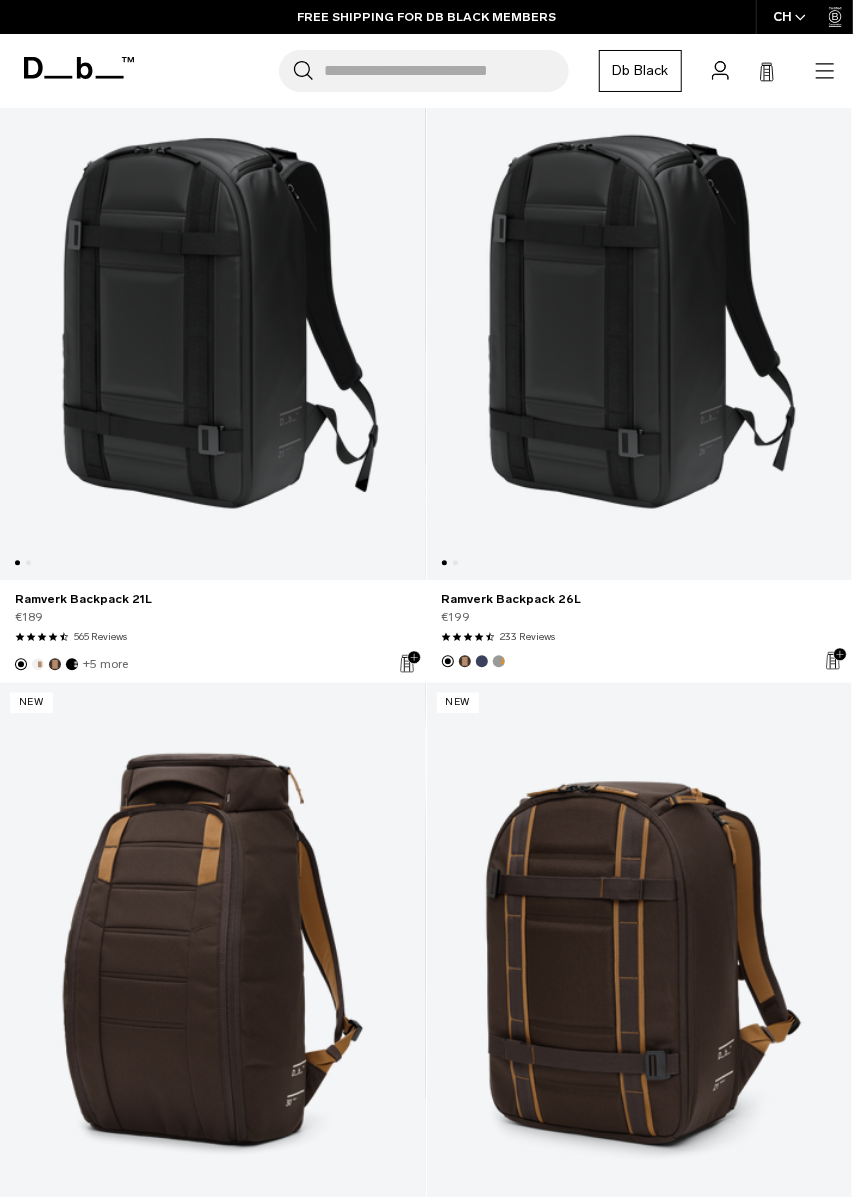 click at bounding box center [213, 951] 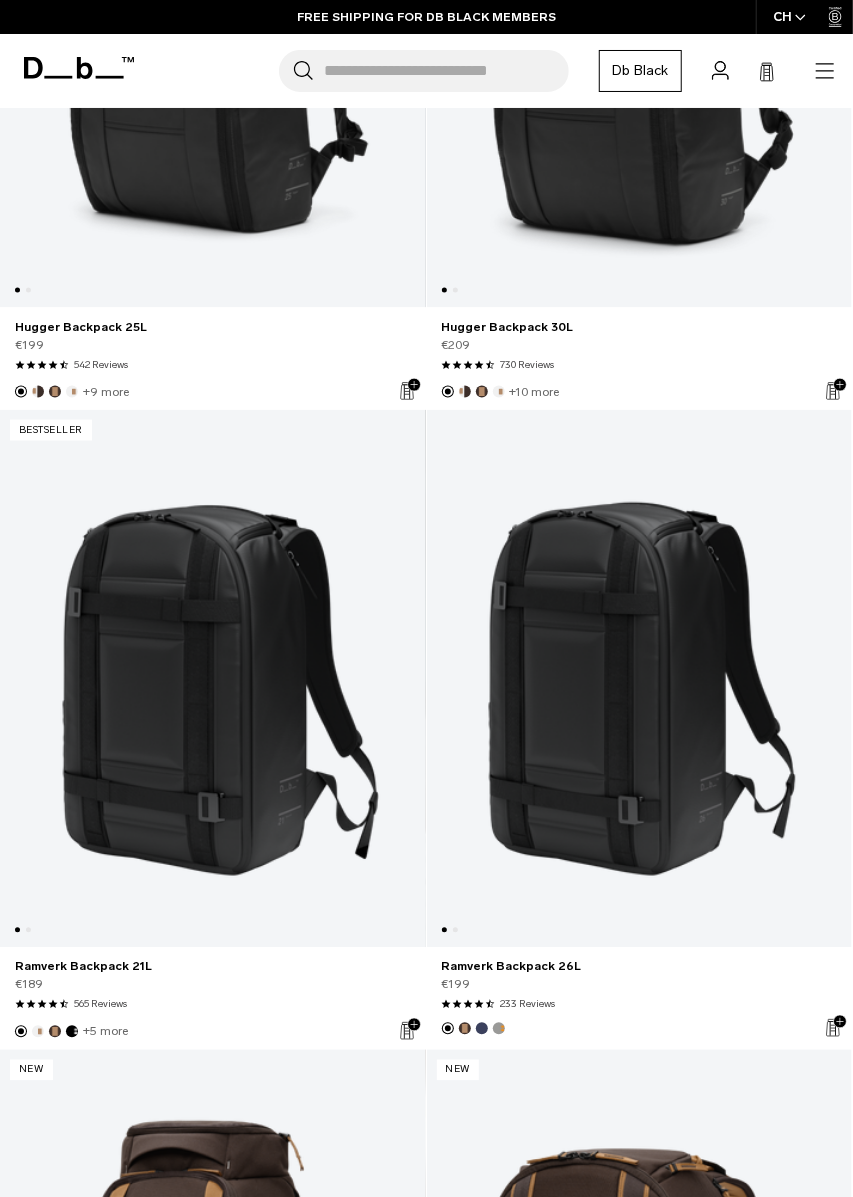 scroll, scrollTop: 746, scrollLeft: 0, axis: vertical 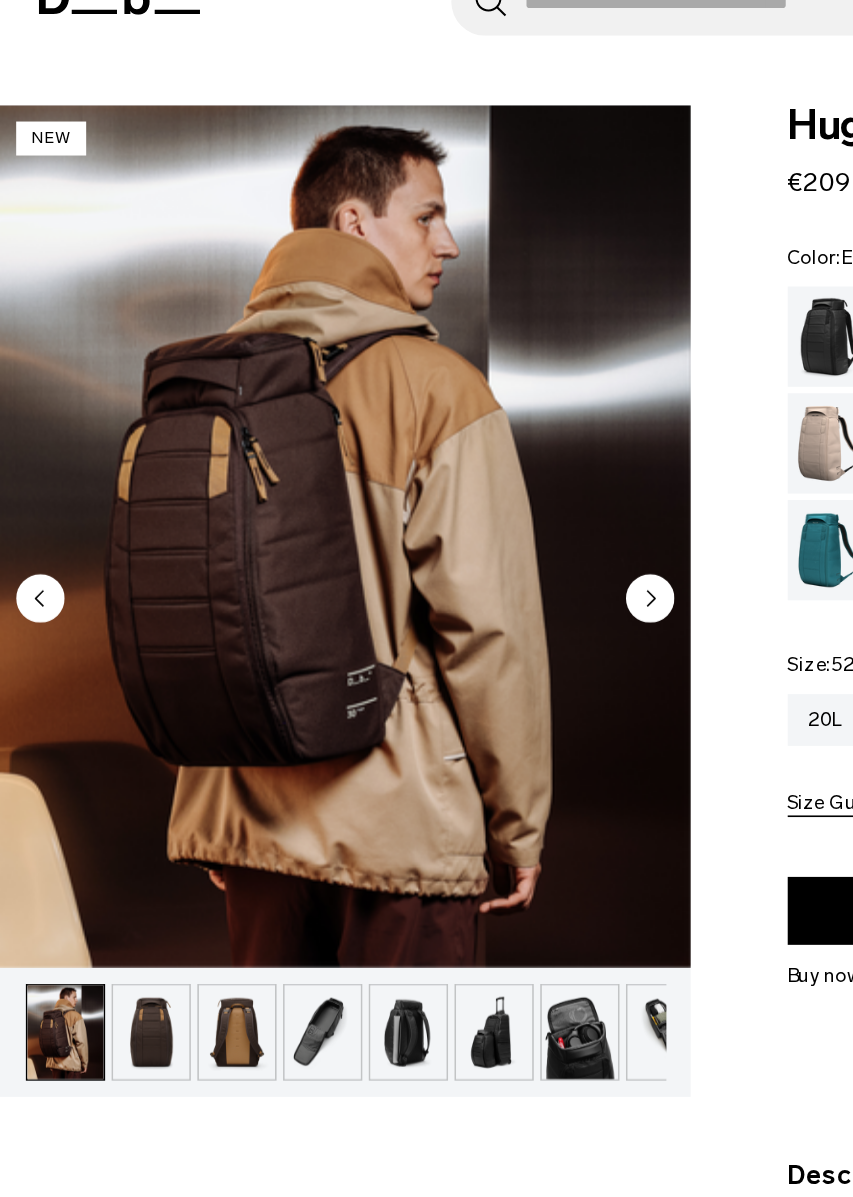 click 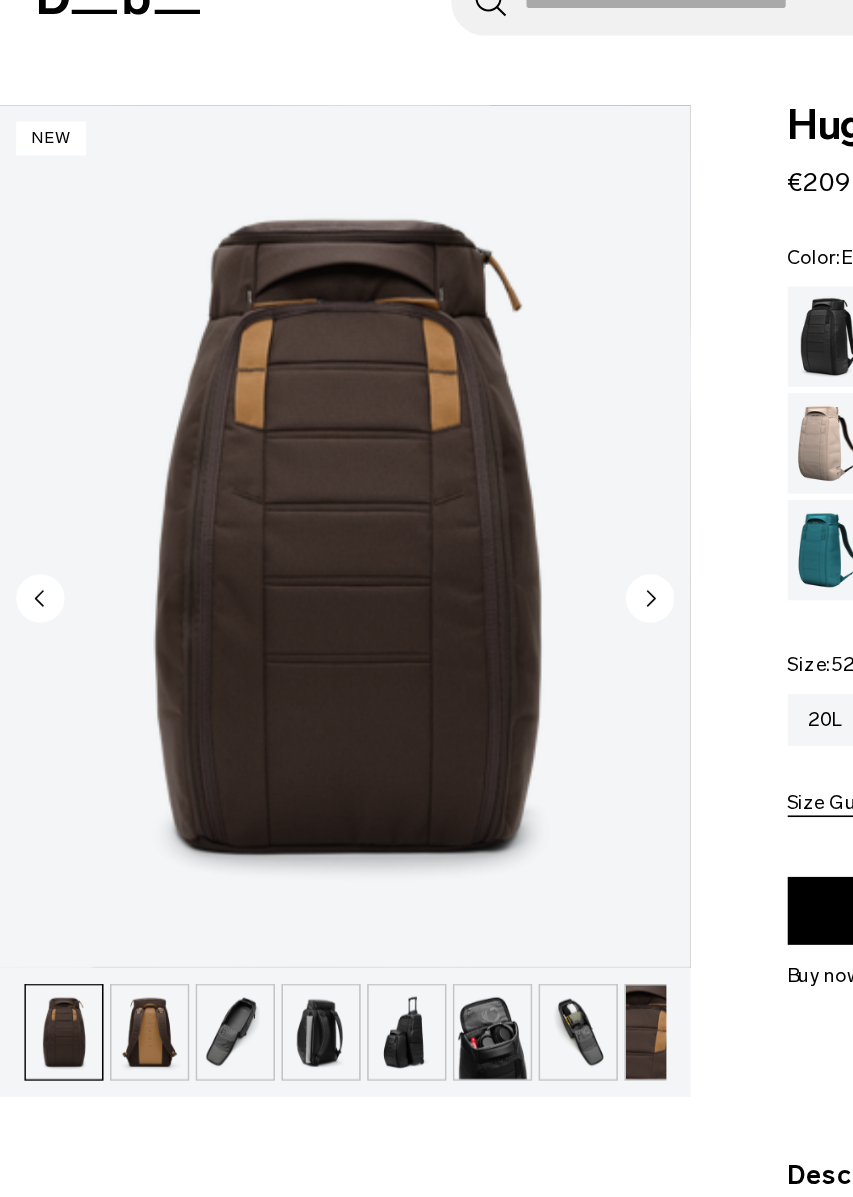 click 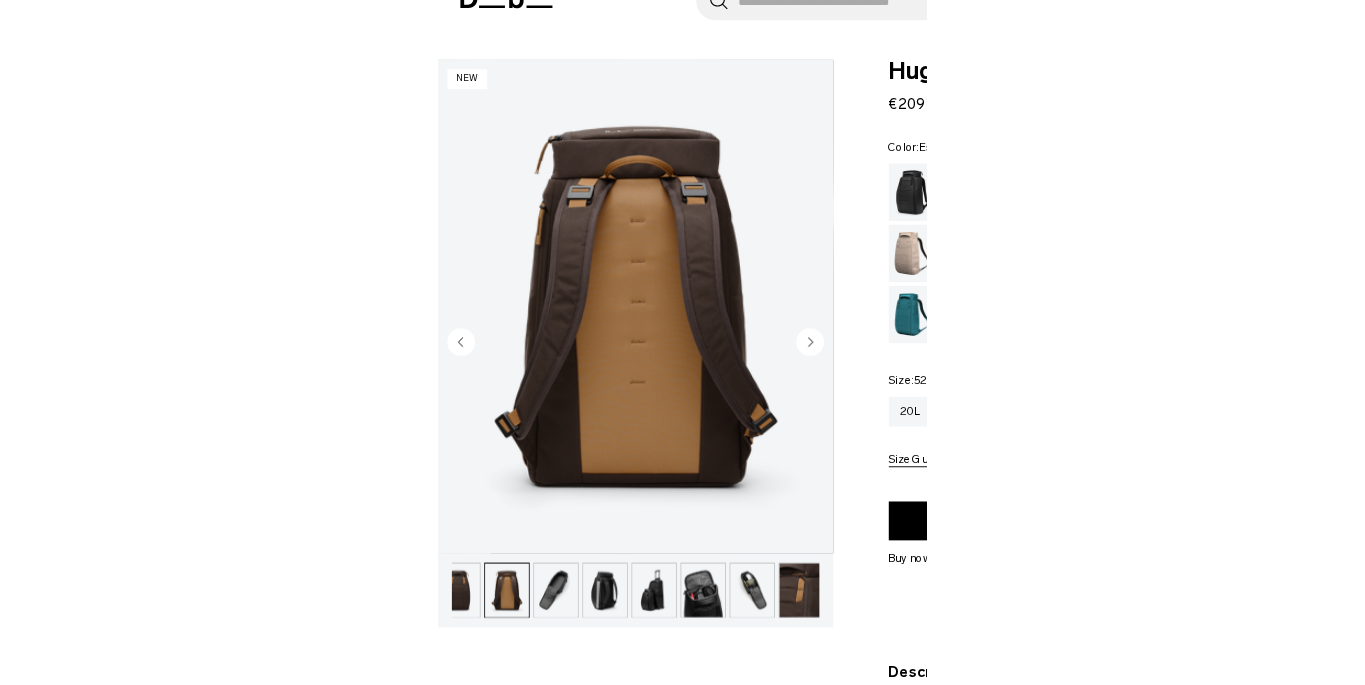 scroll, scrollTop: 0, scrollLeft: 129, axis: horizontal 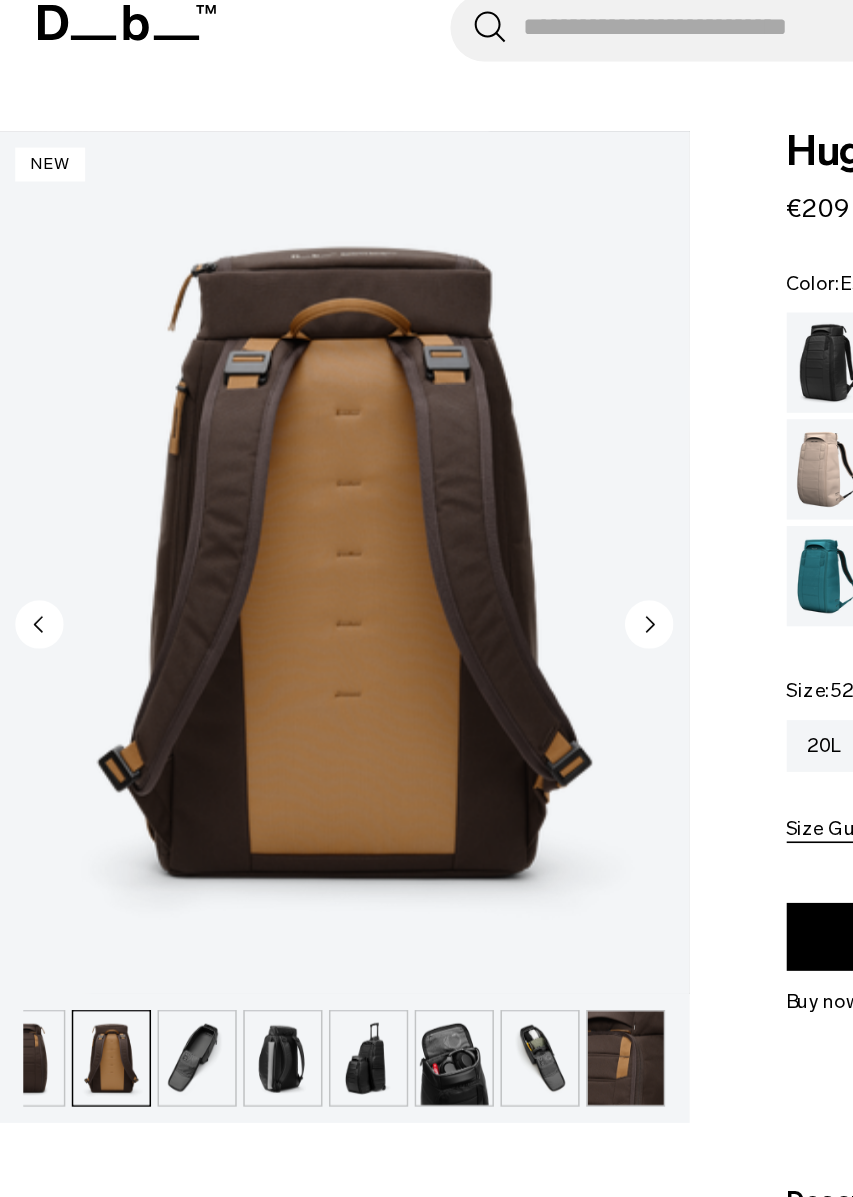 click 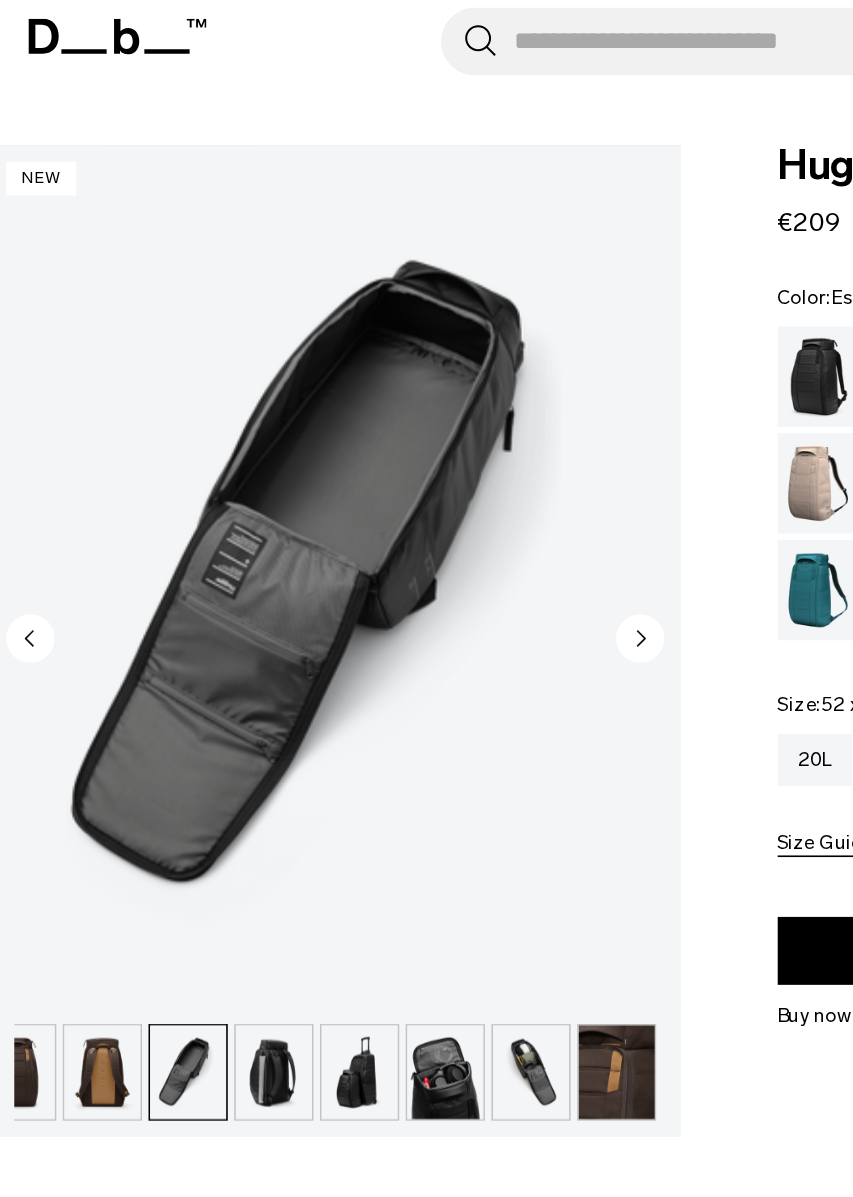 click 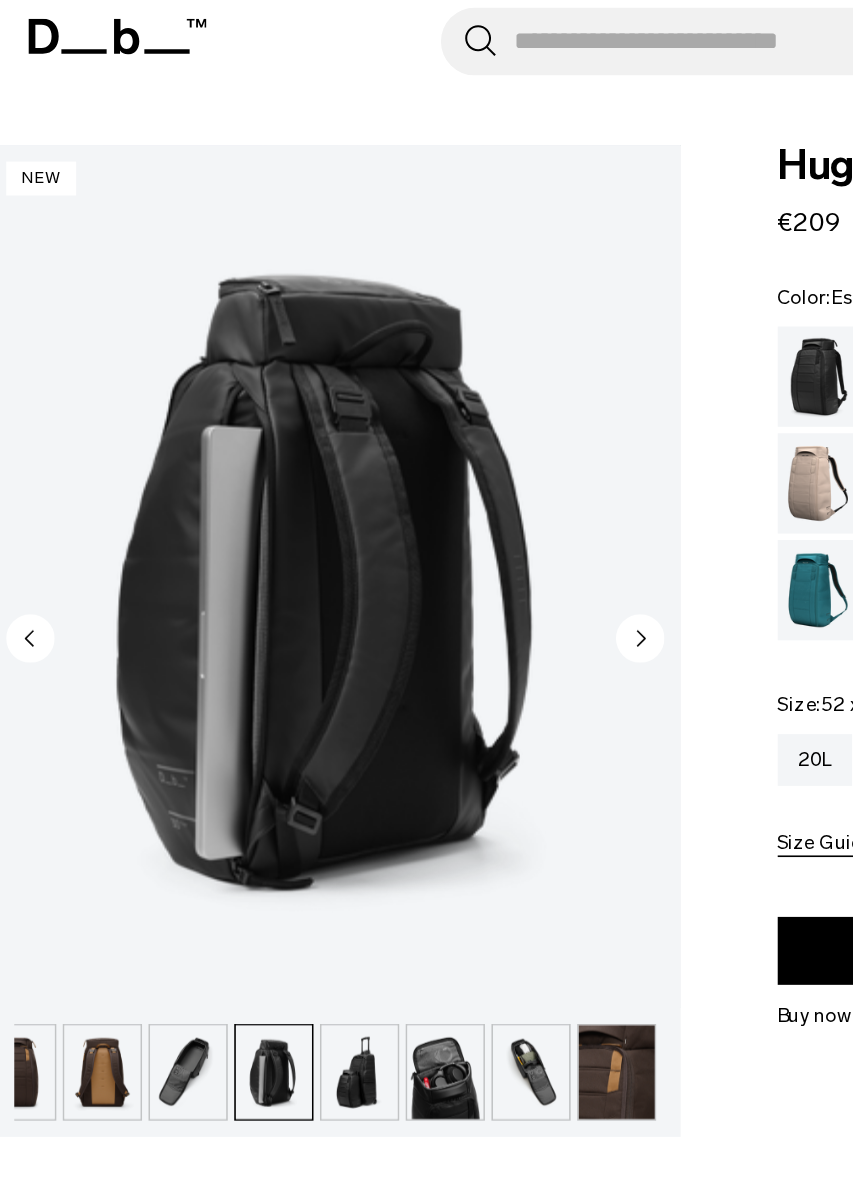 click 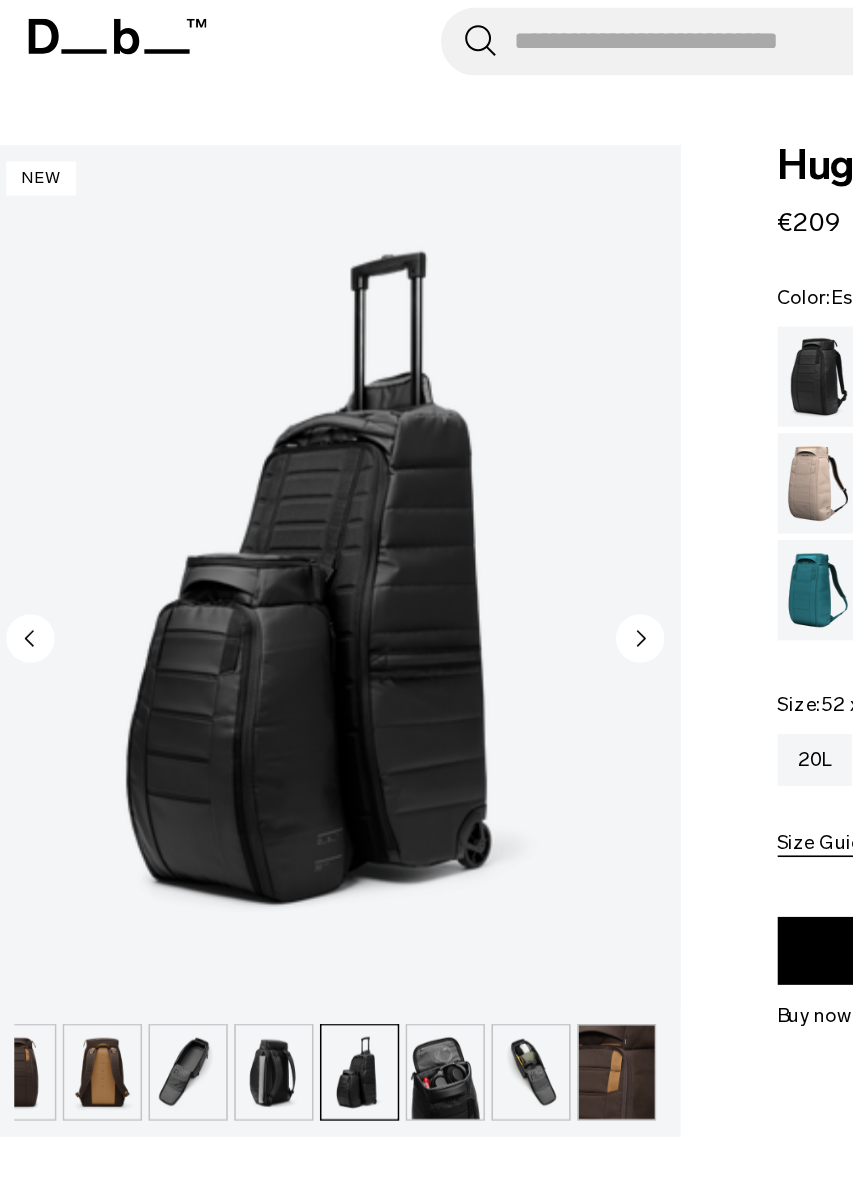 click 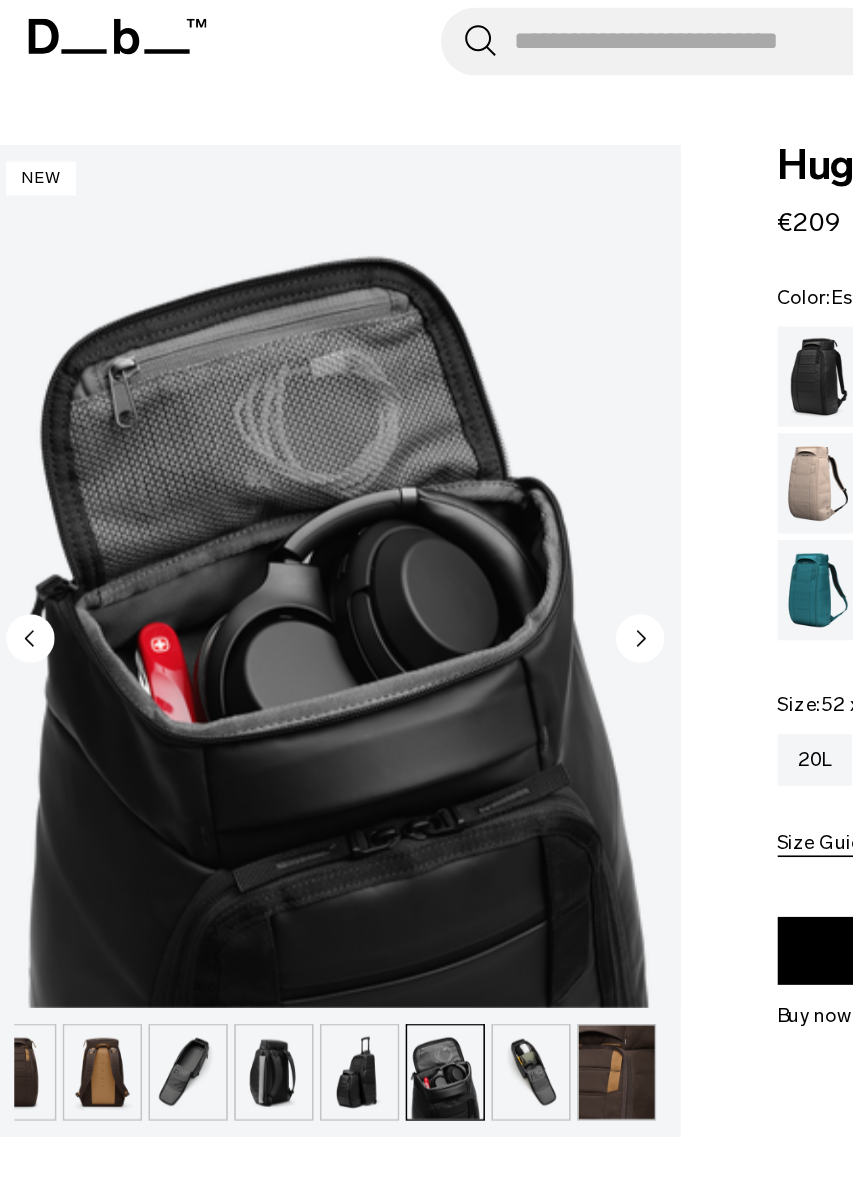 click 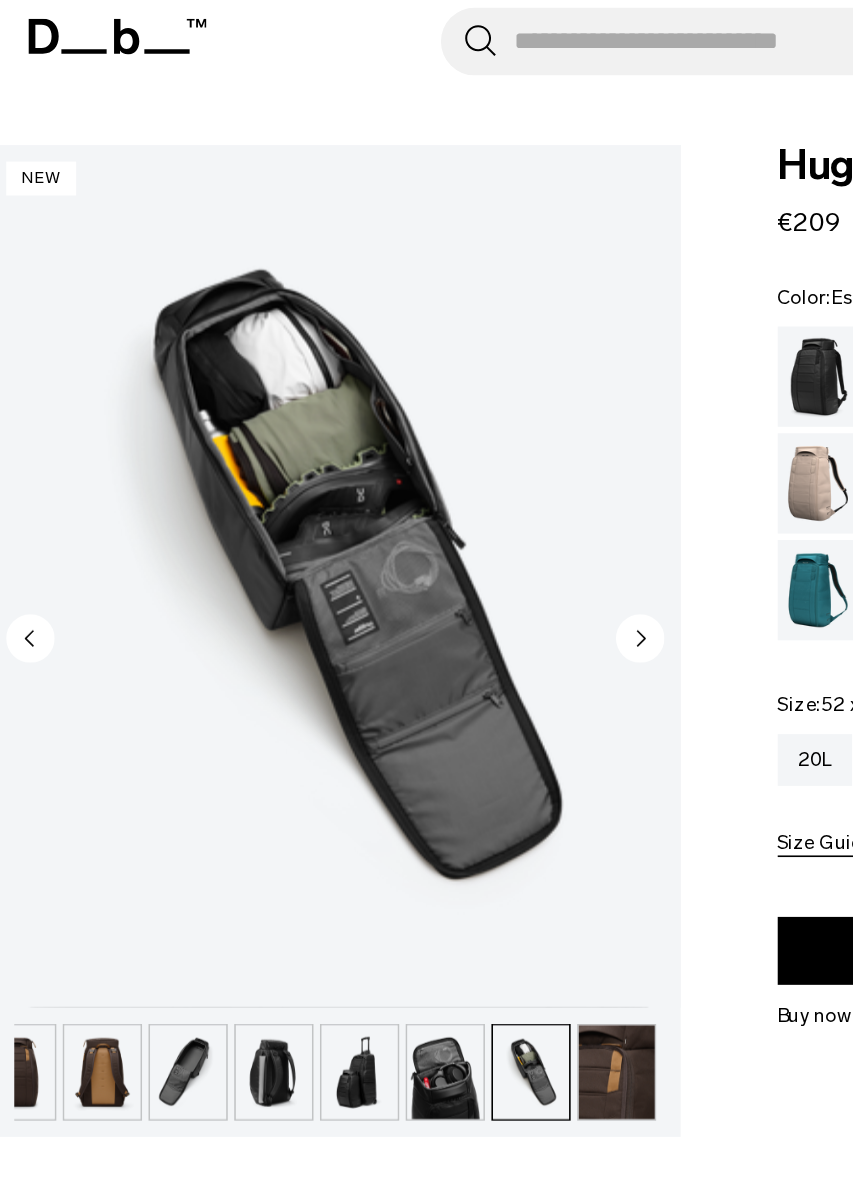 click 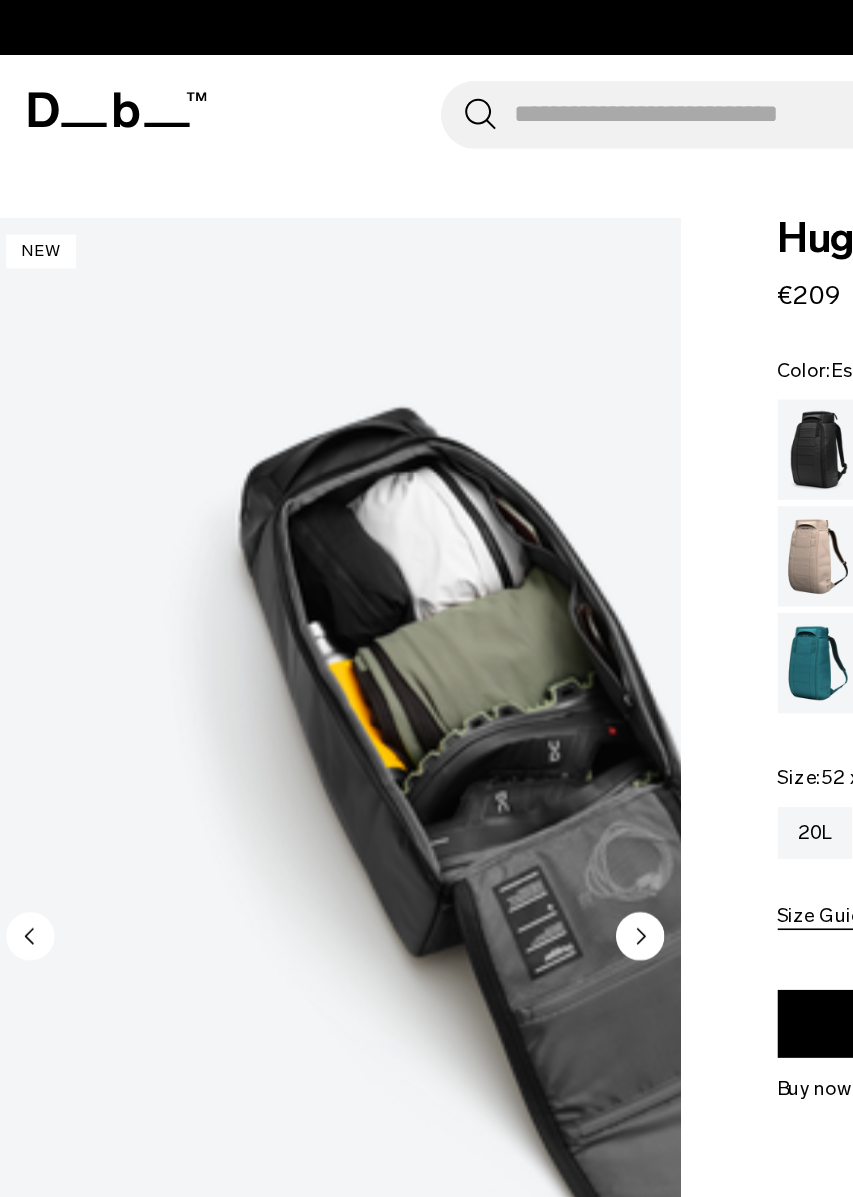 scroll, scrollTop: 0, scrollLeft: 0, axis: both 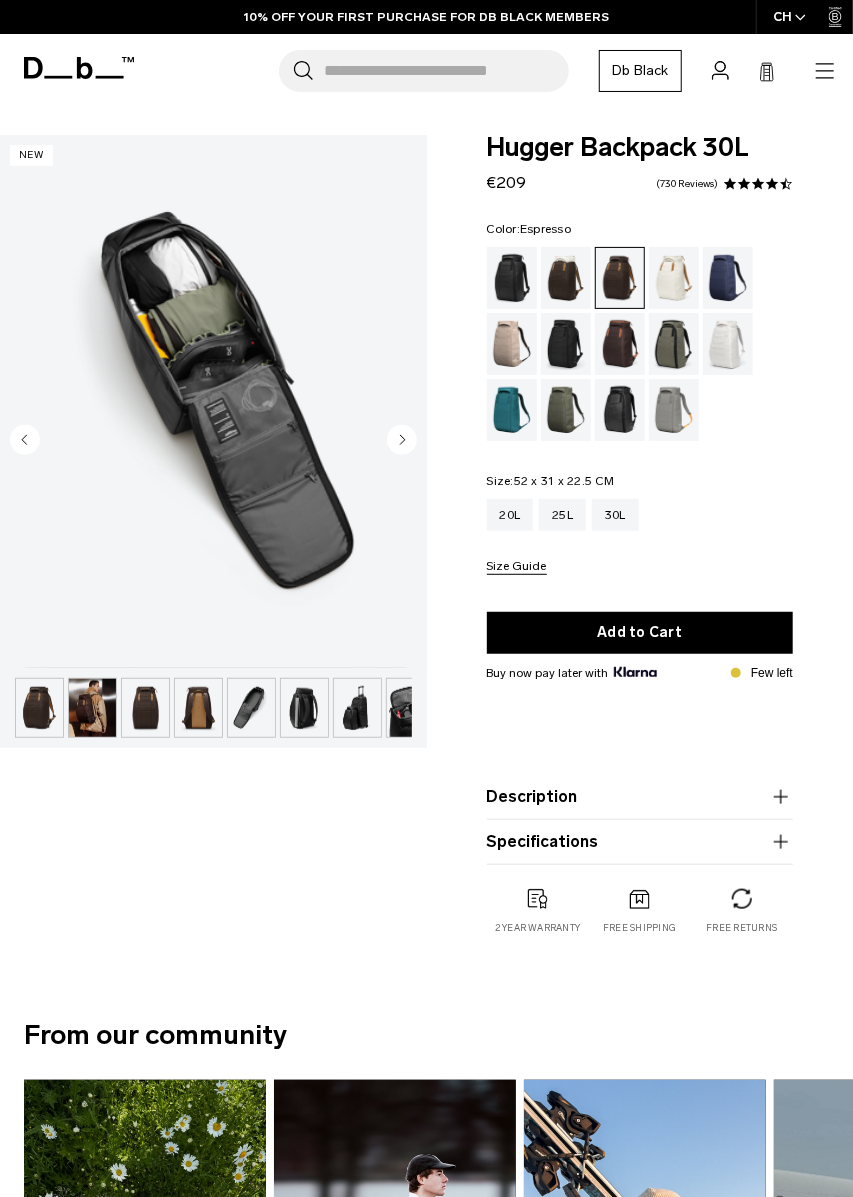 click on "New" at bounding box center (31, 155) 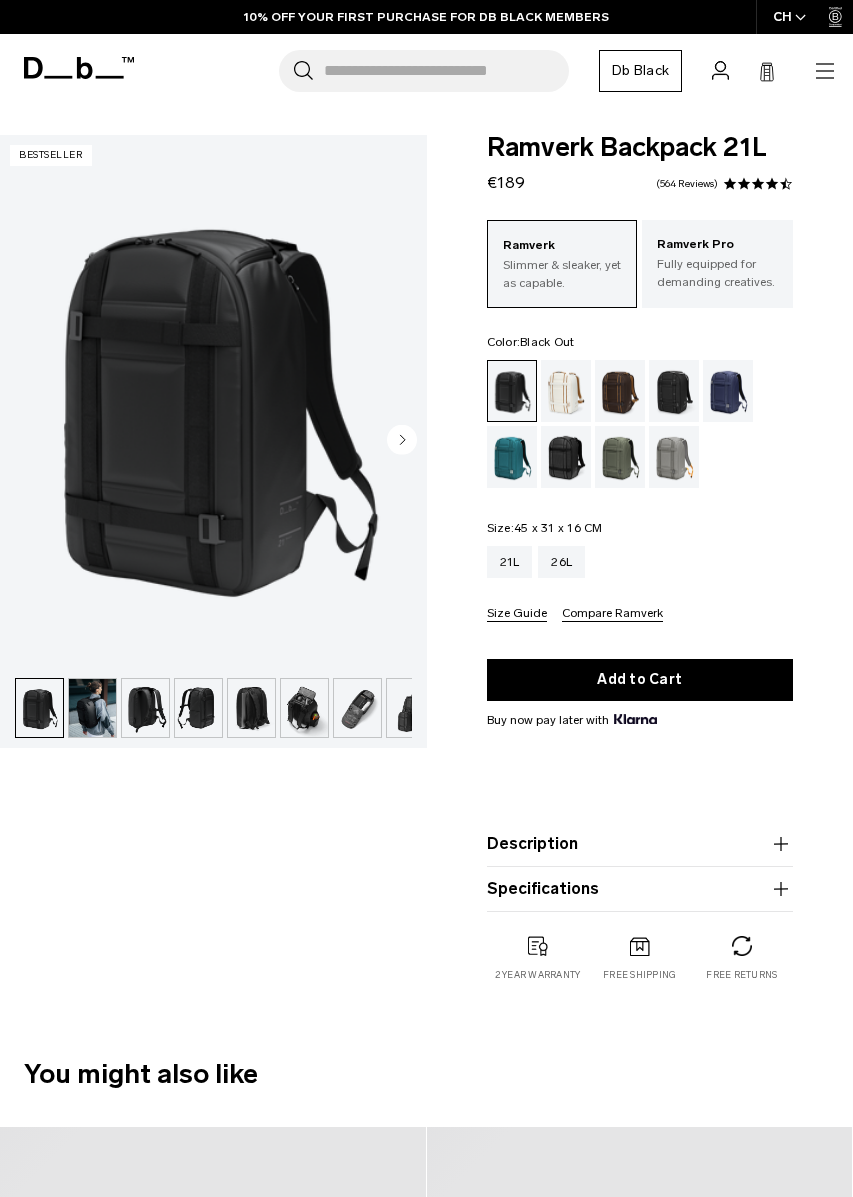 scroll, scrollTop: 0, scrollLeft: 0, axis: both 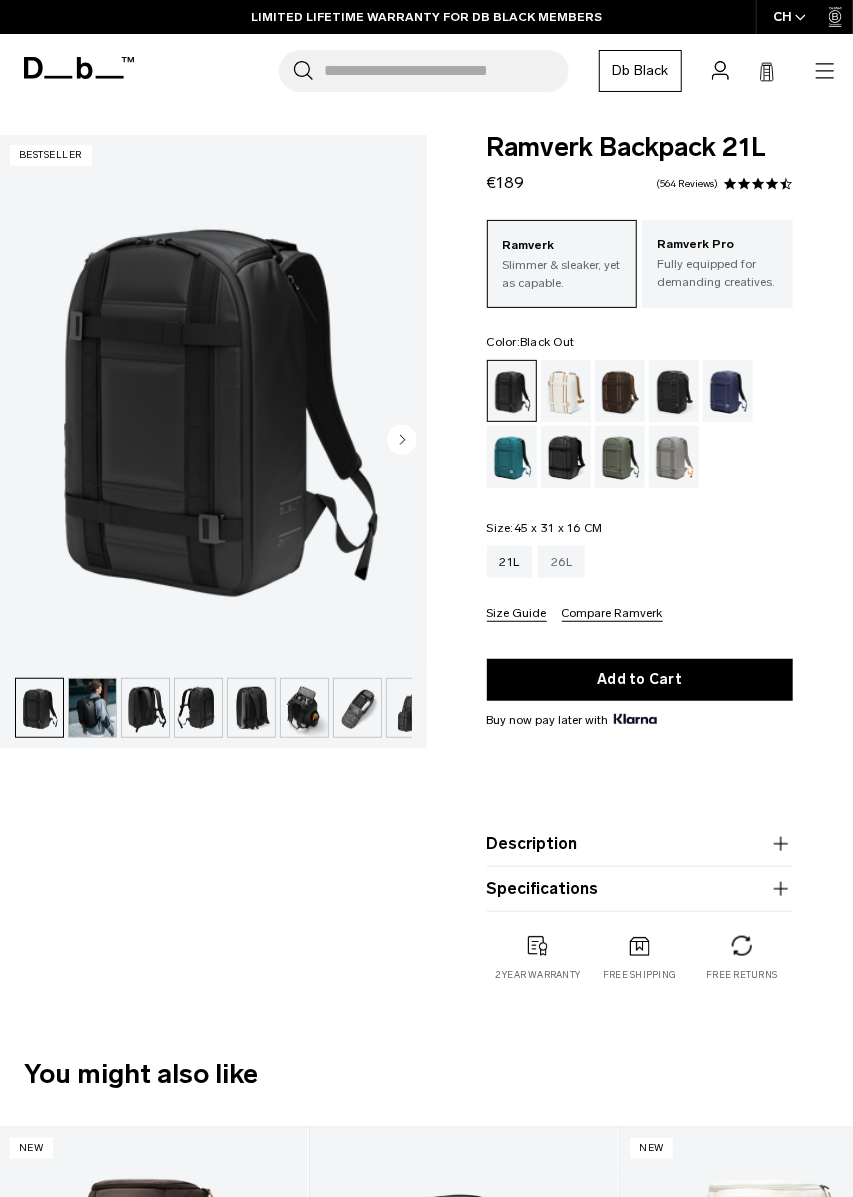 click on "26L" at bounding box center [561, 562] 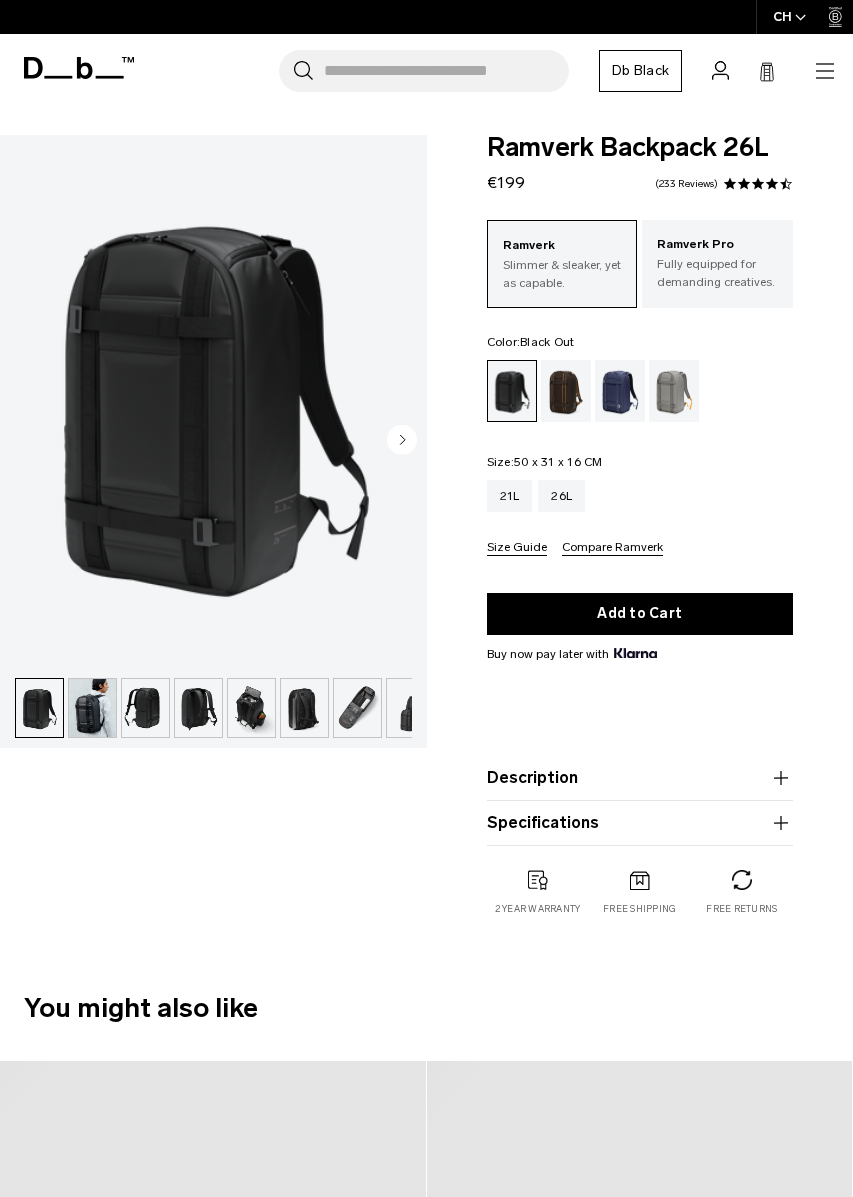 scroll, scrollTop: 0, scrollLeft: 0, axis: both 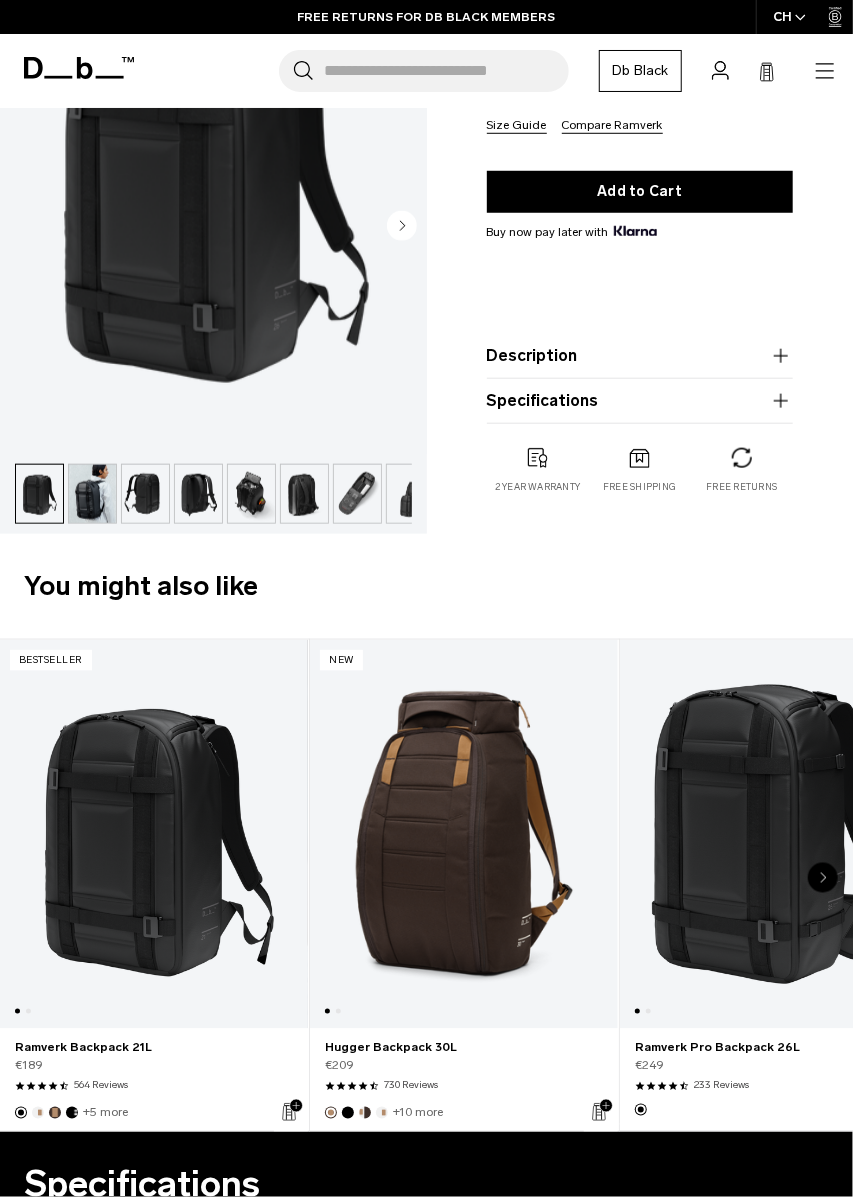 click 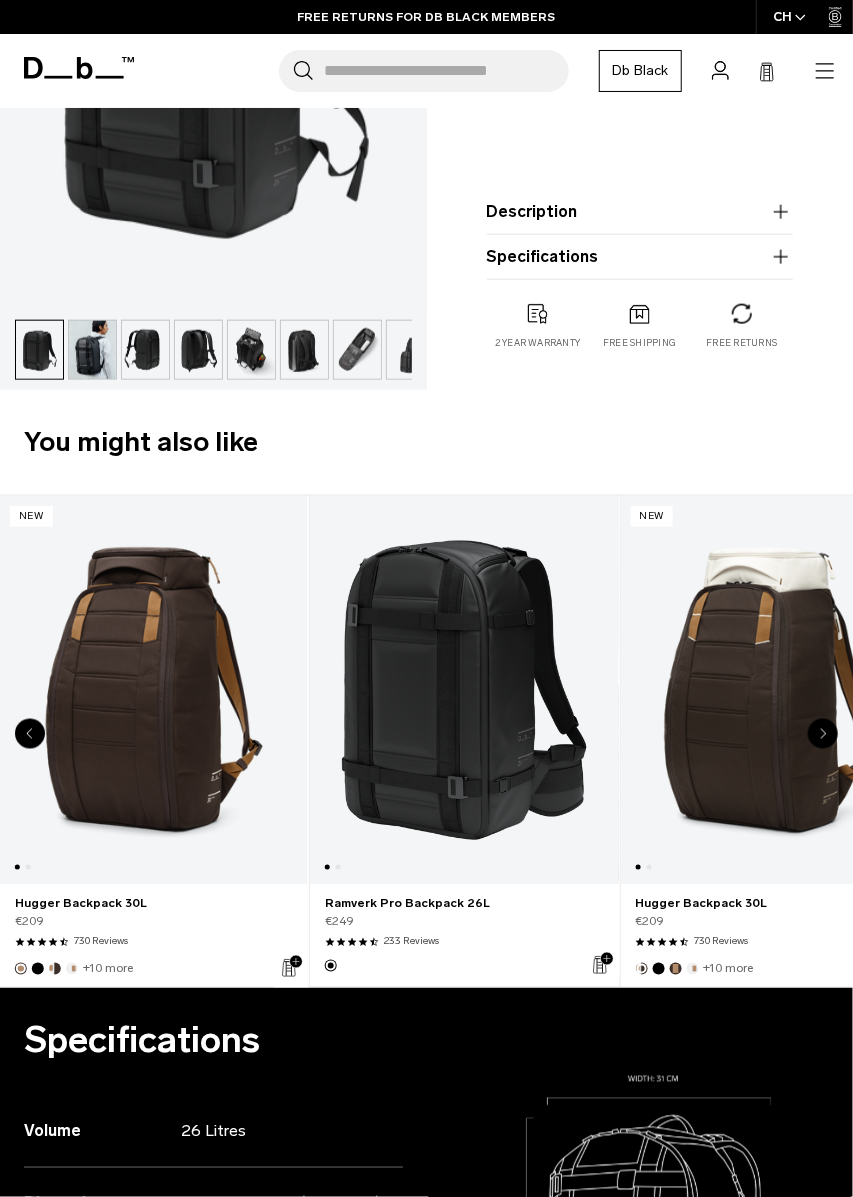 scroll, scrollTop: 611, scrollLeft: 0, axis: vertical 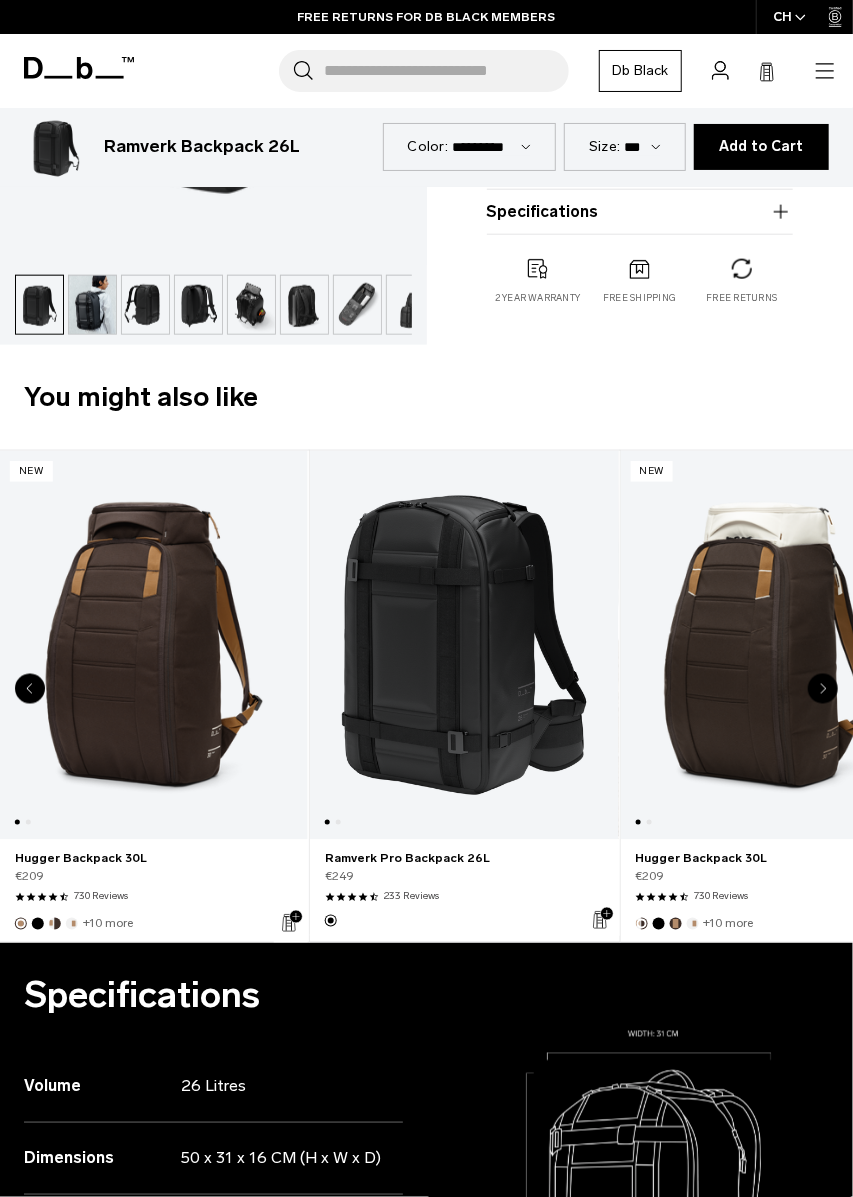 click at bounding box center [774, 645] 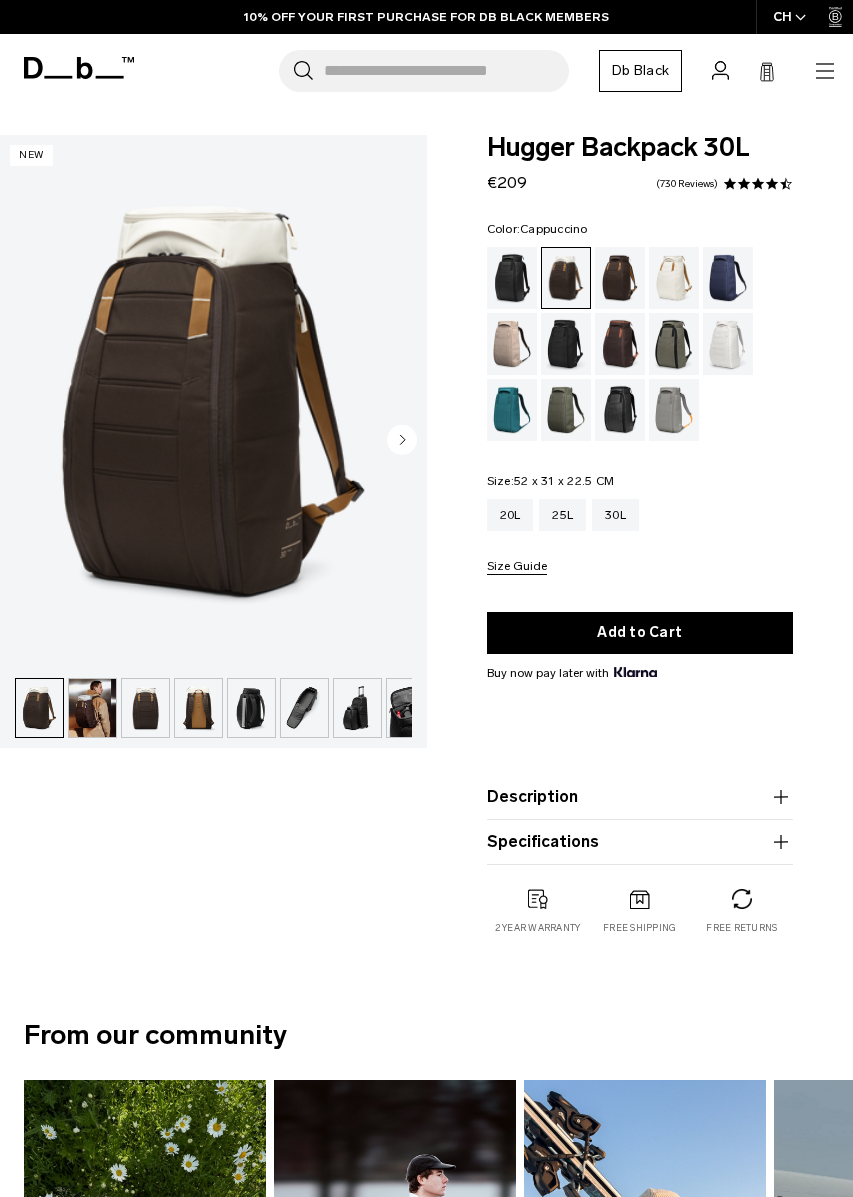 scroll, scrollTop: 0, scrollLeft: 0, axis: both 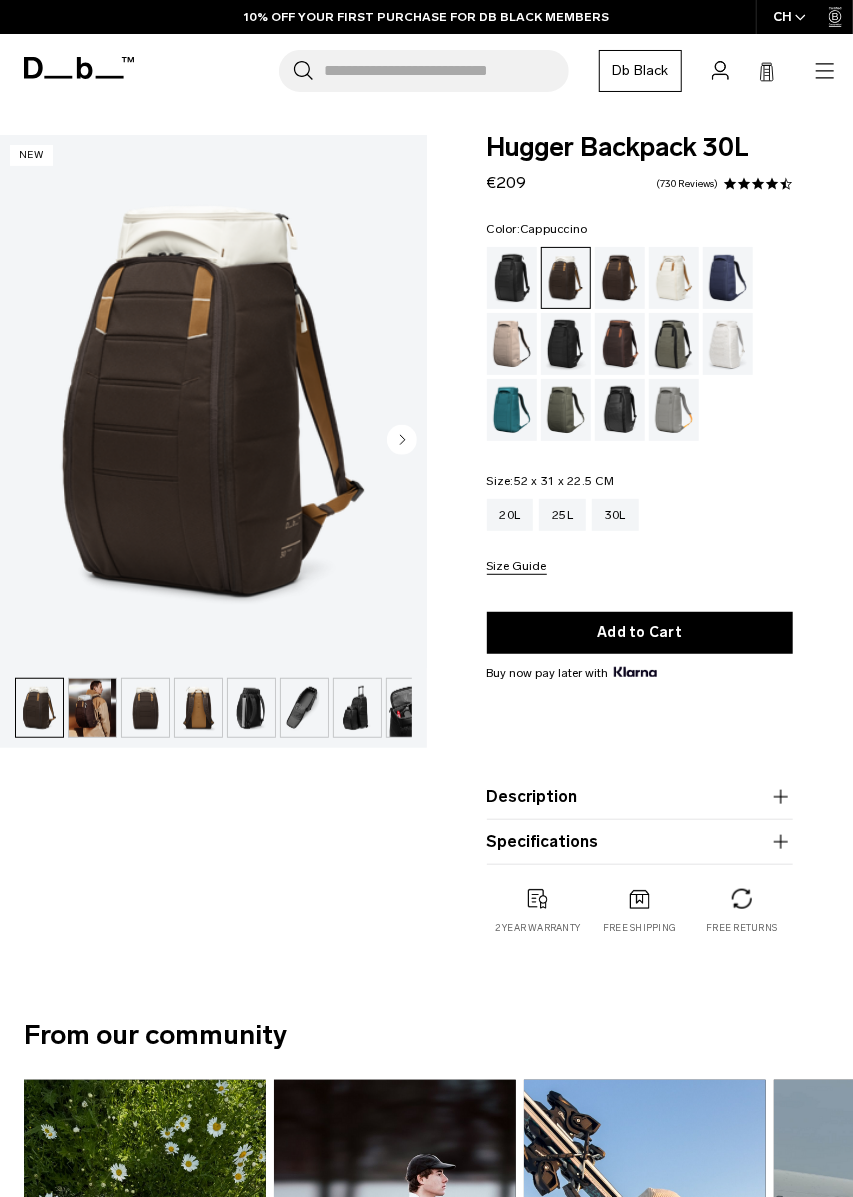 click at bounding box center [512, 410] 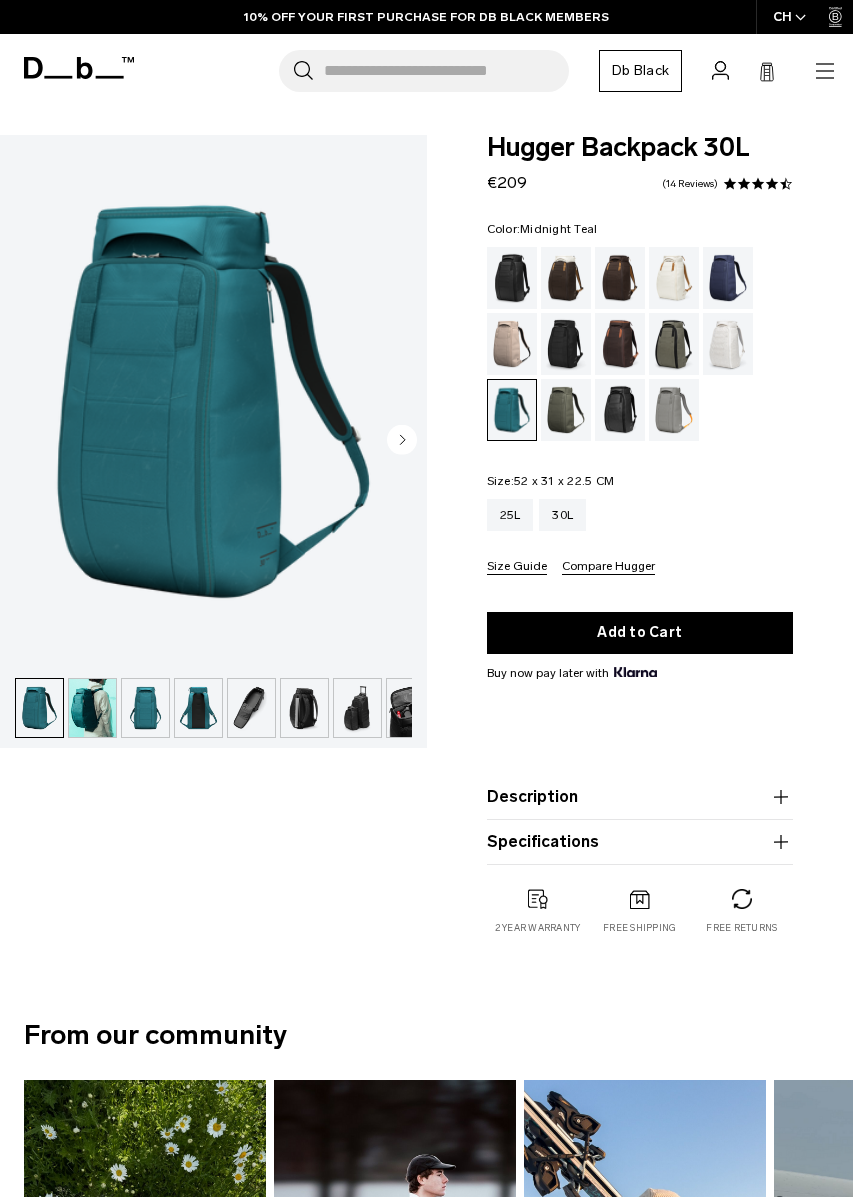 scroll, scrollTop: 0, scrollLeft: 0, axis: both 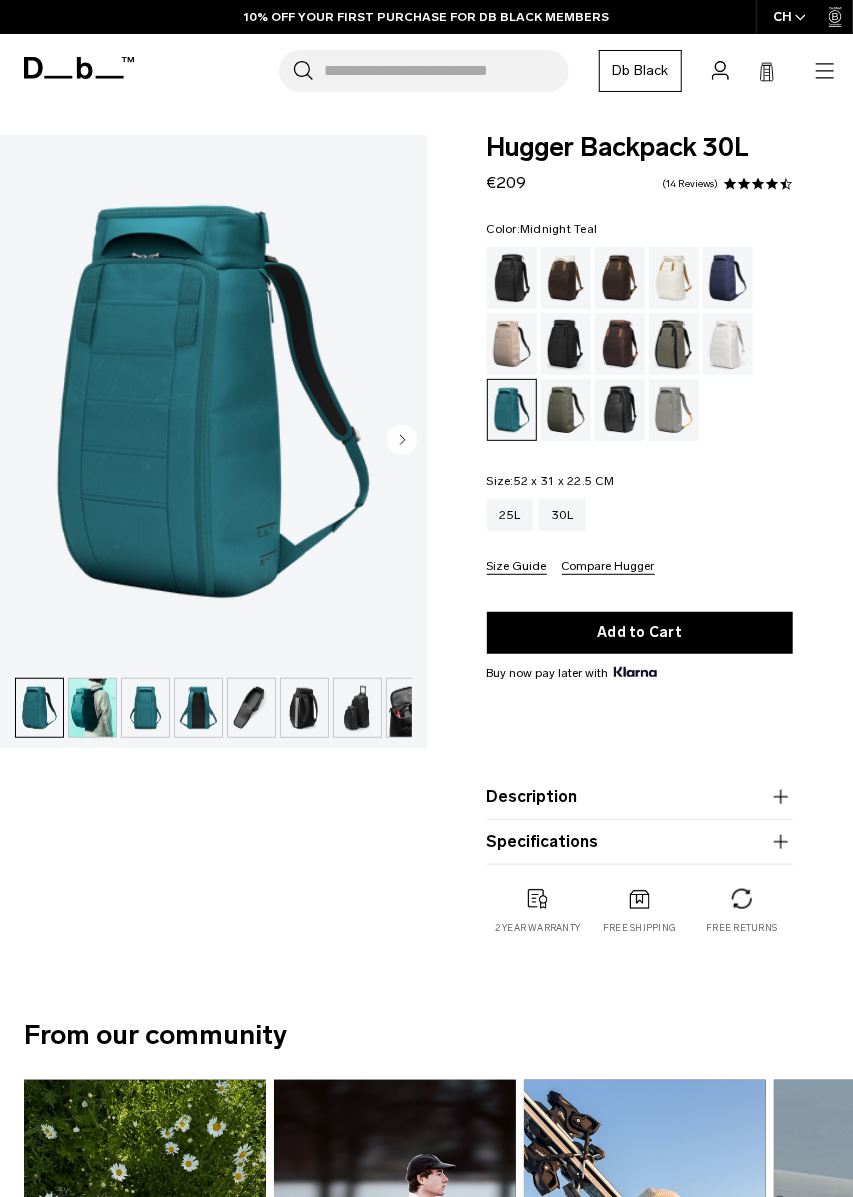 click 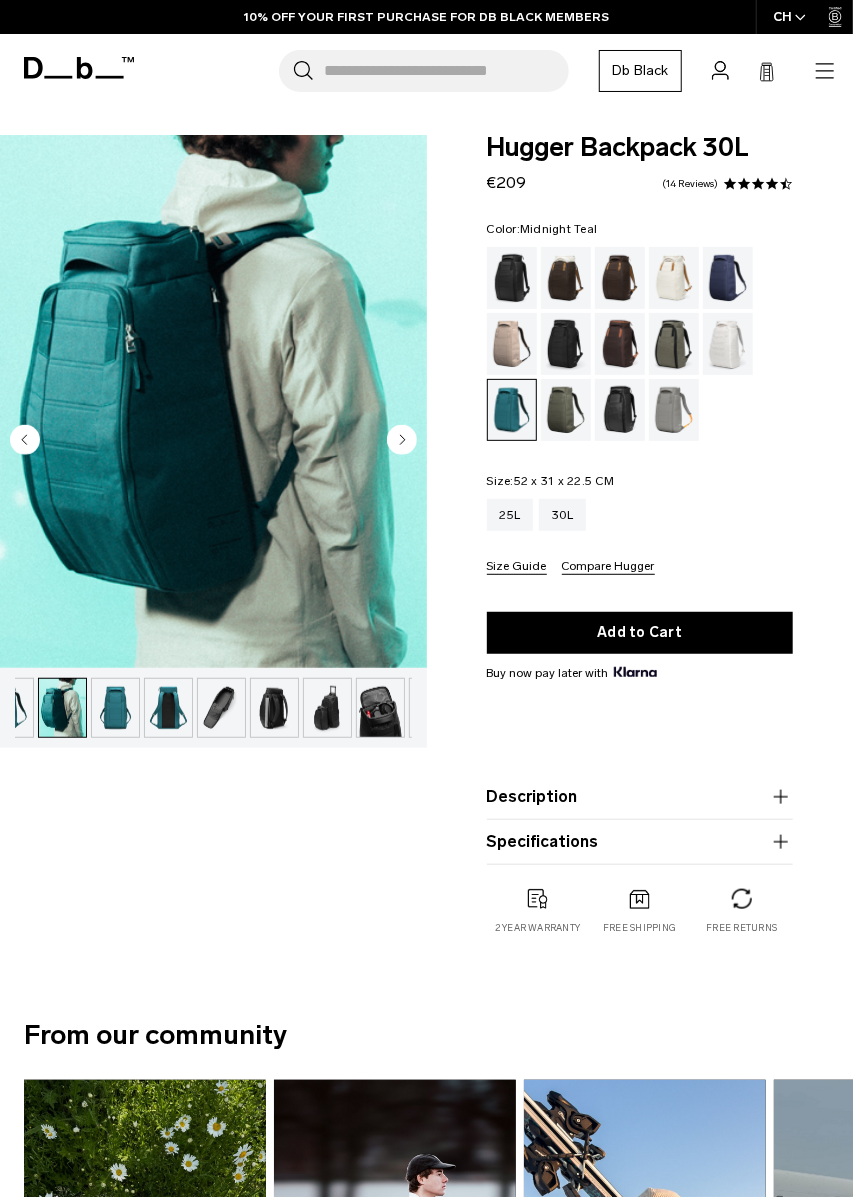 scroll, scrollTop: 0, scrollLeft: 52, axis: horizontal 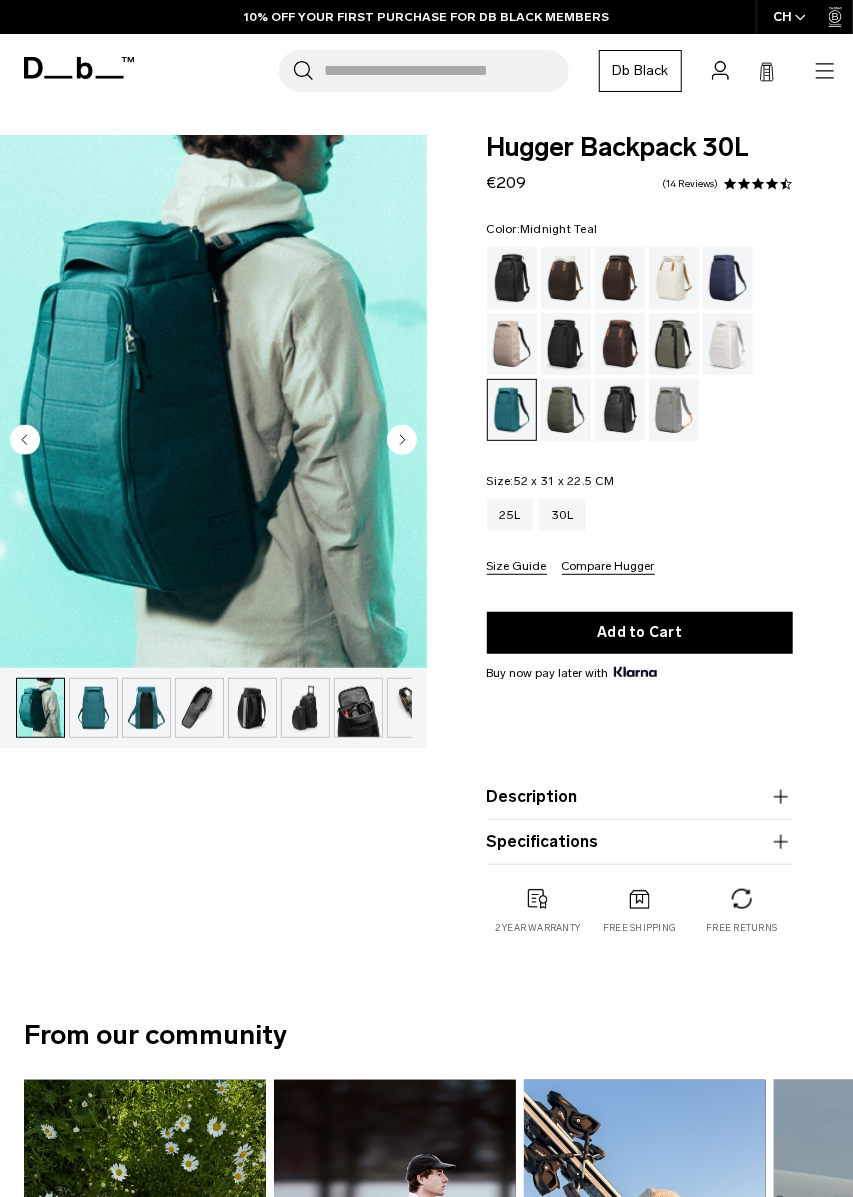 click at bounding box center (213, 401) 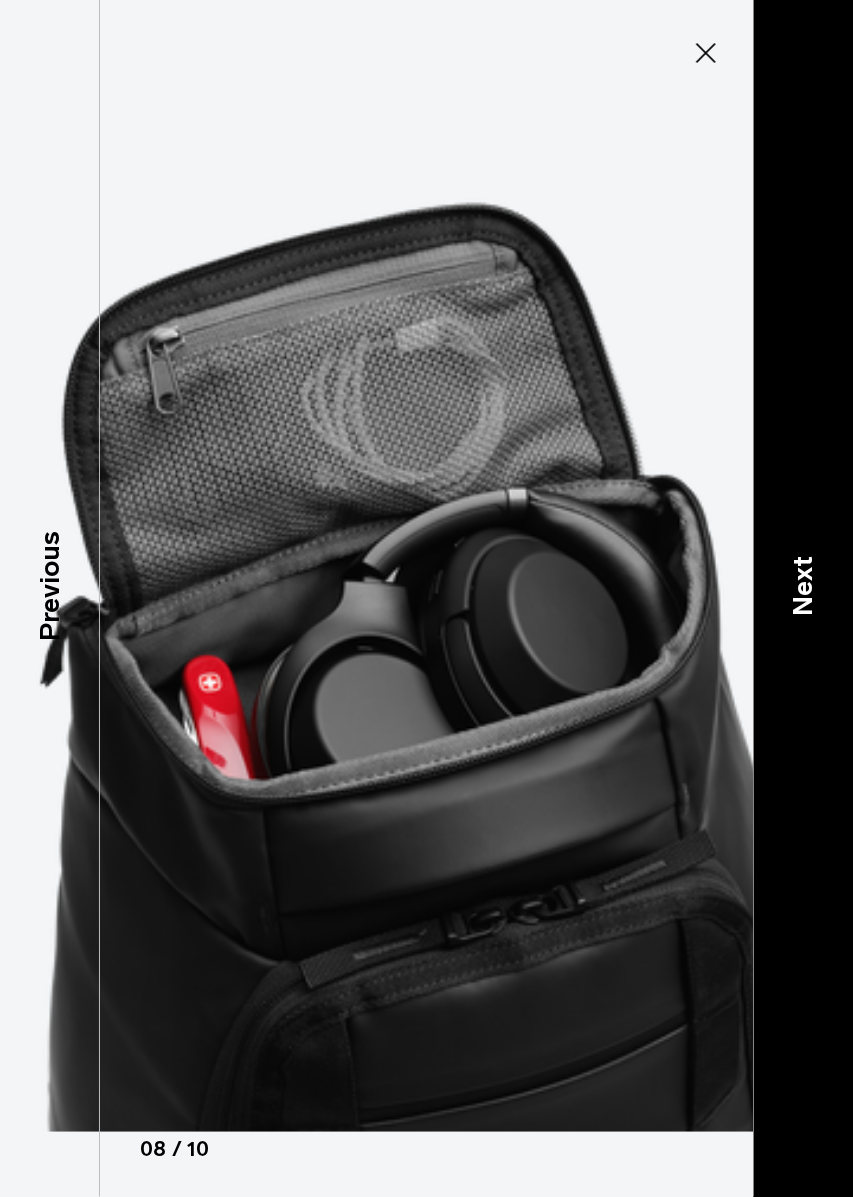 click on "Next" at bounding box center (803, 587) 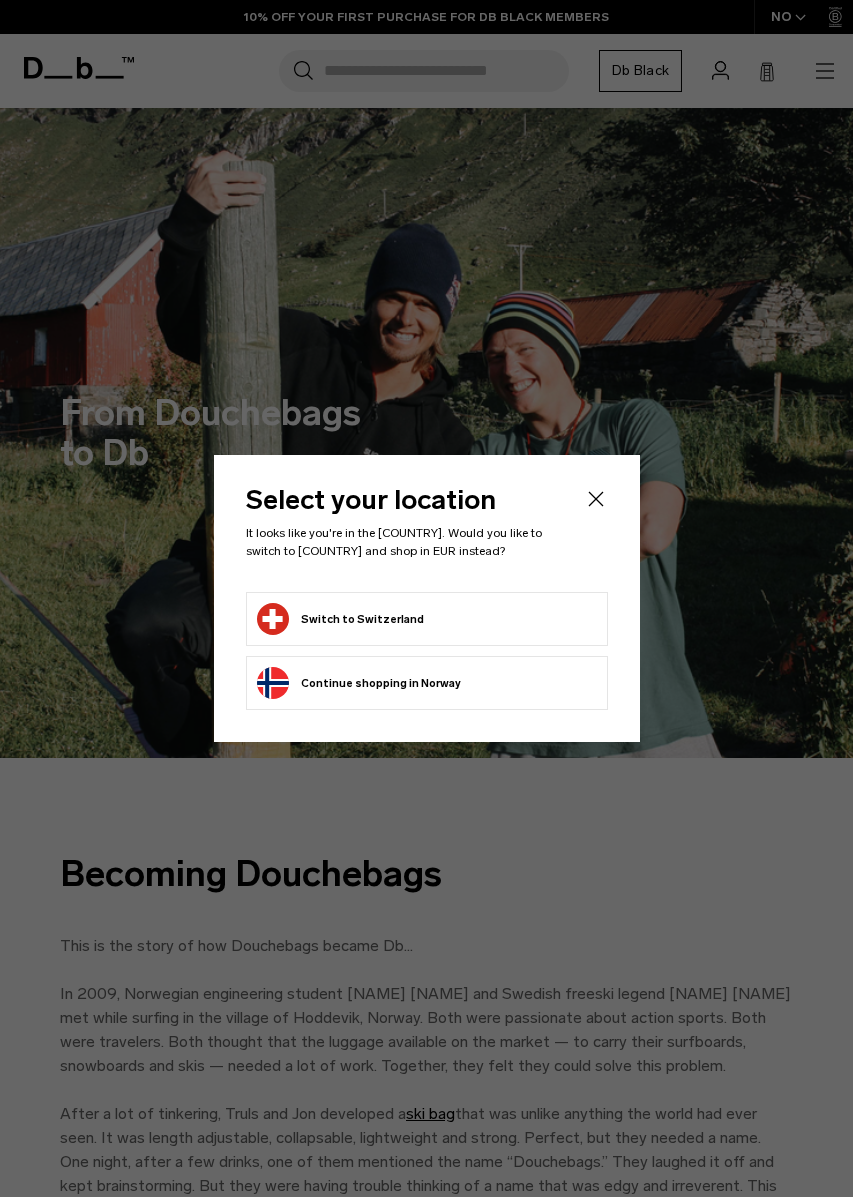 scroll, scrollTop: 0, scrollLeft: 0, axis: both 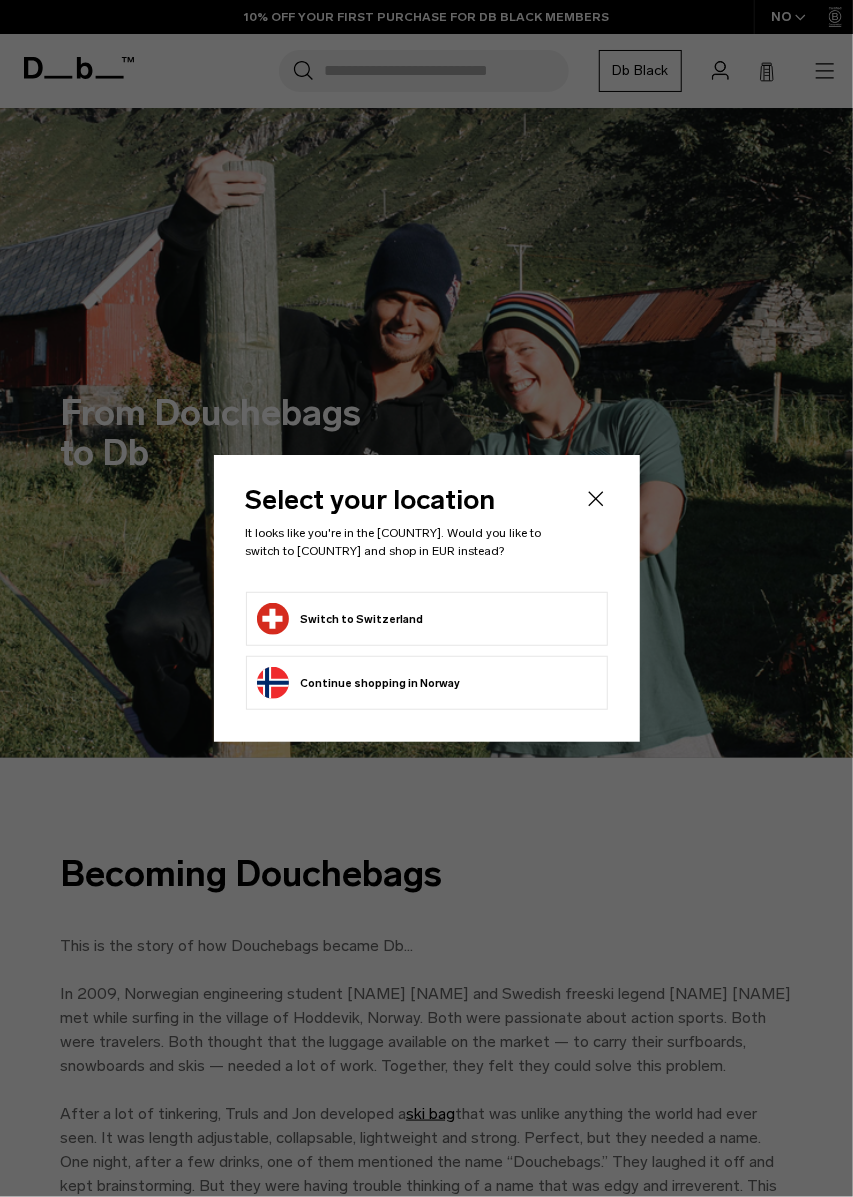 click on "Switch to Switzerland" at bounding box center [427, 619] 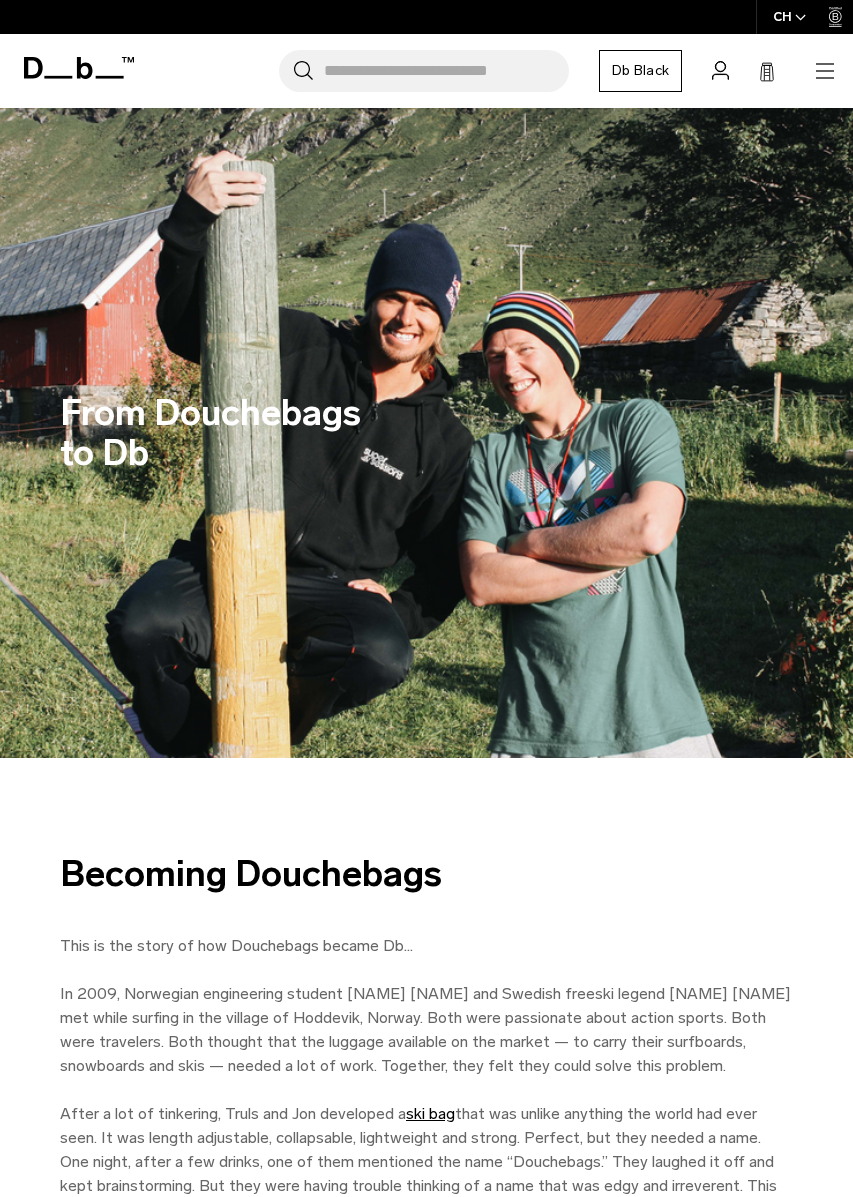 scroll, scrollTop: 0, scrollLeft: 0, axis: both 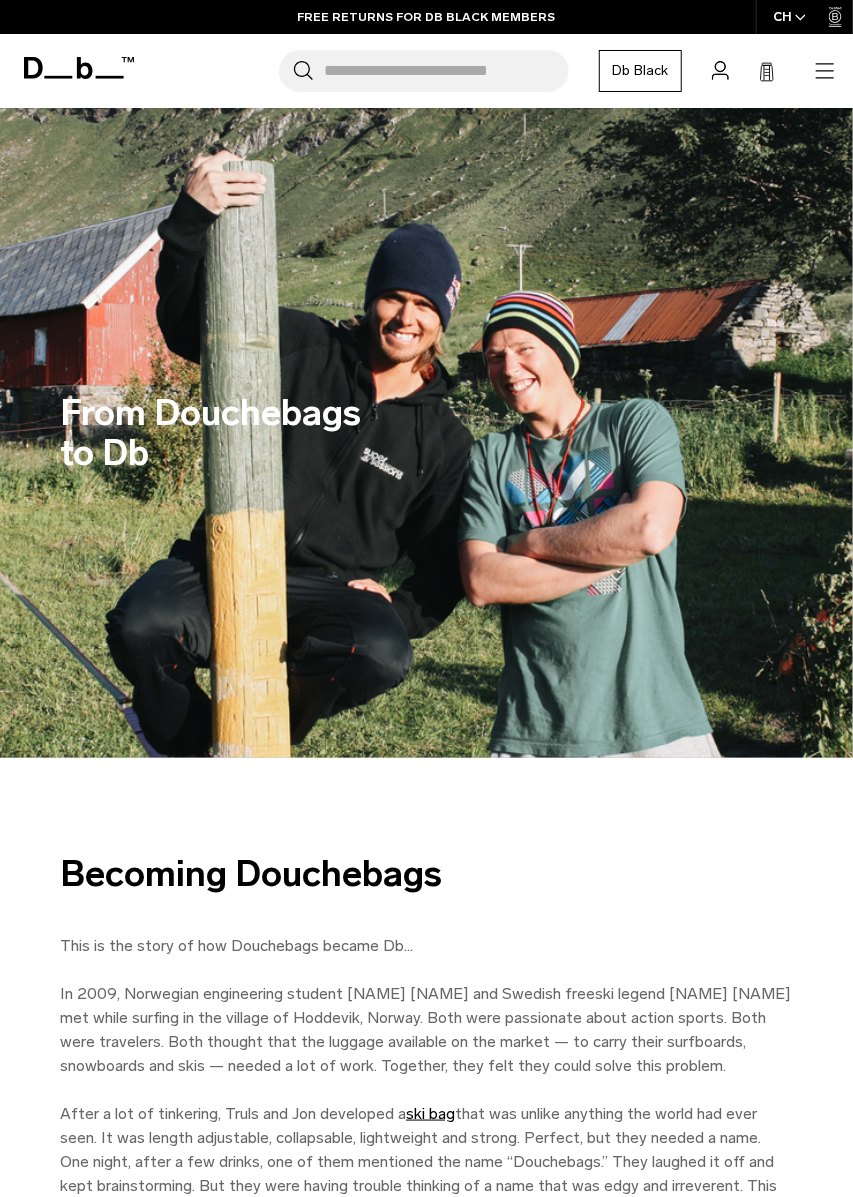 click 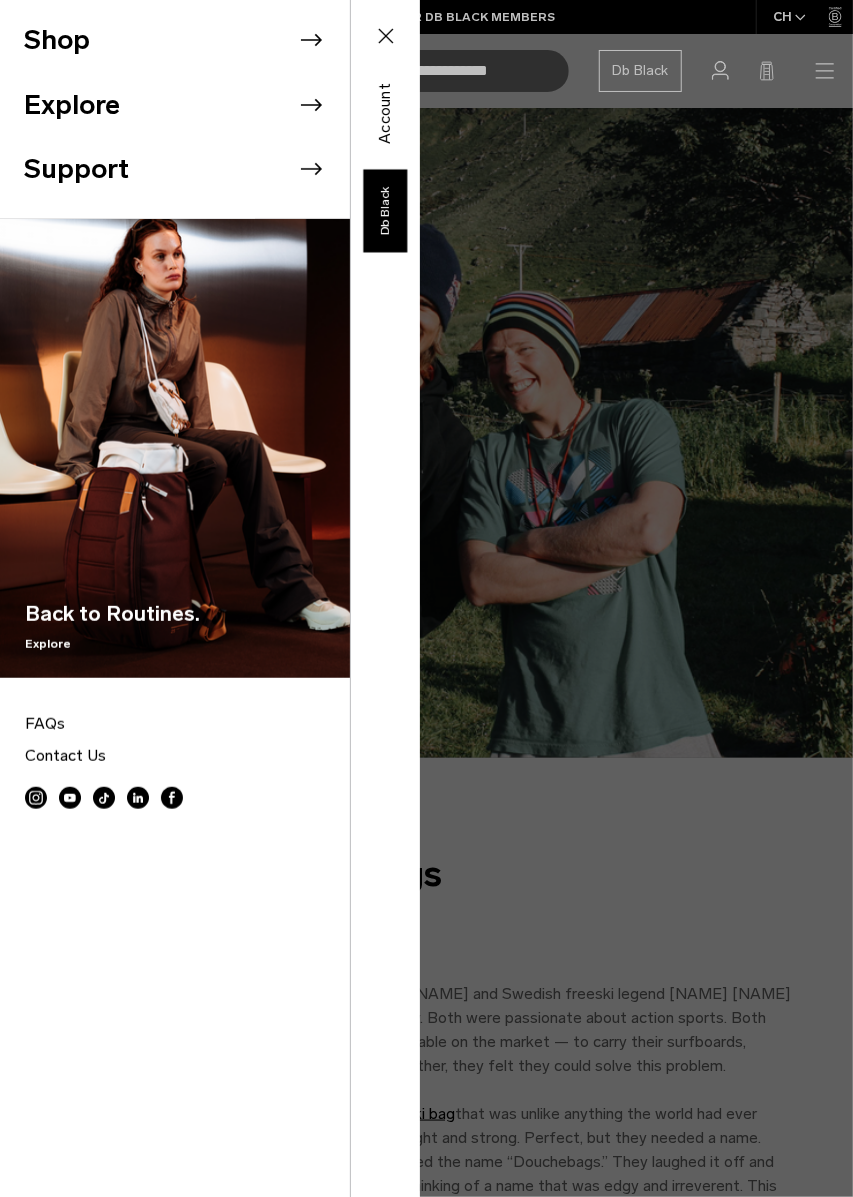 click on "Shop" at bounding box center (187, 40) 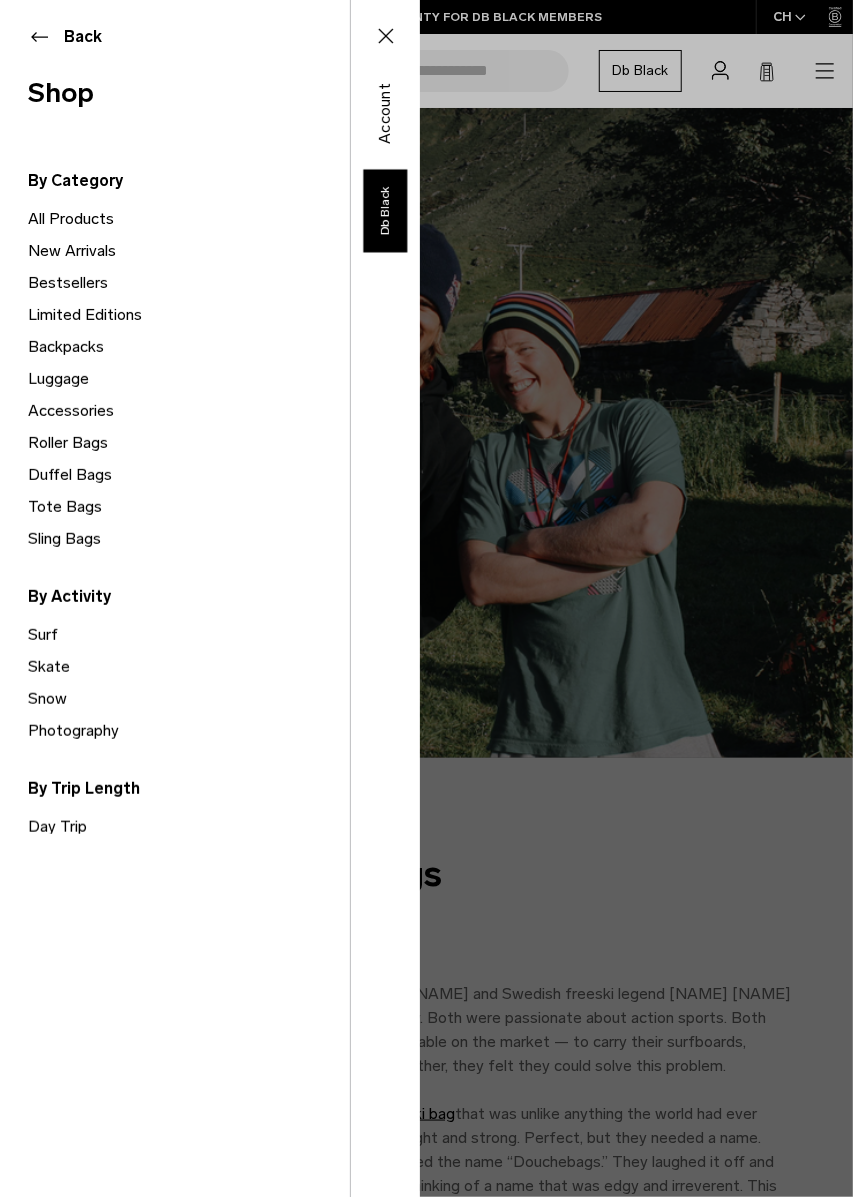 click on "Backpacks" at bounding box center (189, 347) 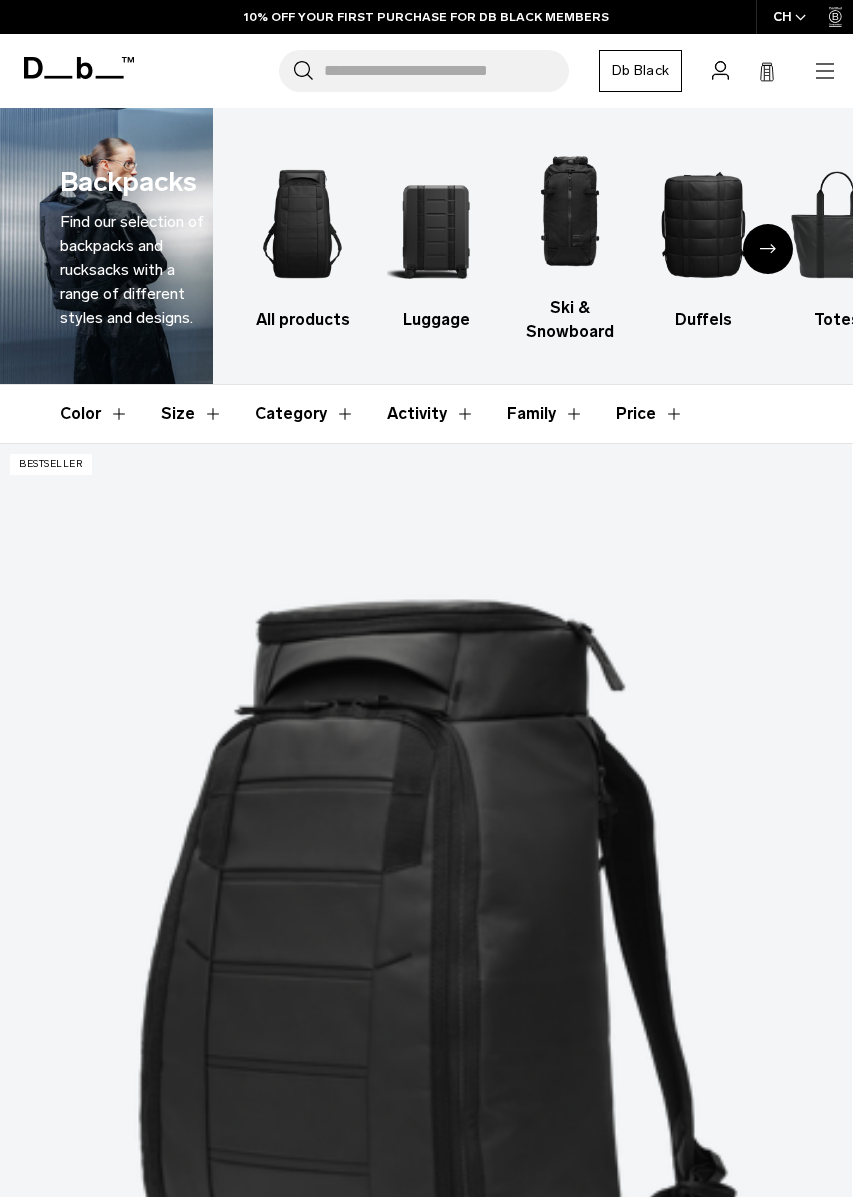 scroll, scrollTop: 0, scrollLeft: 0, axis: both 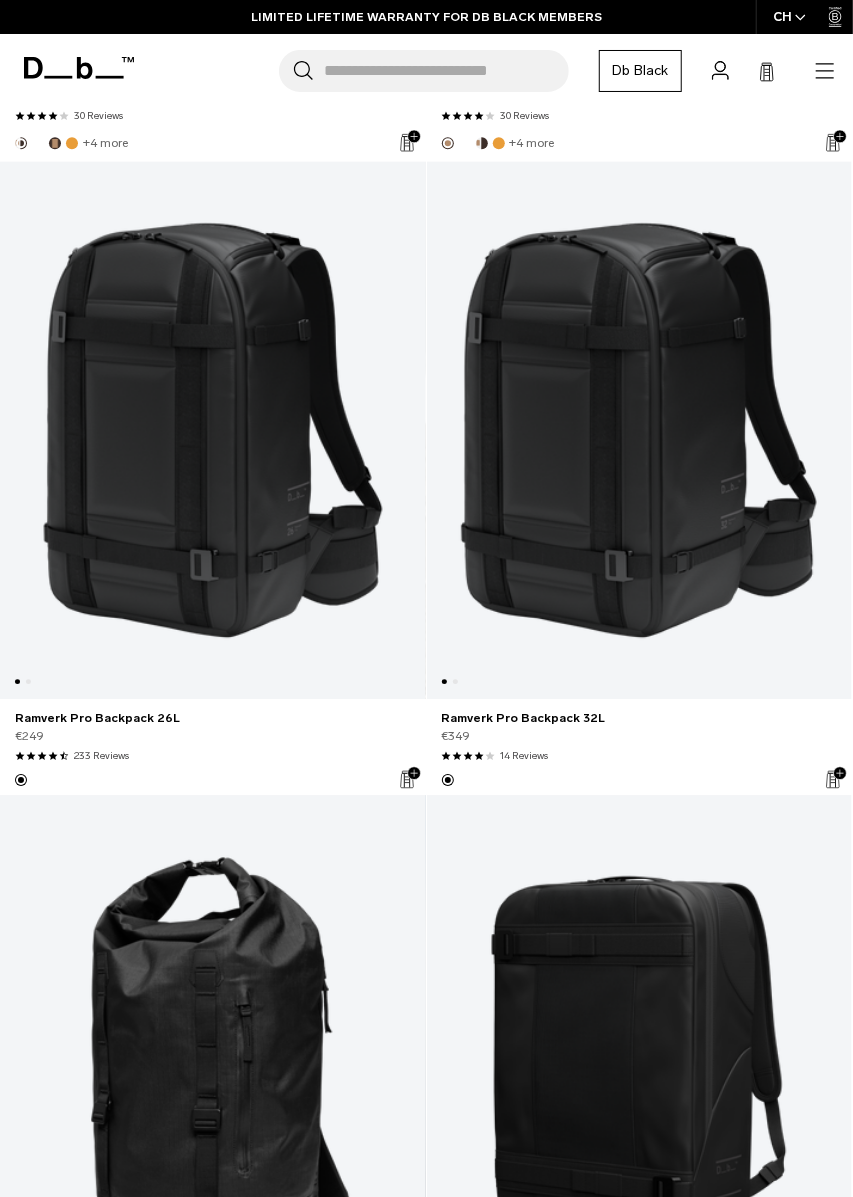 click at bounding box center (640, 430) 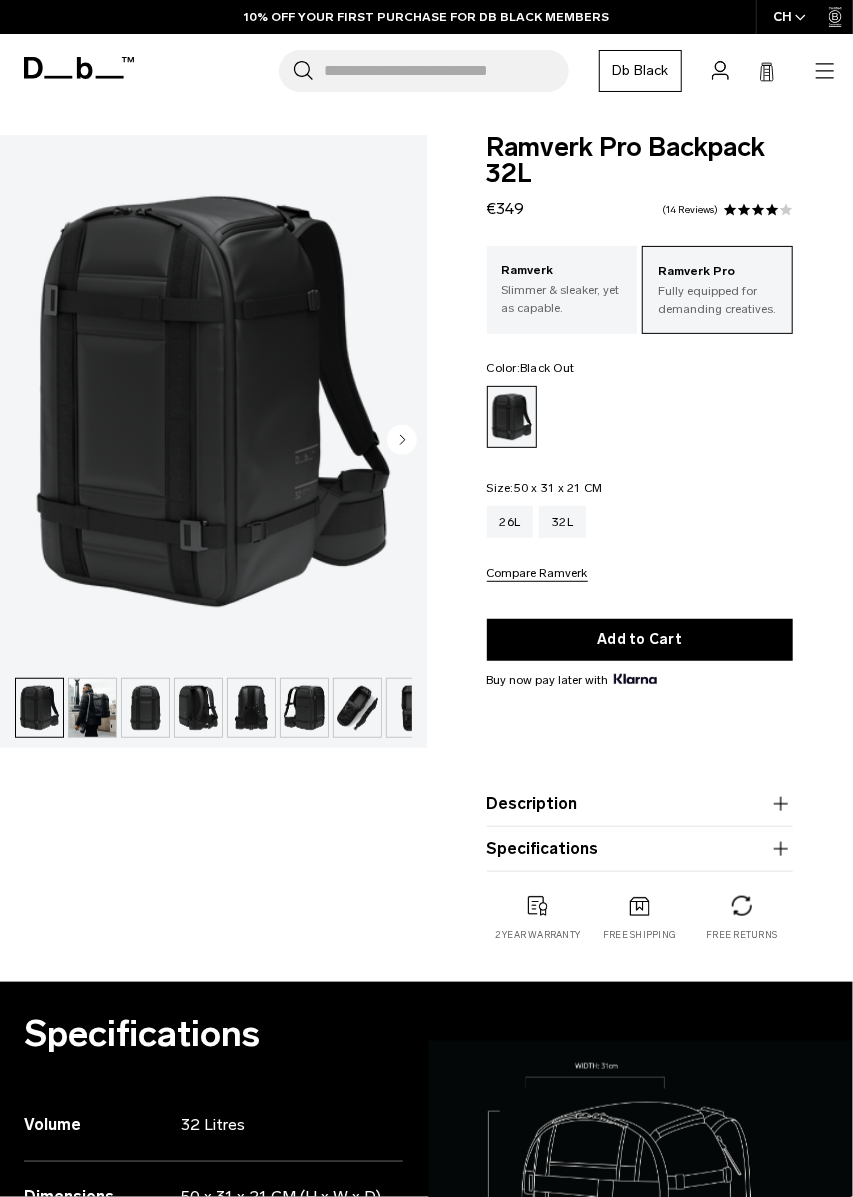 scroll, scrollTop: 1, scrollLeft: 0, axis: vertical 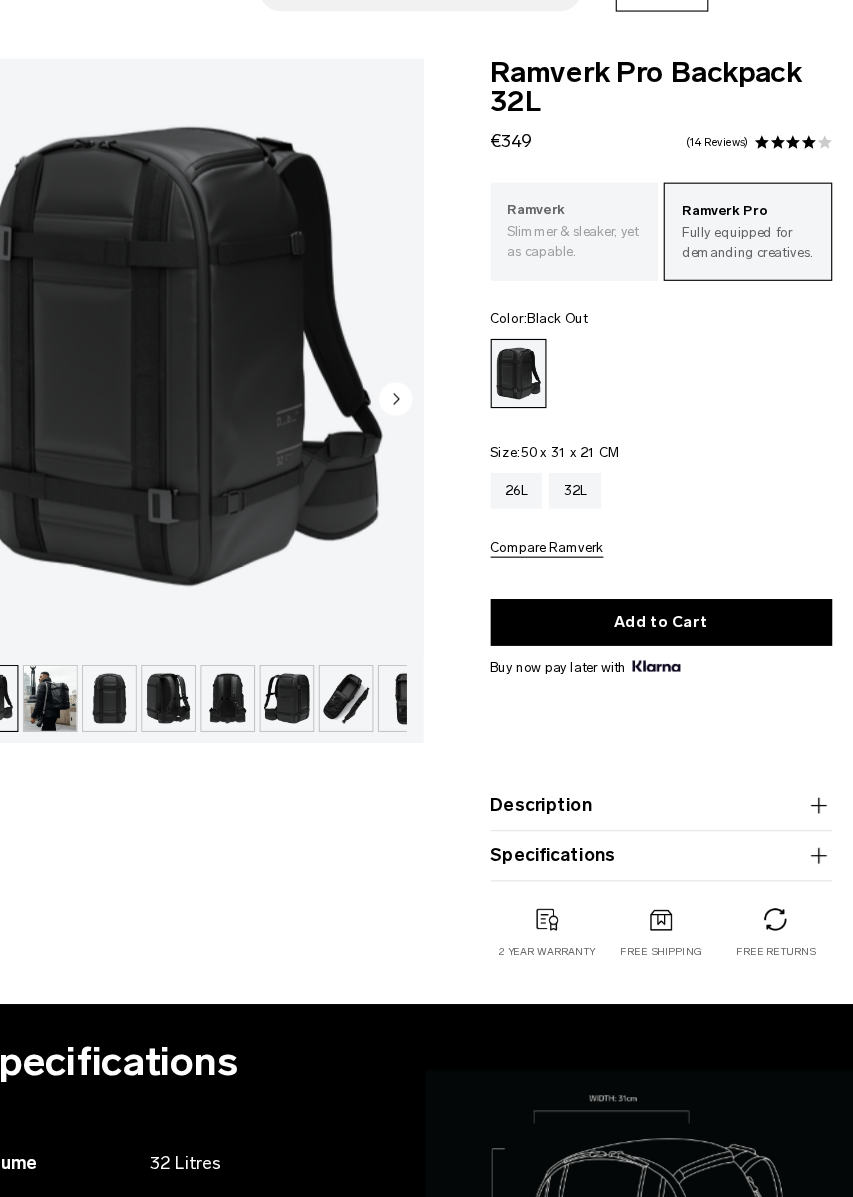 click on "Slimmer & sleaker, yet as capable." at bounding box center (562, 298) 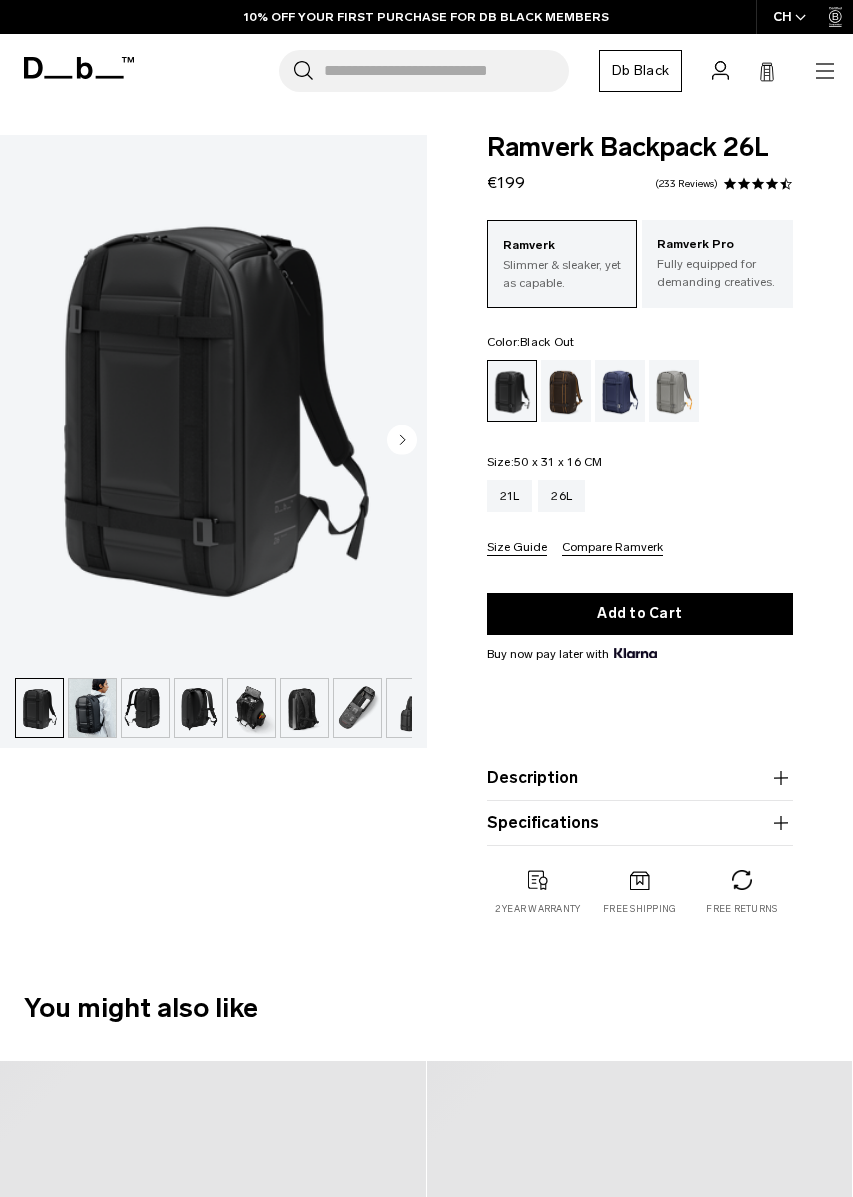 scroll, scrollTop: 0, scrollLeft: 0, axis: both 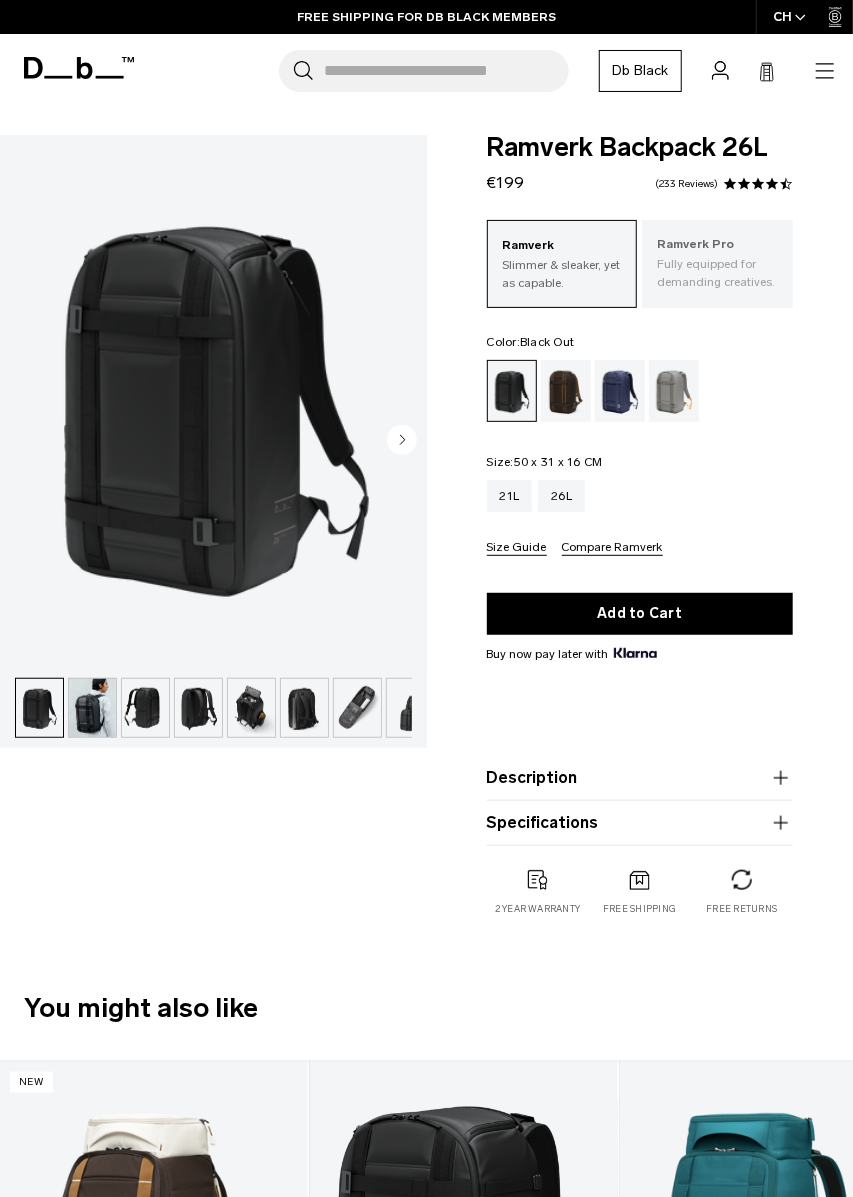 click on "Ramverk Pro
Fully equipped for demanding creatives." at bounding box center (717, 263) 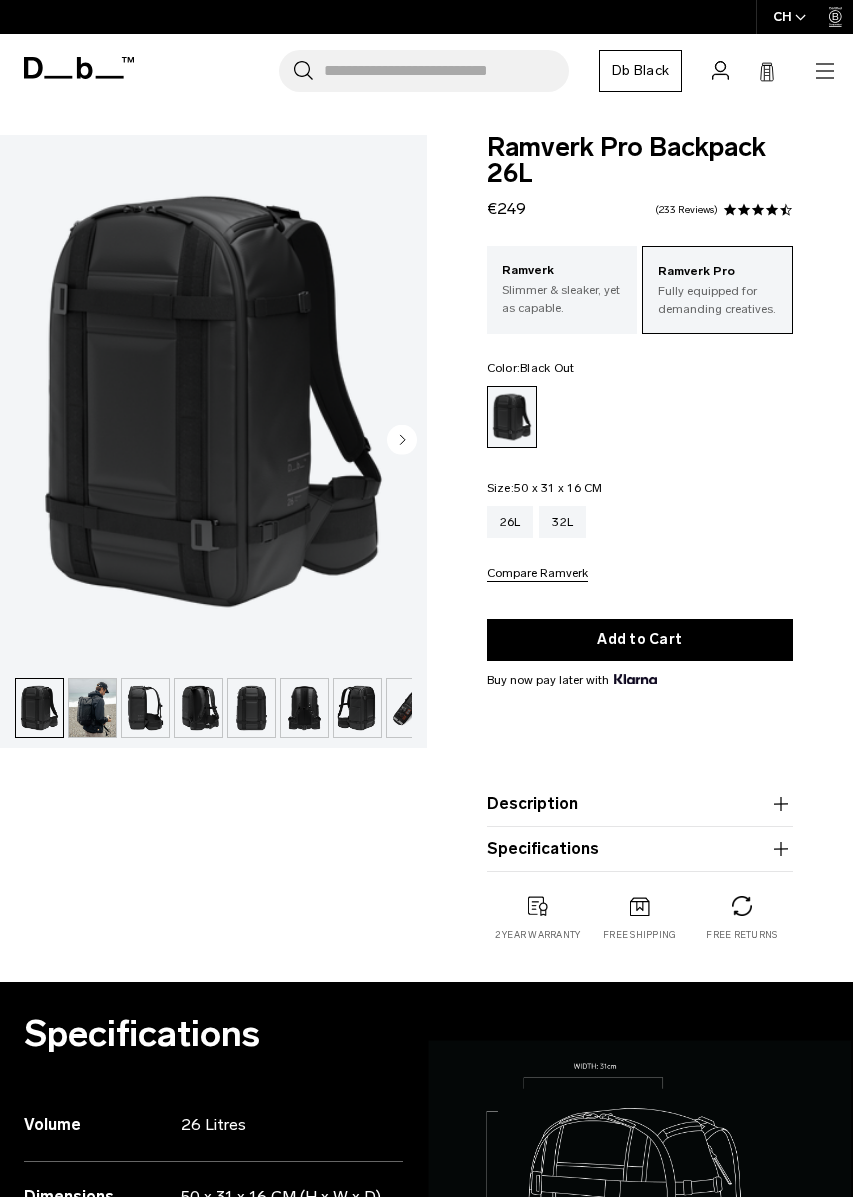 scroll, scrollTop: 0, scrollLeft: 0, axis: both 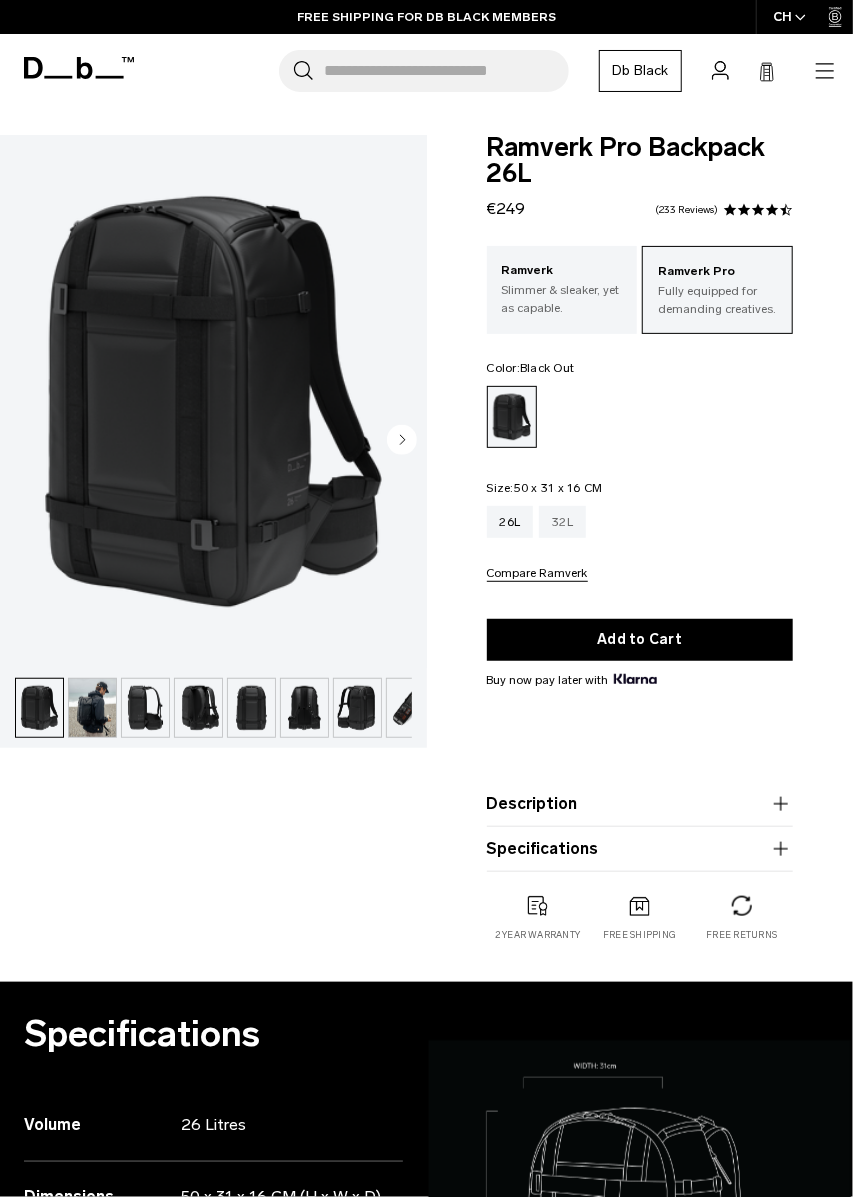 click on "32L" at bounding box center (562, 522) 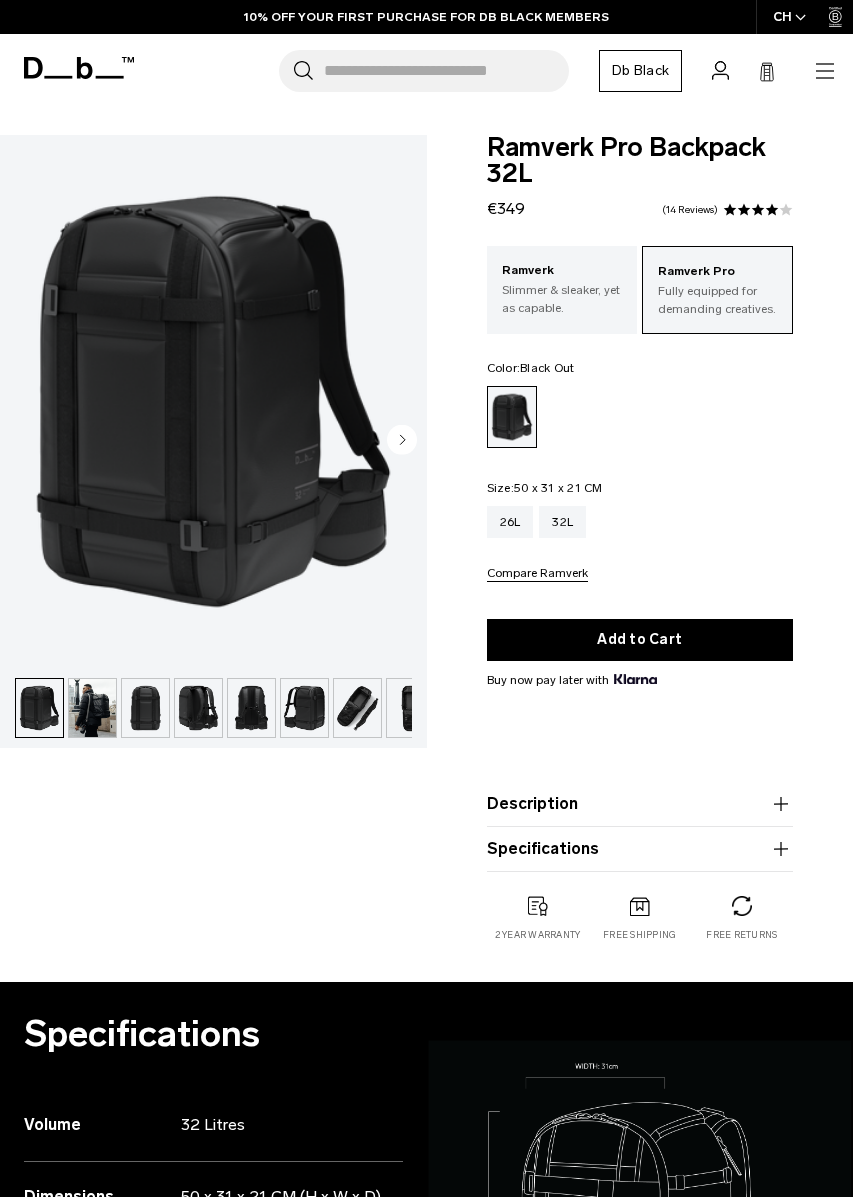 scroll, scrollTop: 0, scrollLeft: 0, axis: both 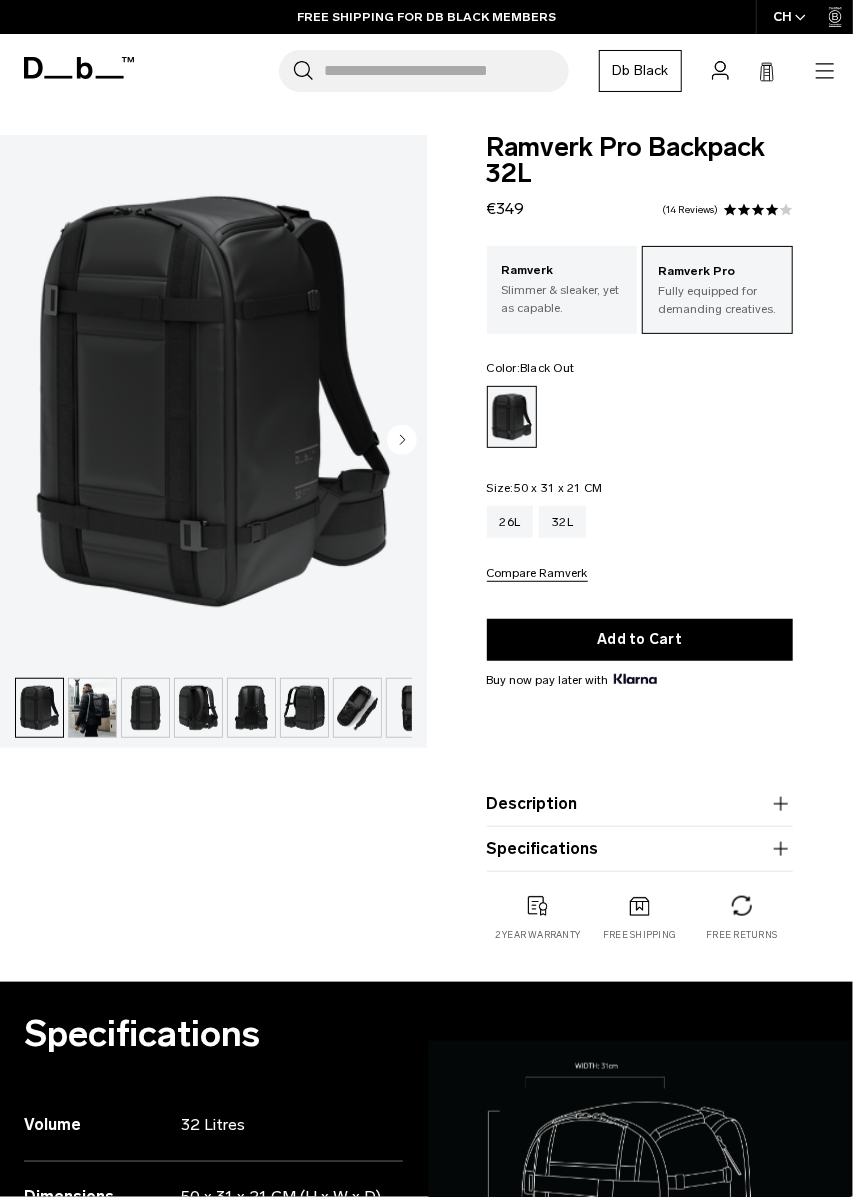 click 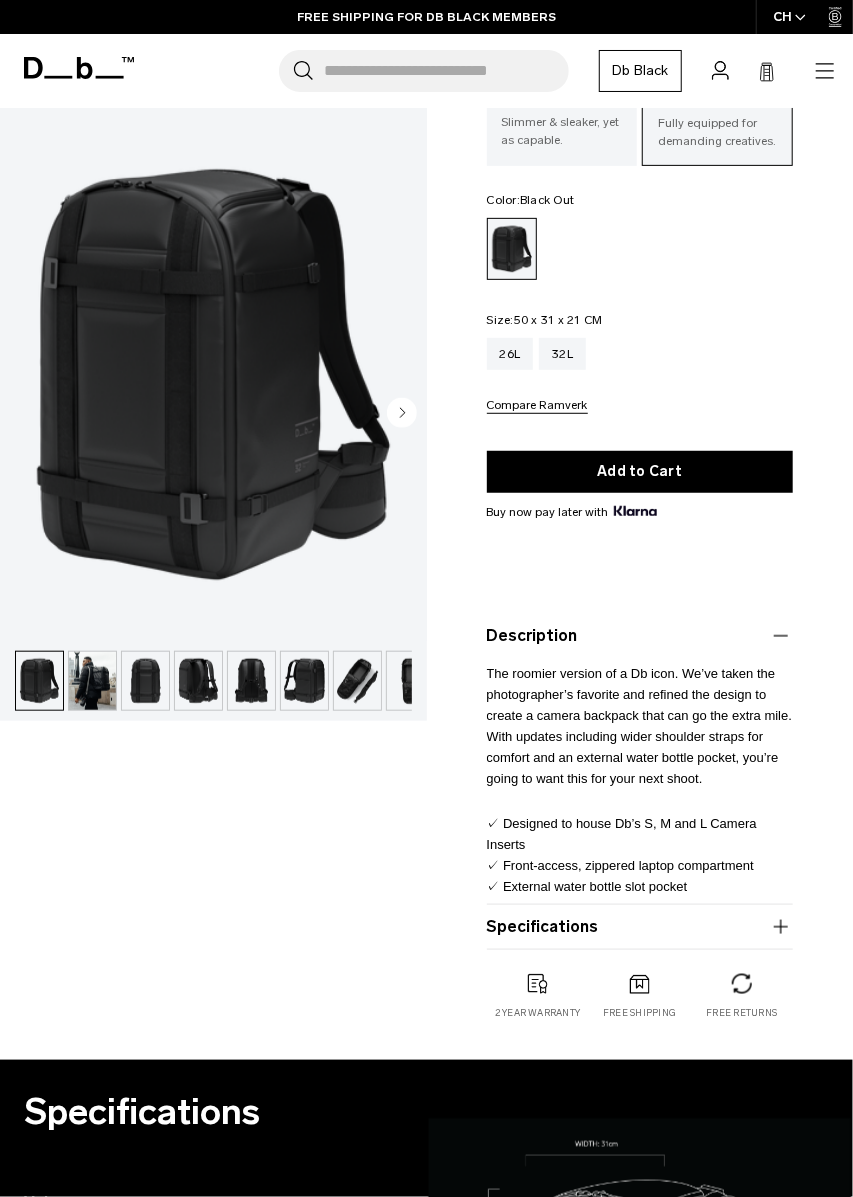 scroll, scrollTop: 170, scrollLeft: 0, axis: vertical 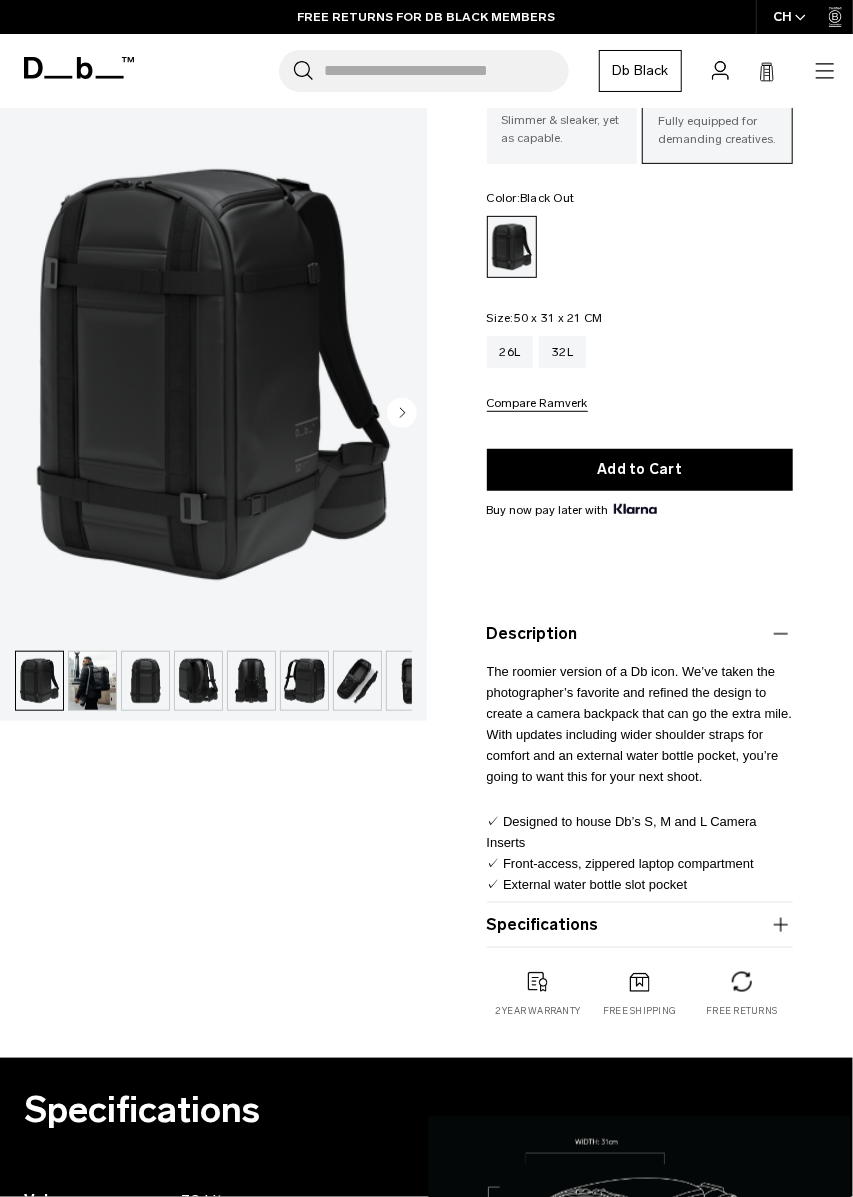 click on "Specifications" at bounding box center [640, 925] 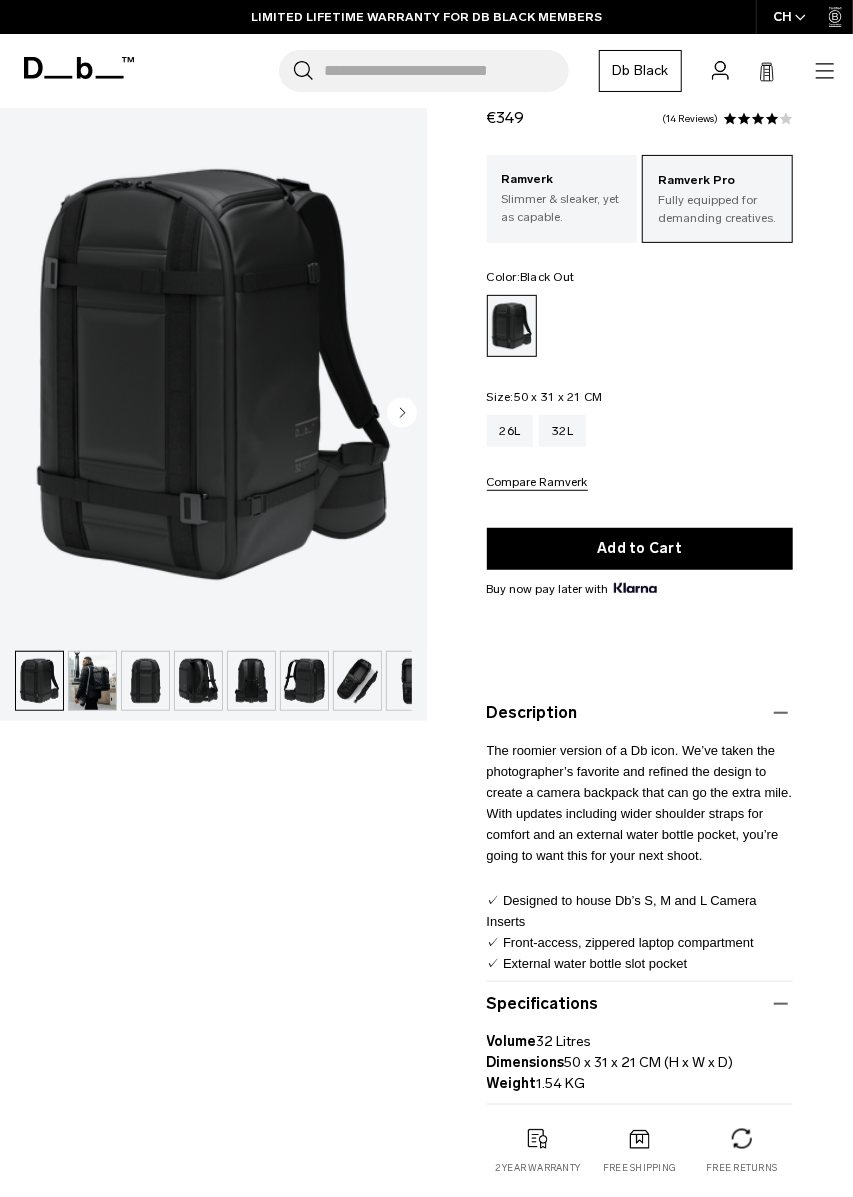 scroll, scrollTop: 0, scrollLeft: 0, axis: both 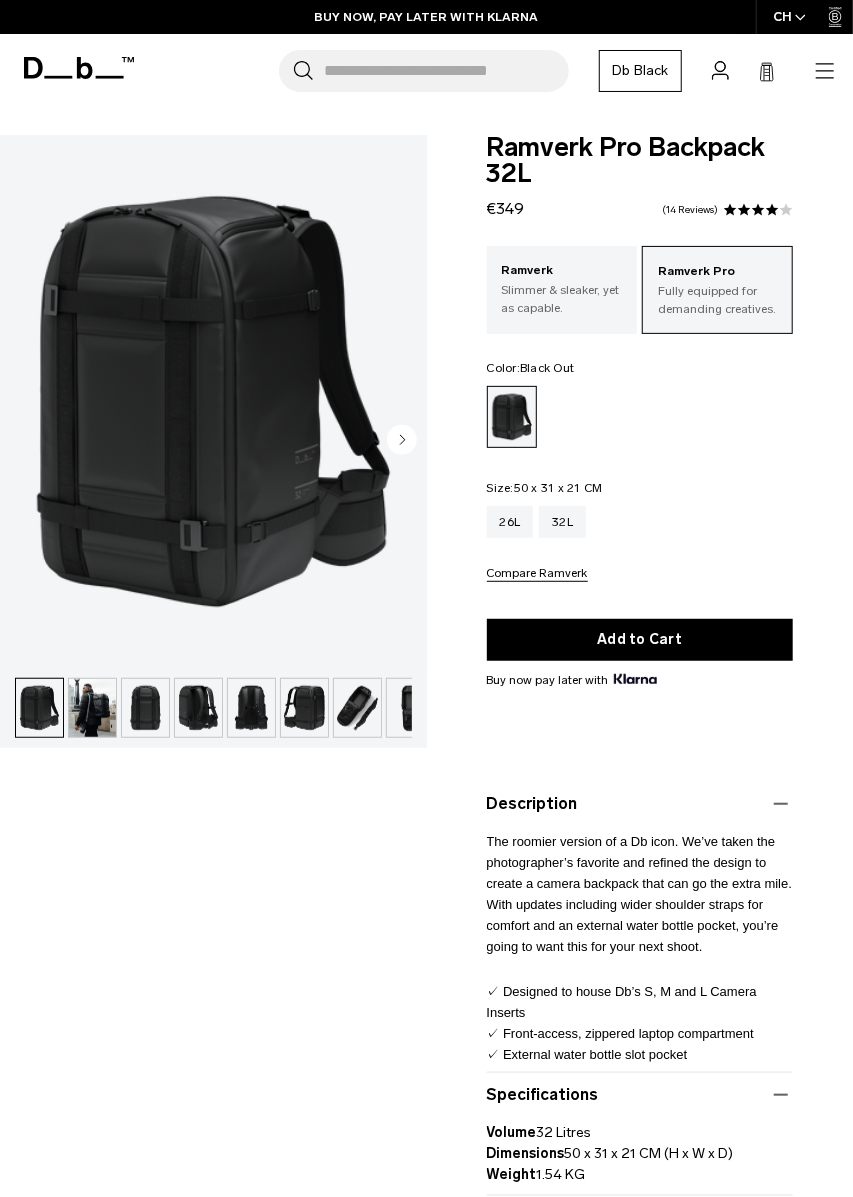click at bounding box center [213, 401] 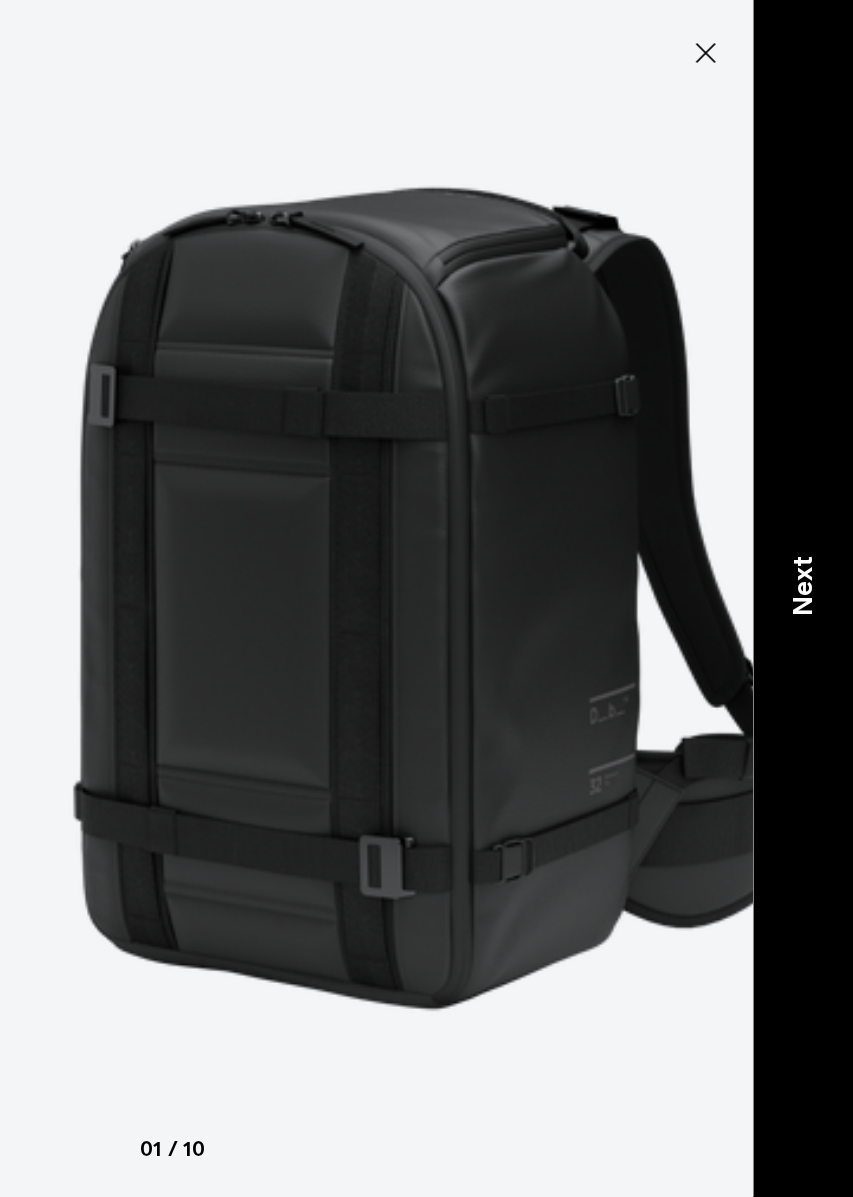 click on "Next" at bounding box center [803, 587] 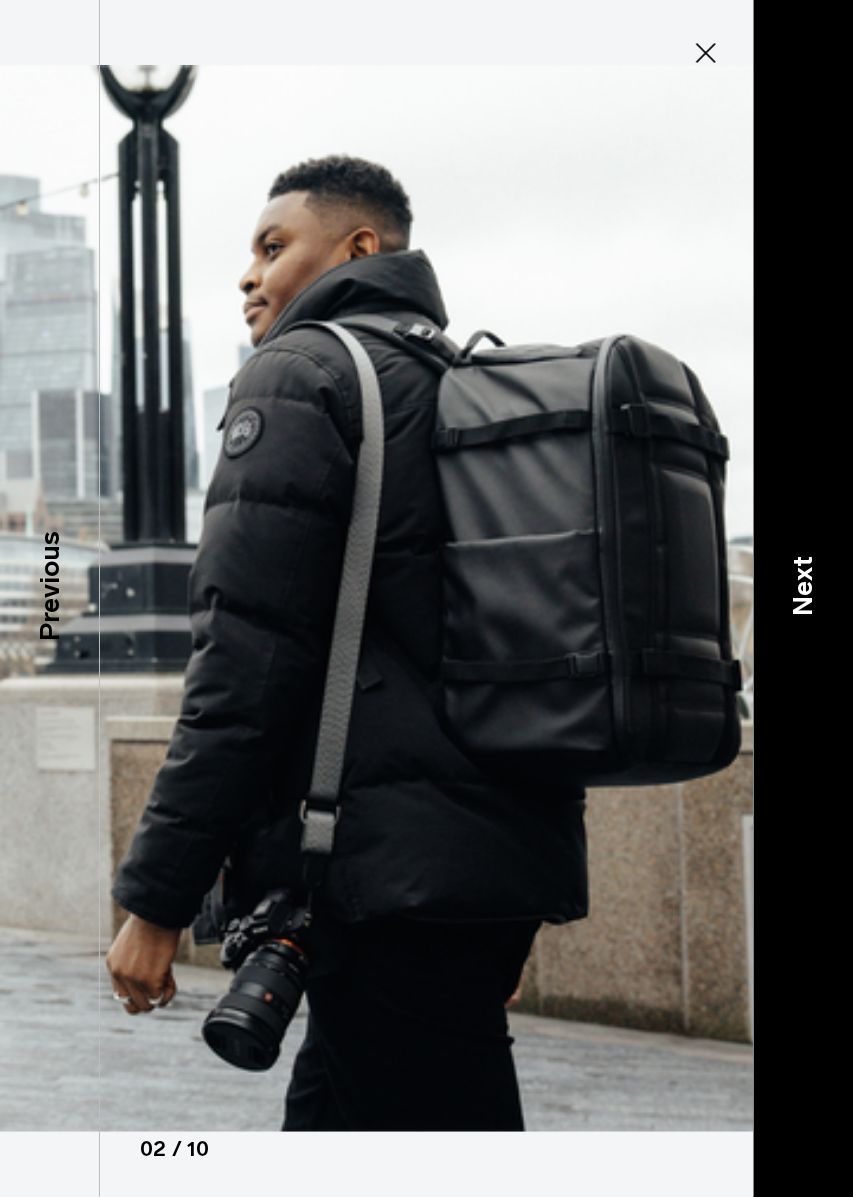 click on "Next" at bounding box center (803, 587) 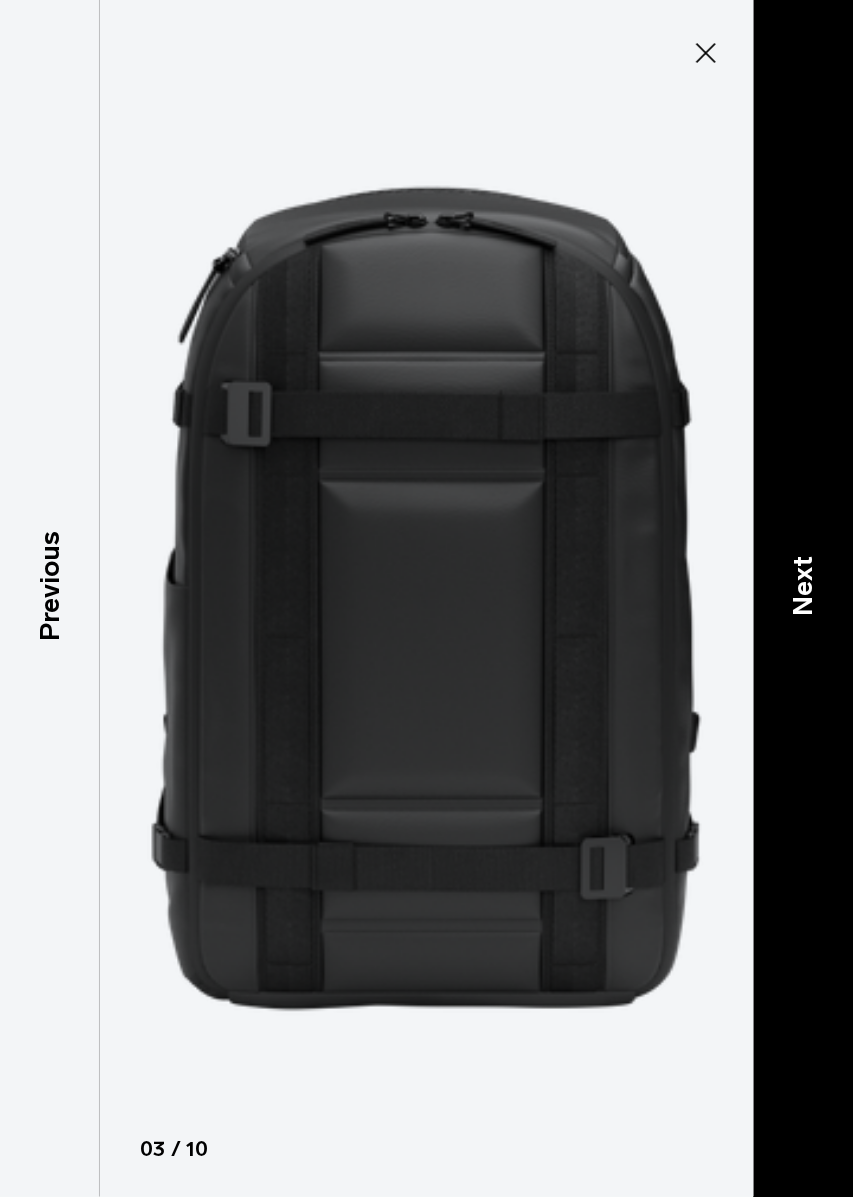 click on "Next" at bounding box center [803, 587] 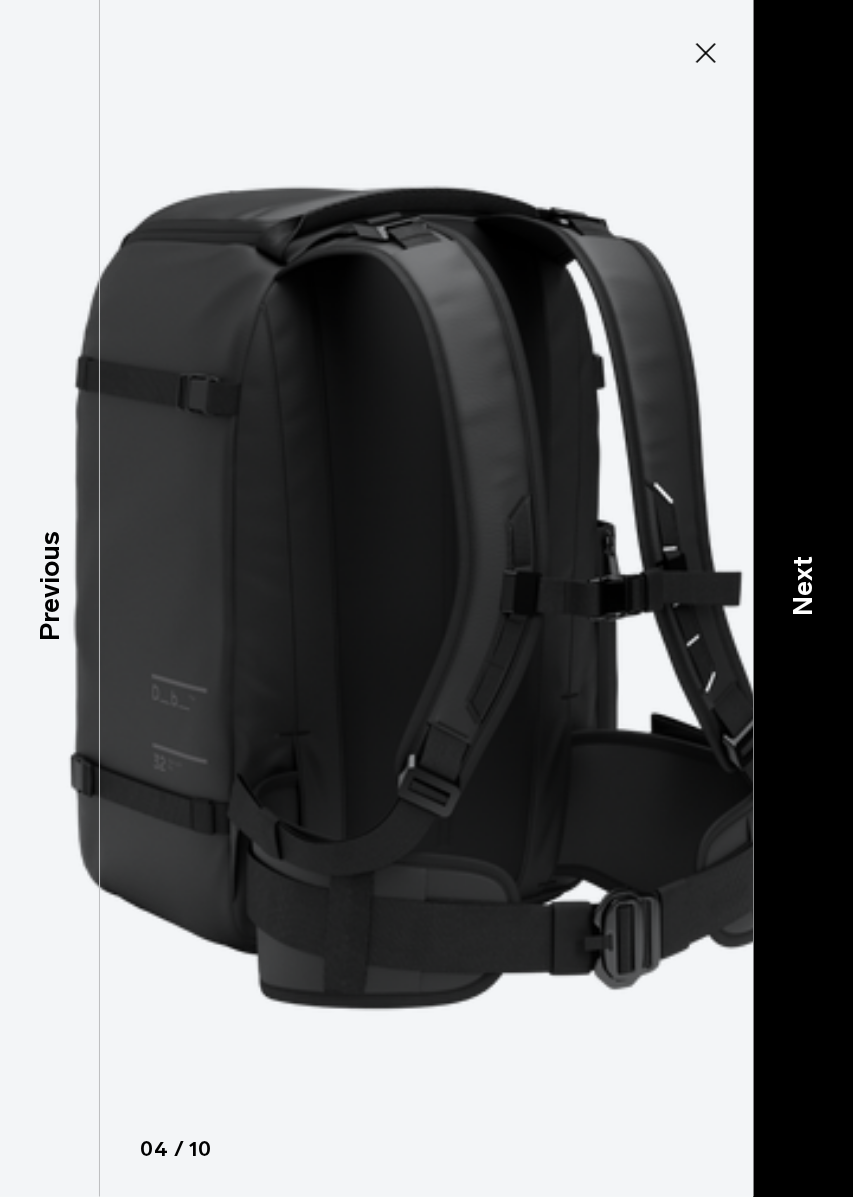 click on "Next" at bounding box center [803, 587] 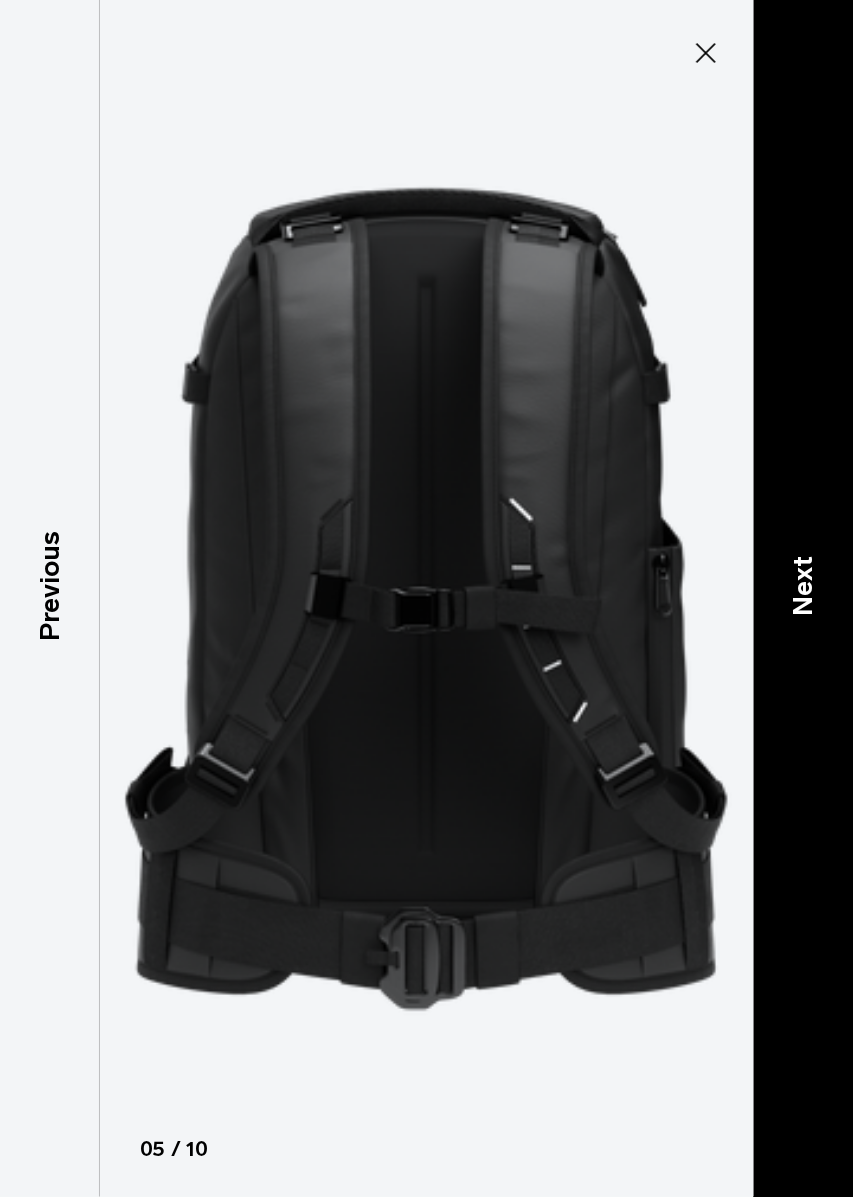 click on "Next" at bounding box center (803, 587) 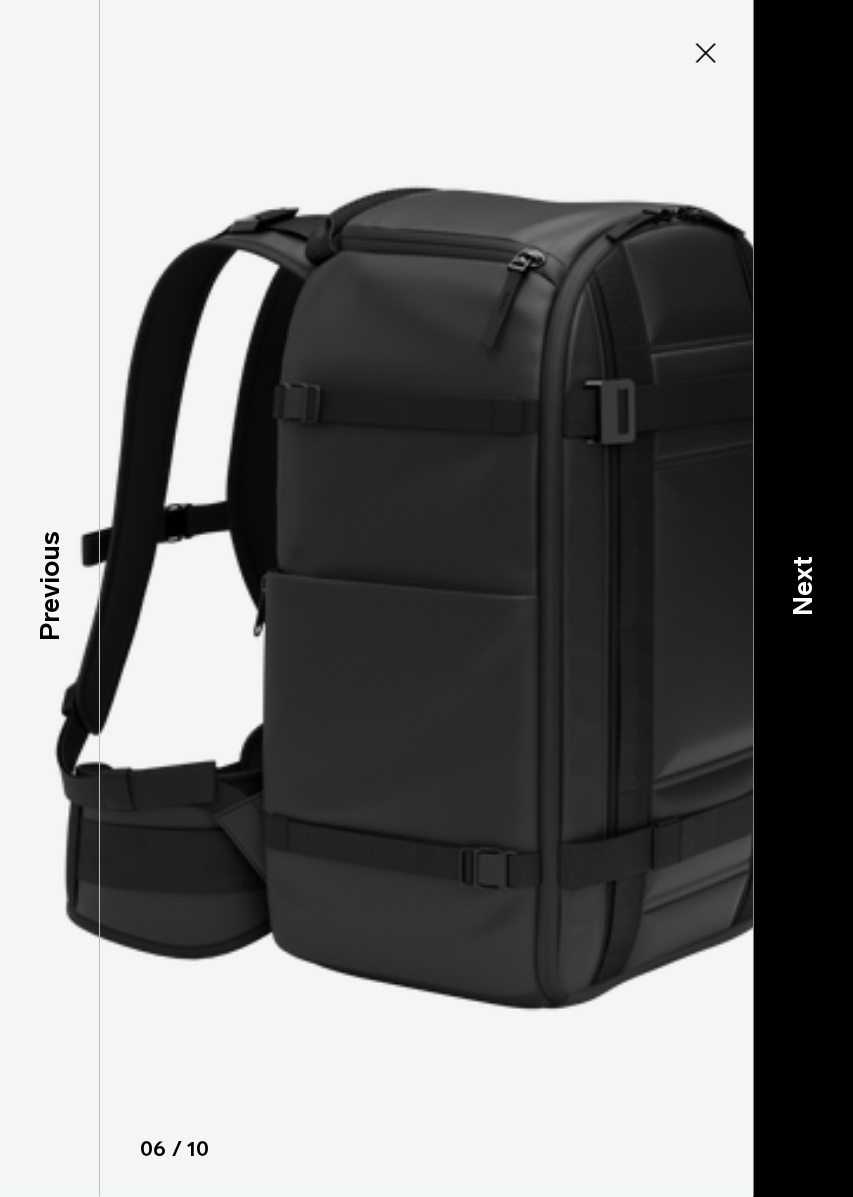 click on "Next" at bounding box center [803, 587] 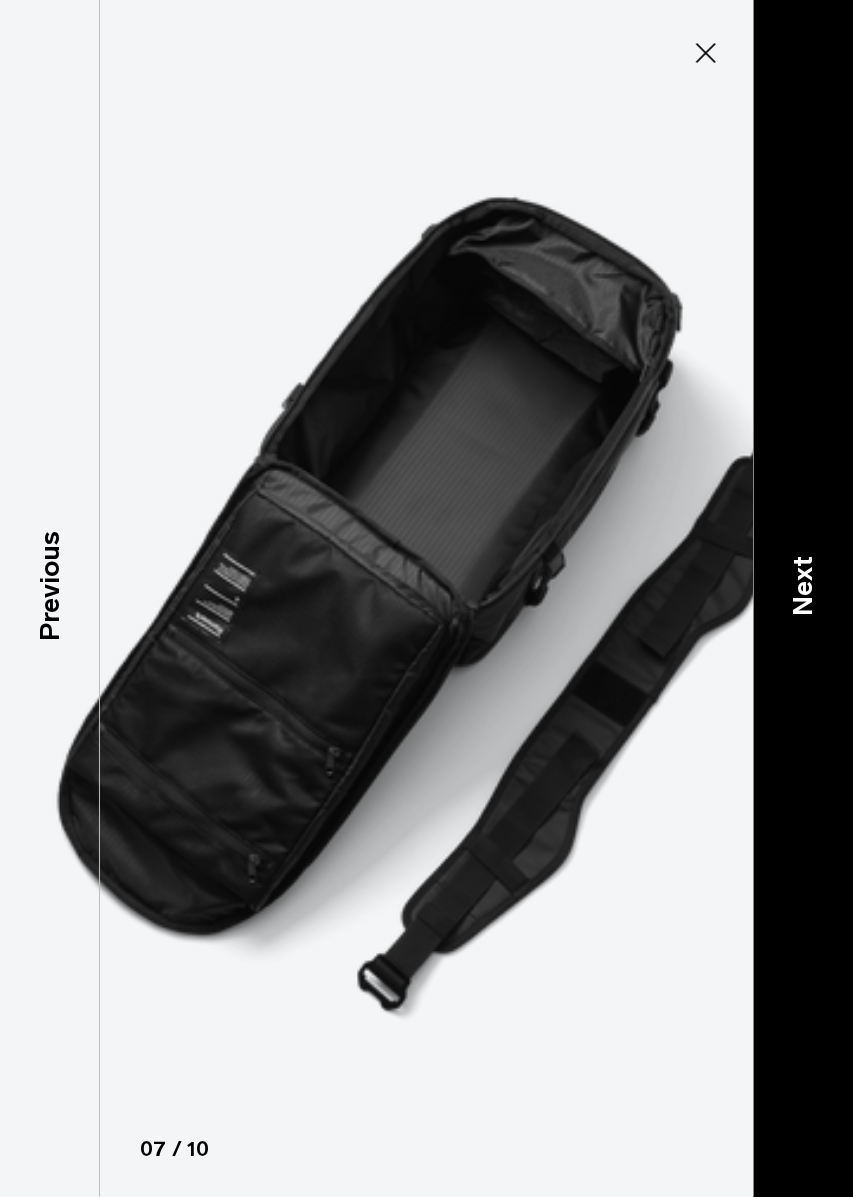 click on "Next" at bounding box center (803, 587) 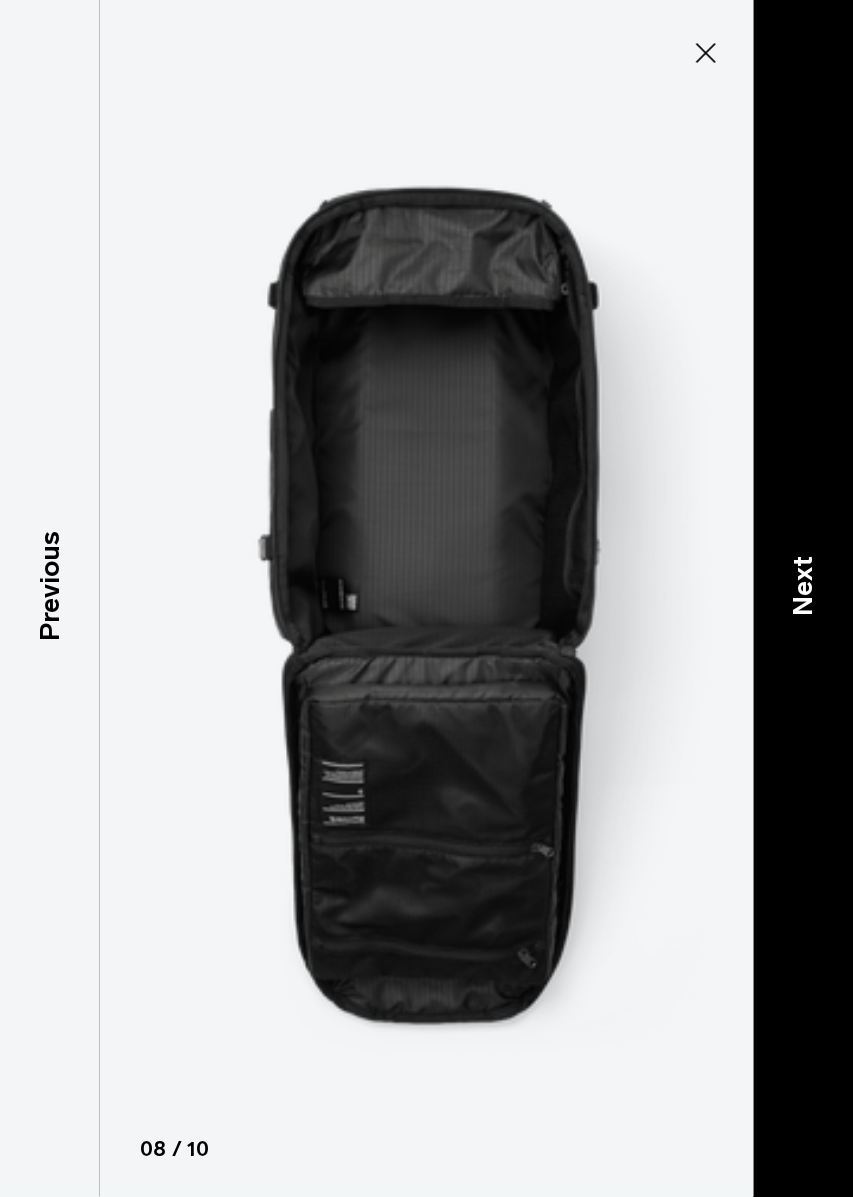 click on "Next" at bounding box center [803, 587] 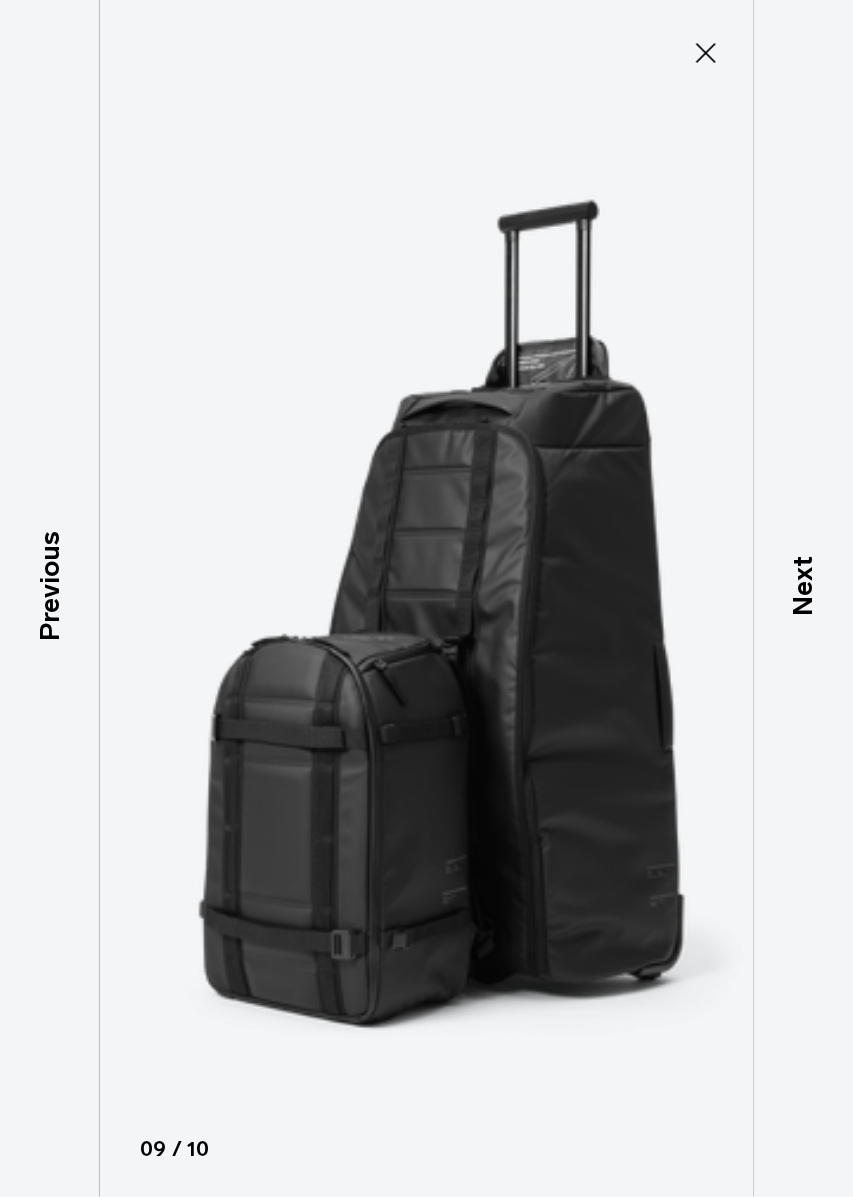 click 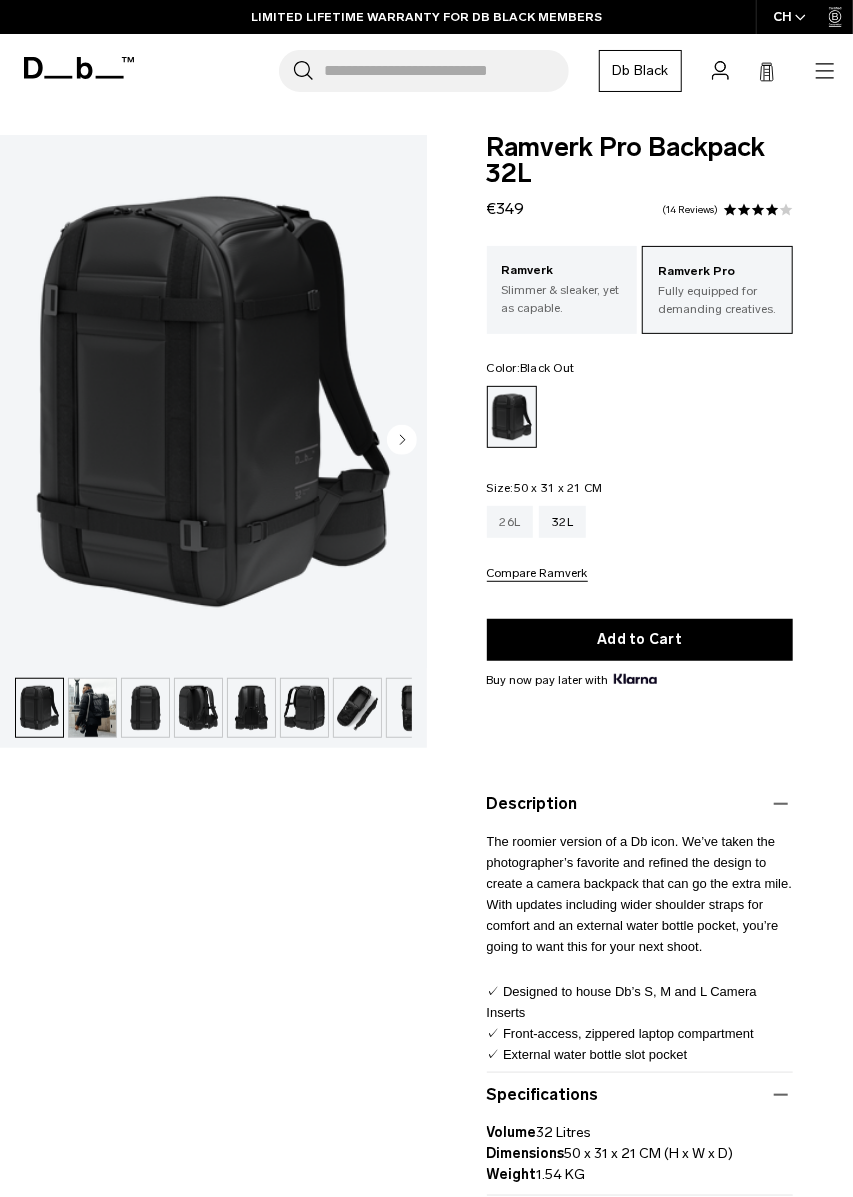 click on "26L" at bounding box center (510, 522) 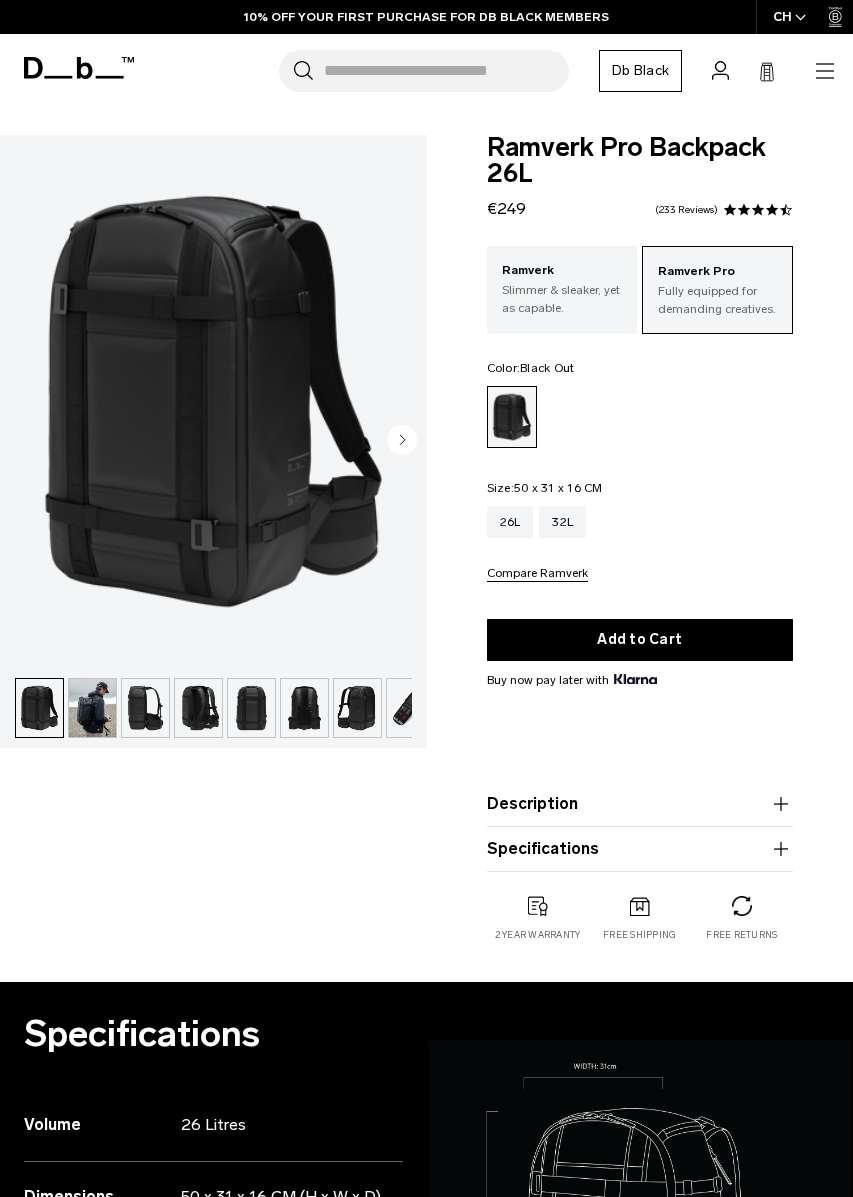 scroll, scrollTop: 0, scrollLeft: 0, axis: both 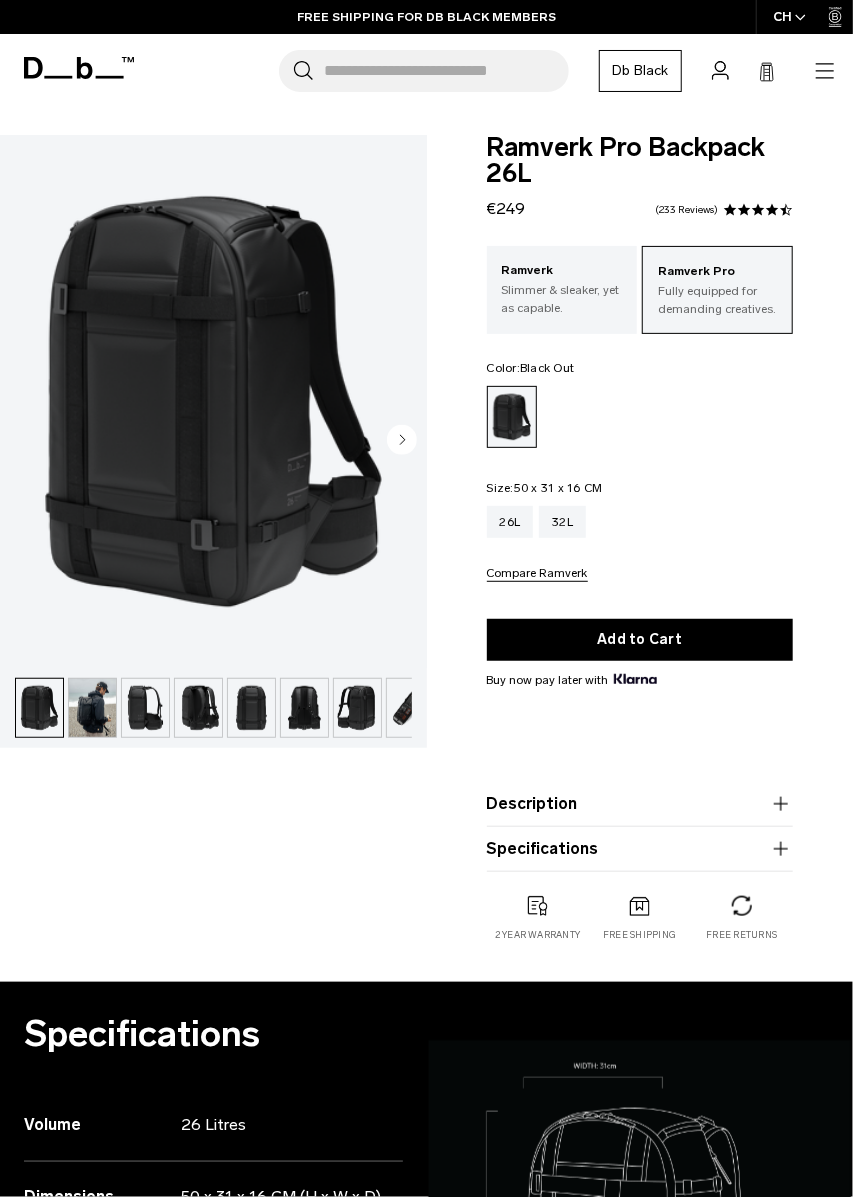 click on "Compare Ramverk" at bounding box center (537, 574) 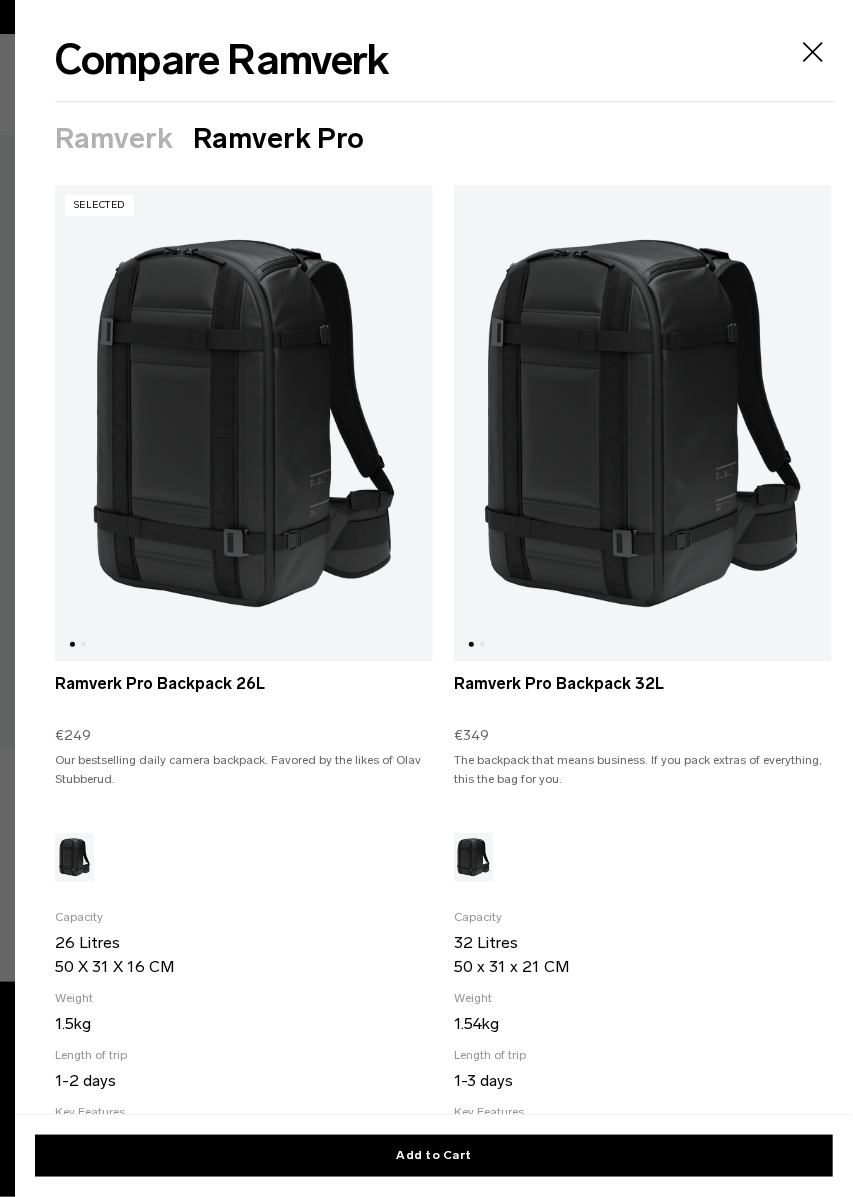 click on "Capacity
32 Litres 50 x 31 x 21 CM
Weight
1.54kg
Length of trip
1-3 days
Key Features
- Fits S & M Camera inserts - Easy Access Main Compartment - Accessible Top Pocket - Water Bottle Holder - 16"" Laptop Pocket - Chest Straps - Detachable Hip Belt - Internal Mesh Pockets - Rib Cage Technology™️ - Hook-Up System™️ compatible" at bounding box center [643, 1137] 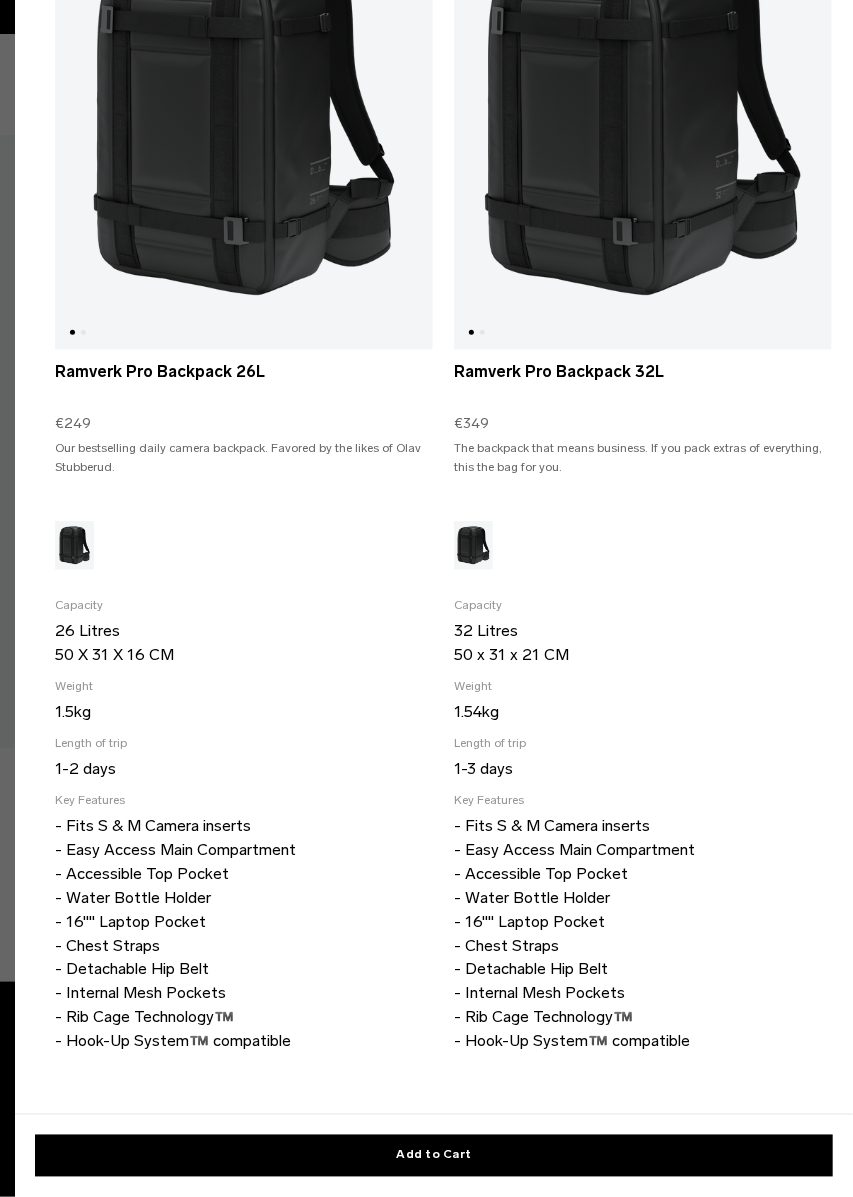 scroll, scrollTop: 0, scrollLeft: 0, axis: both 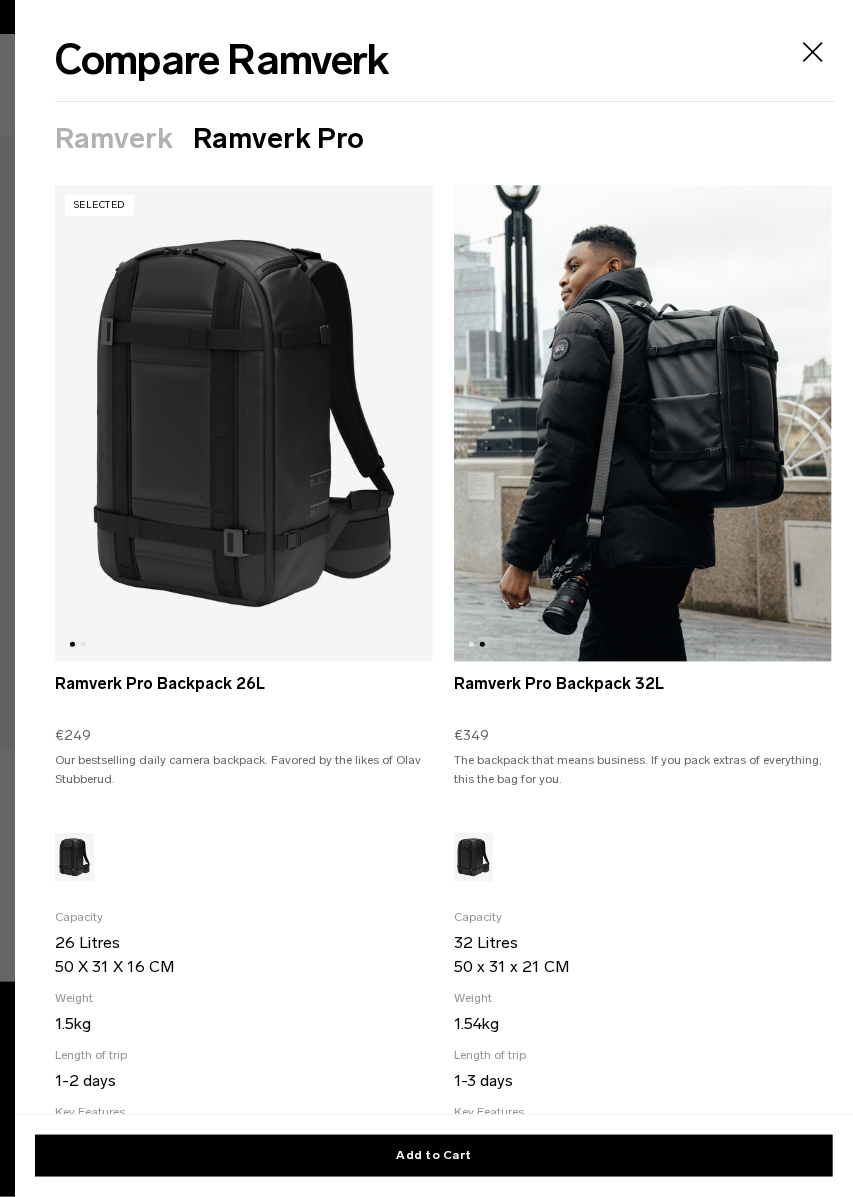 click 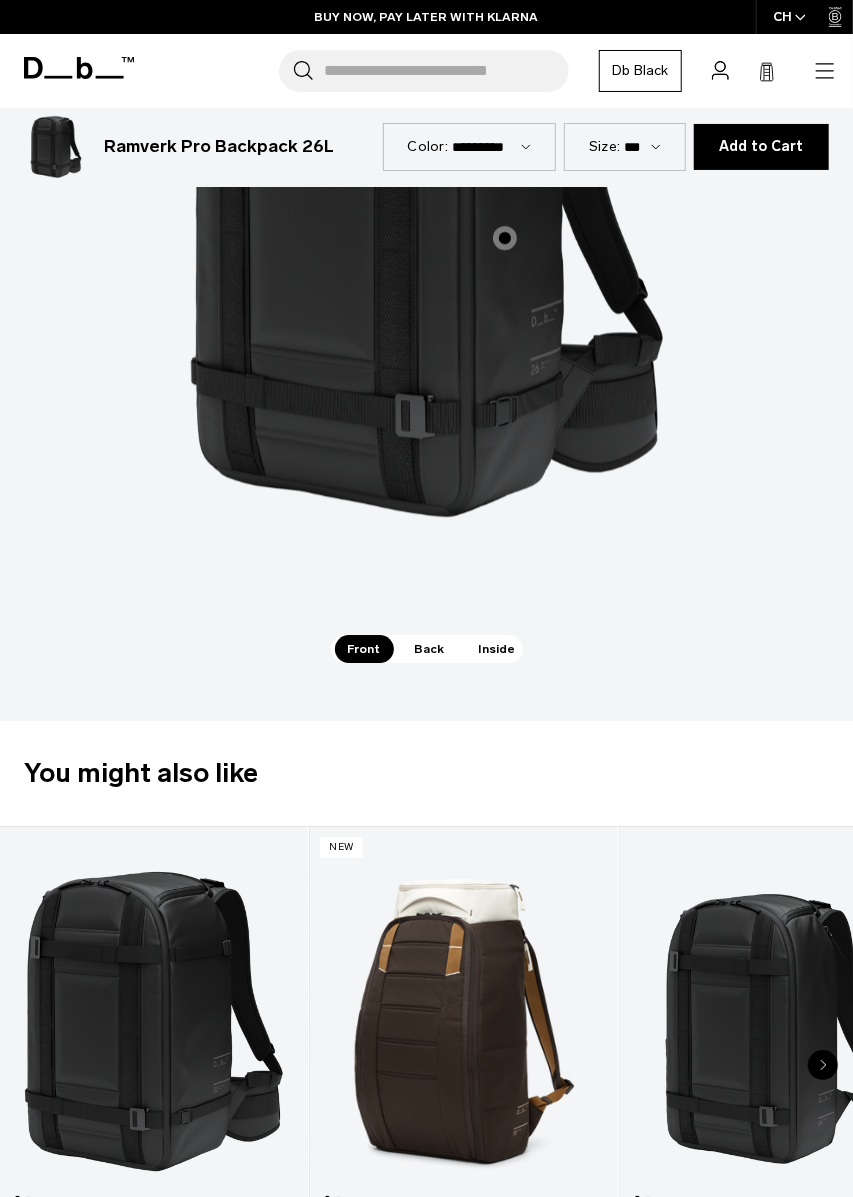 scroll, scrollTop: 1896, scrollLeft: 0, axis: vertical 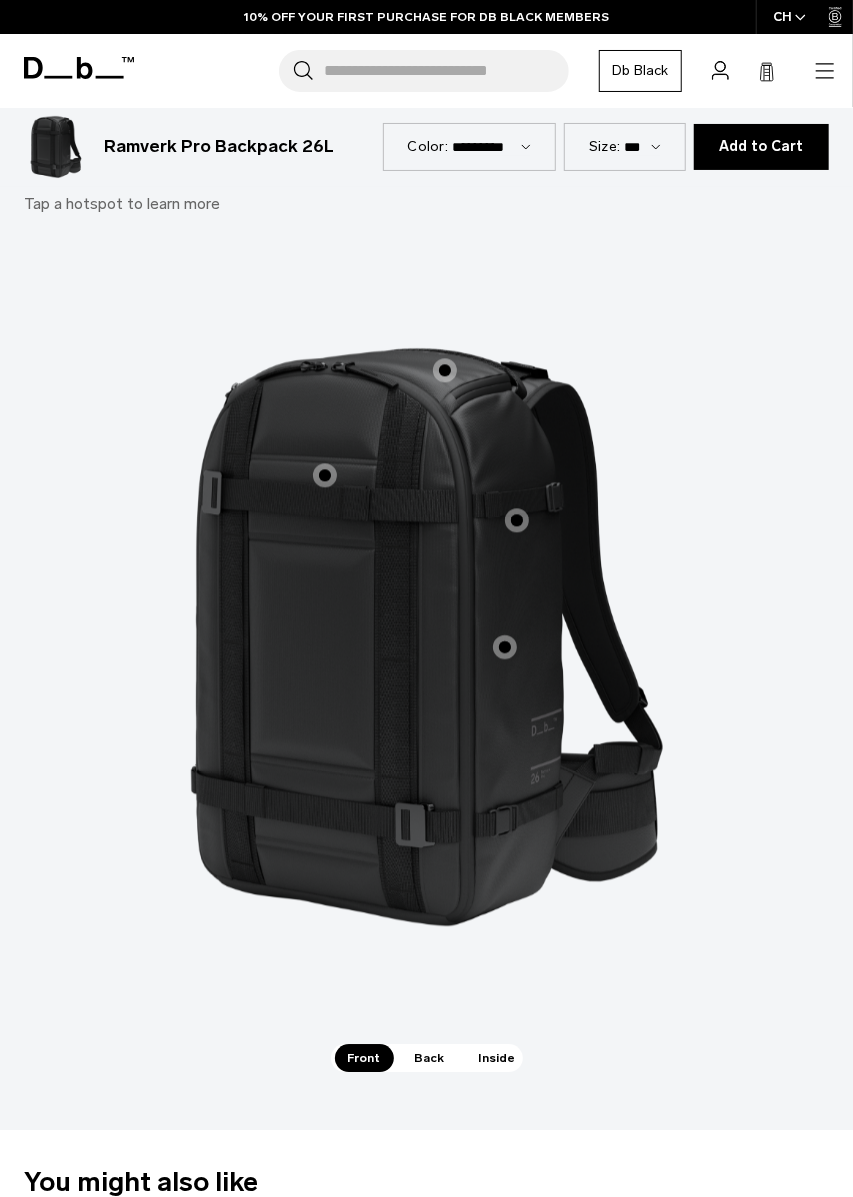 click on "Adjustable Front Straps" at bounding box center [325, 475] 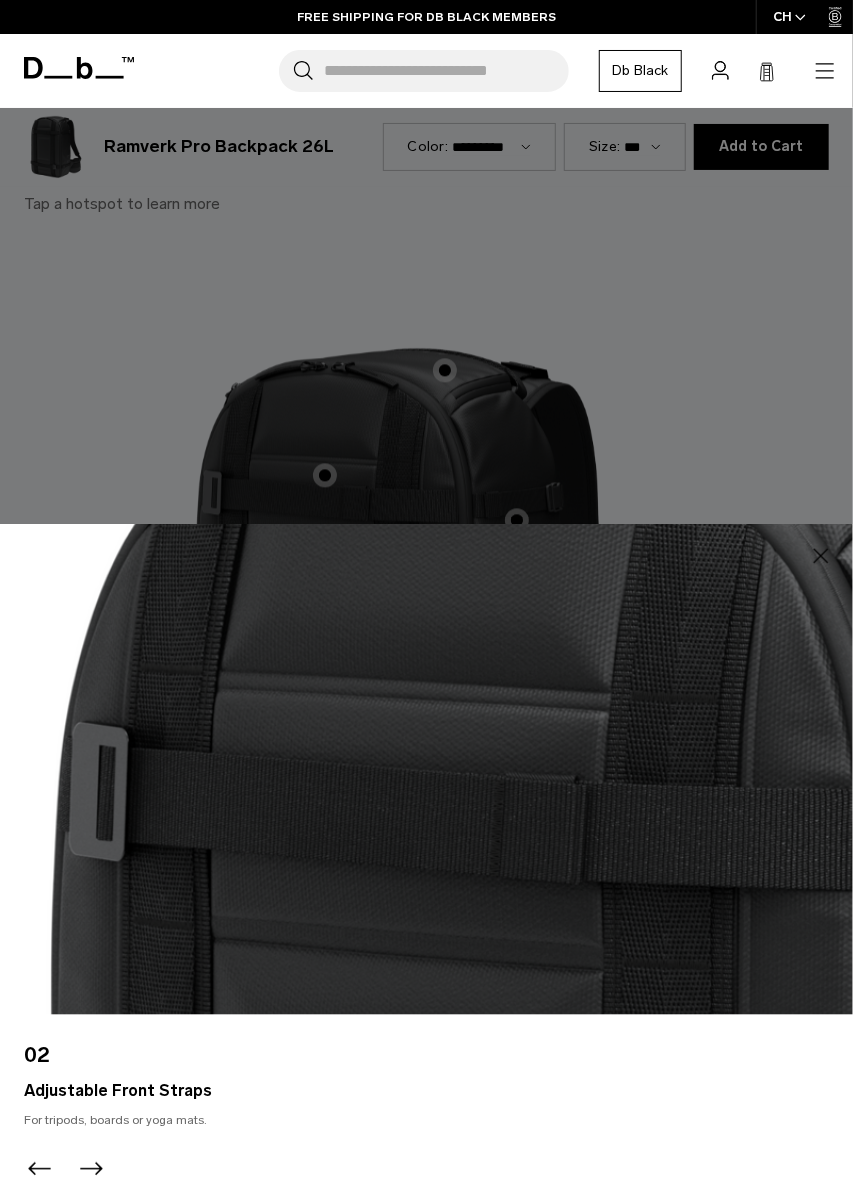 click on "For tripods, boards or yoga mats." at bounding box center (426, 1120) 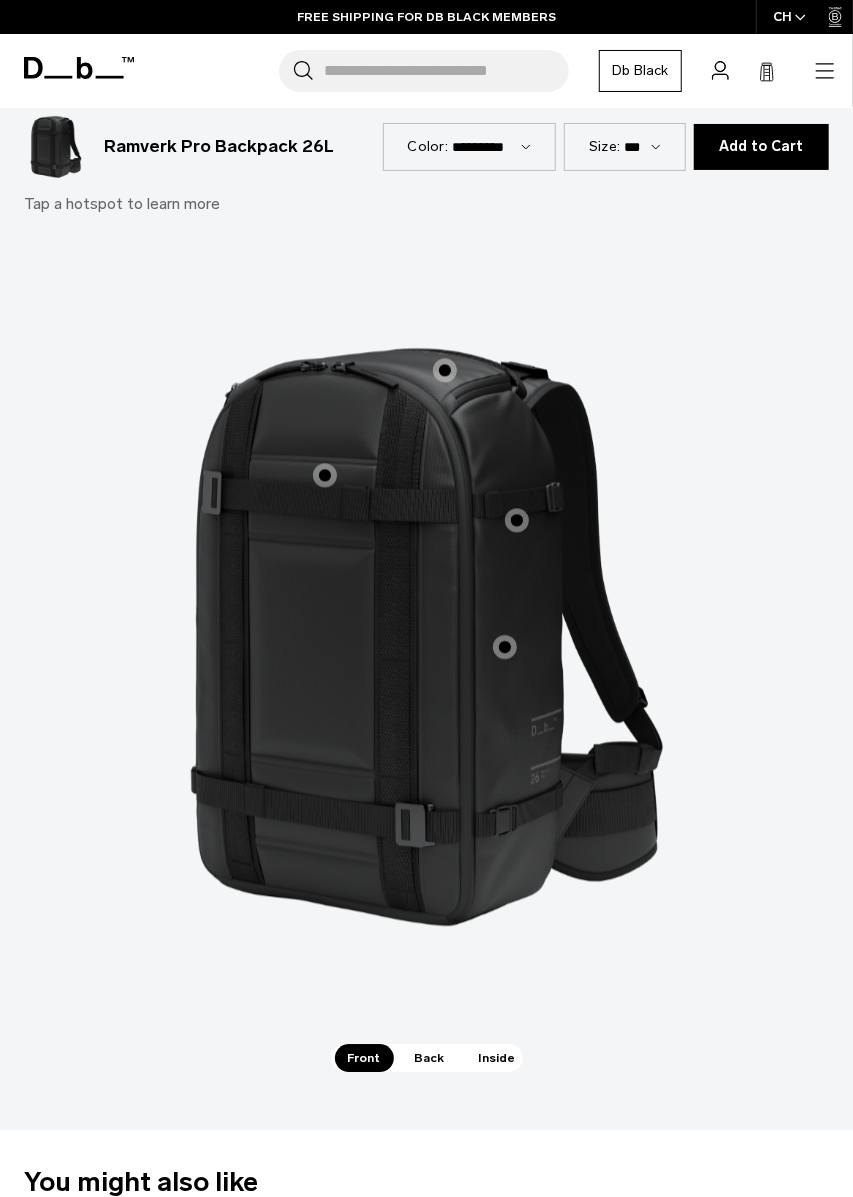 click on "Adjustable Side Straps" at bounding box center (517, 520) 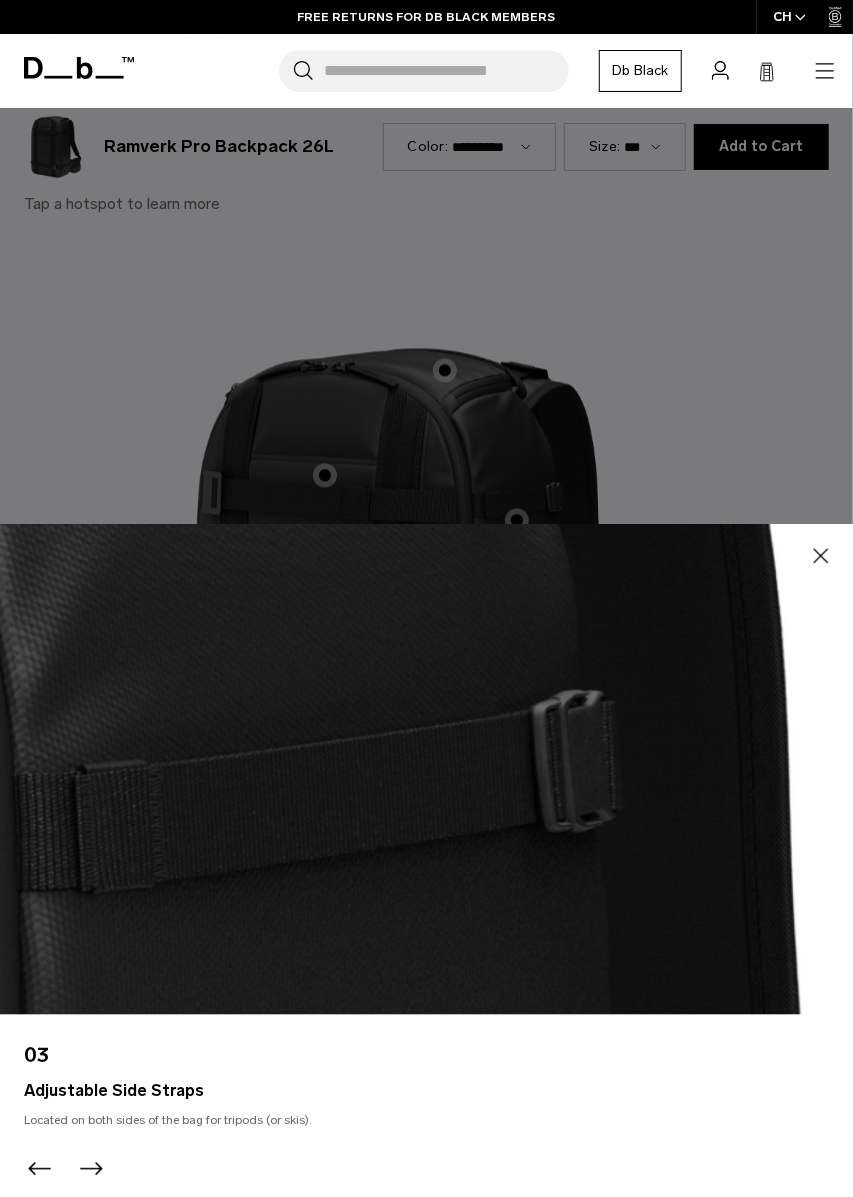 click 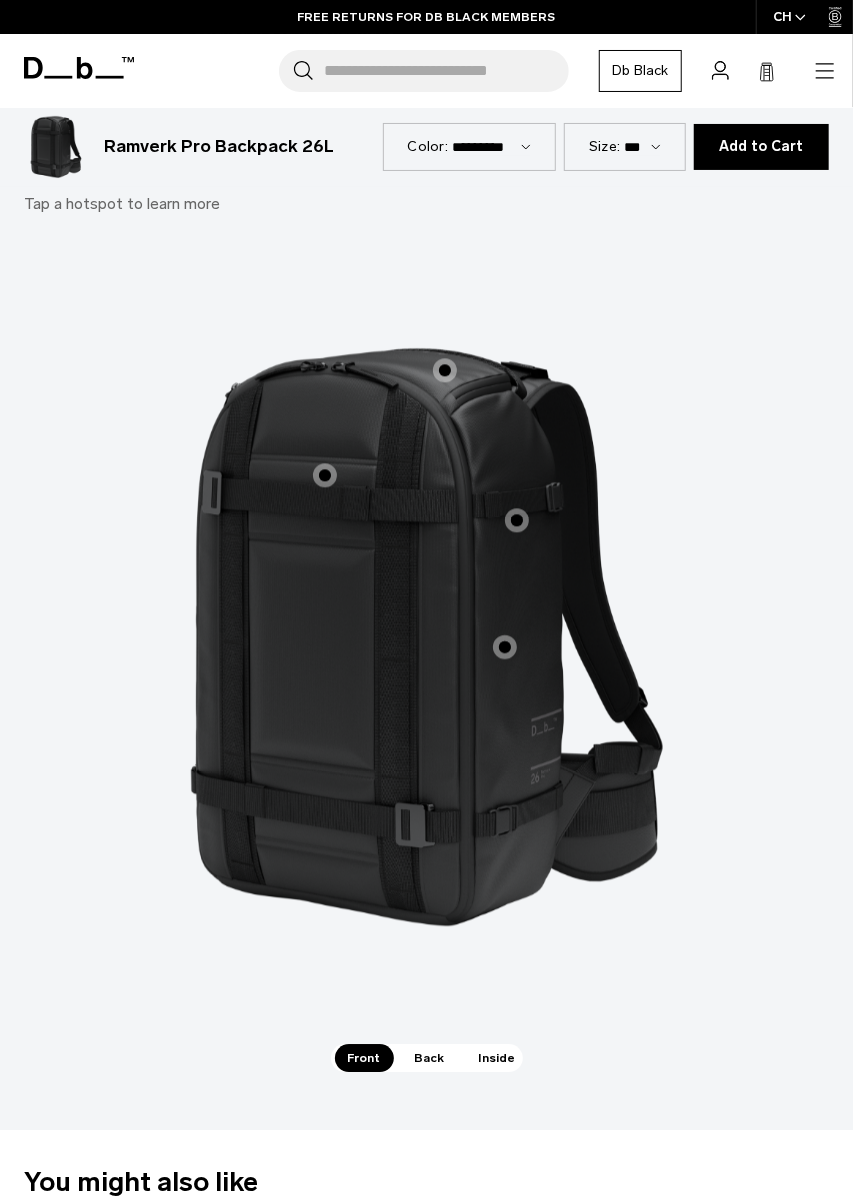 click on "Rib Cage Construction™️" at bounding box center [505, 647] 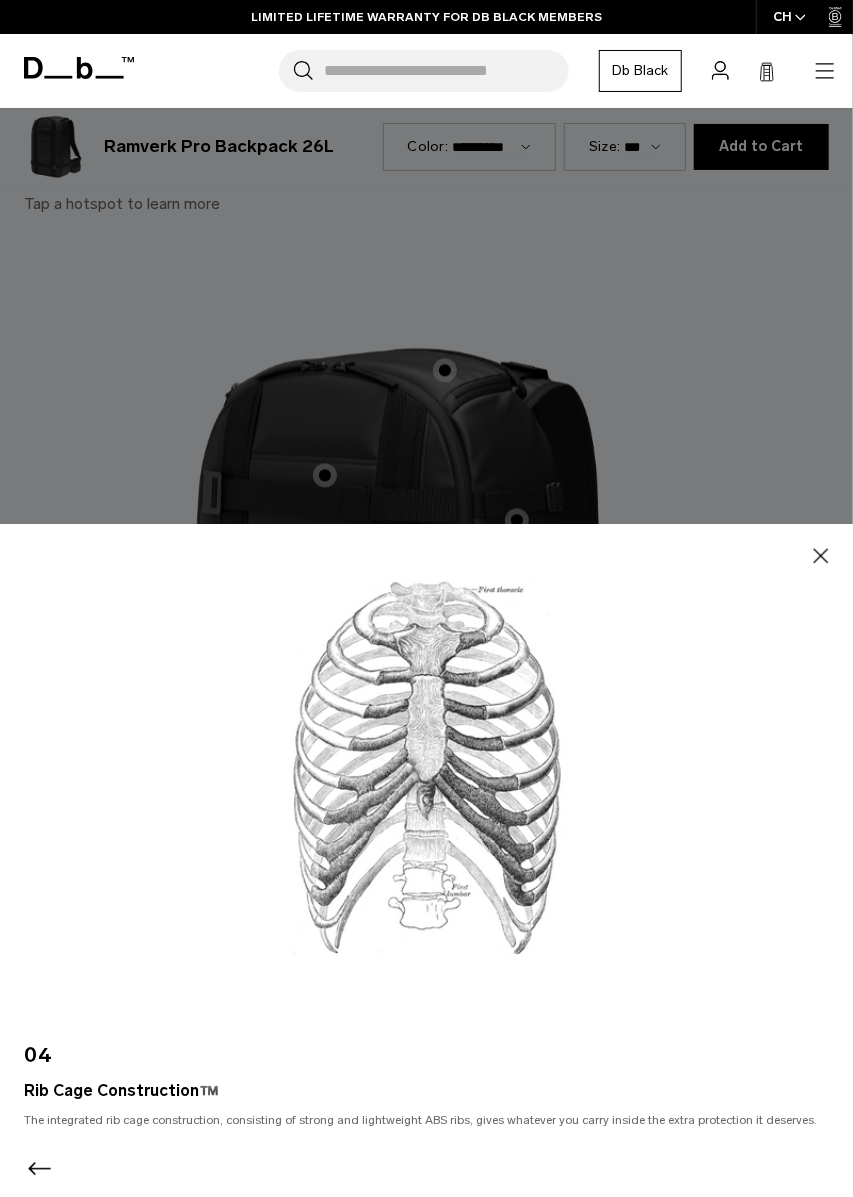 click 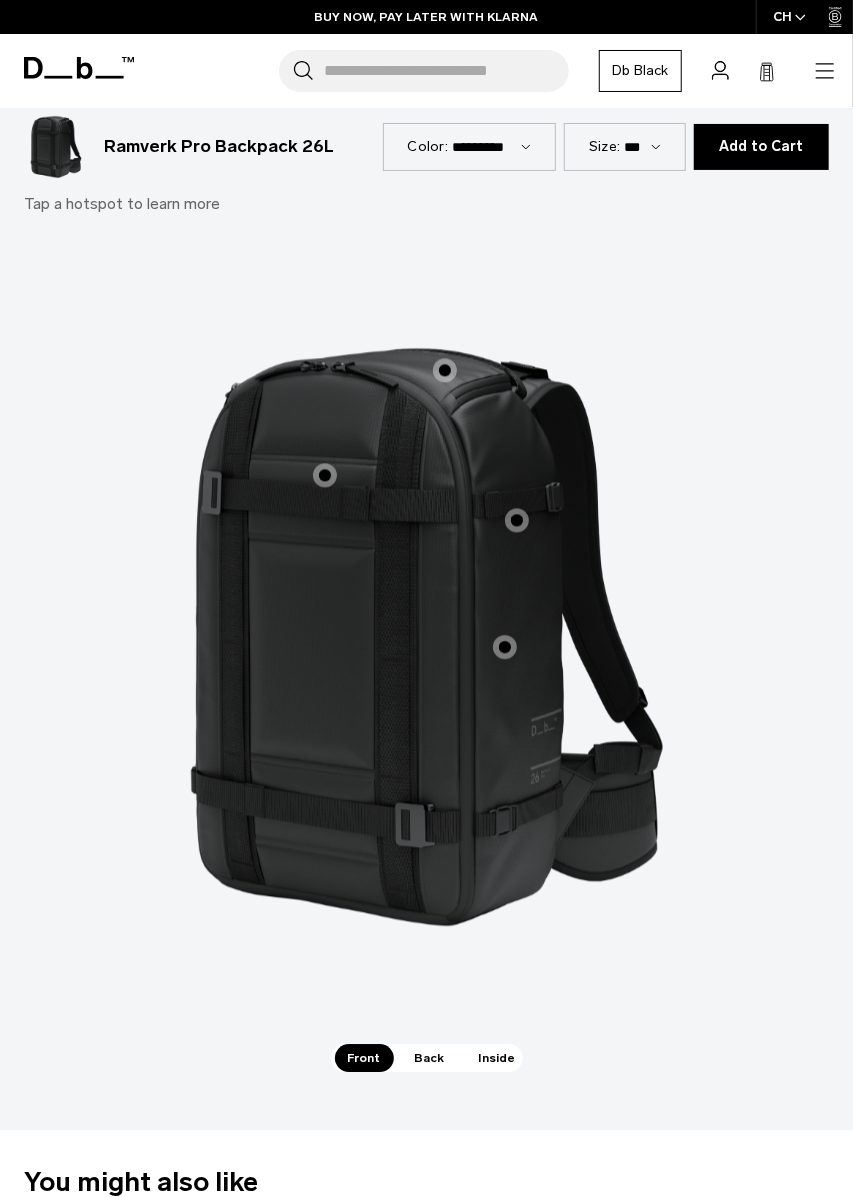 click on "Large Top Pocket" at bounding box center [445, 370] 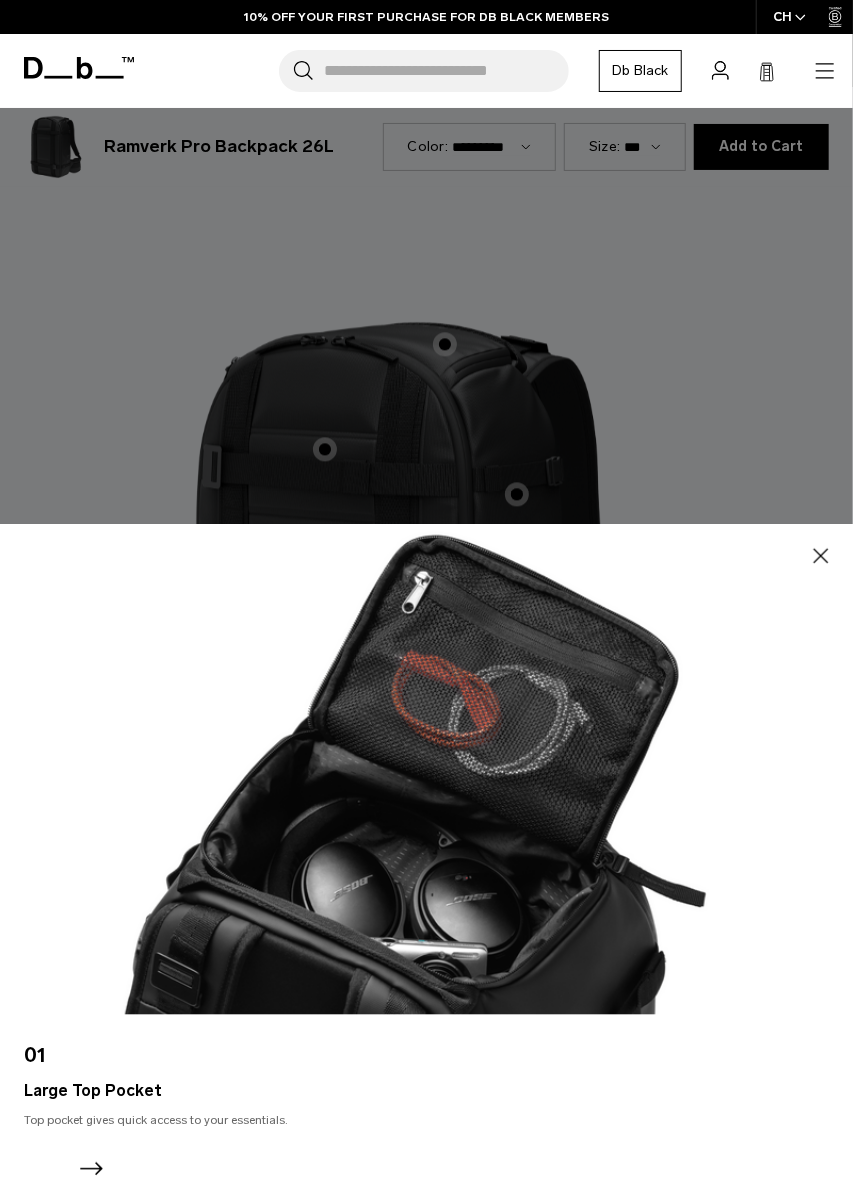 scroll, scrollTop: 1464, scrollLeft: 0, axis: vertical 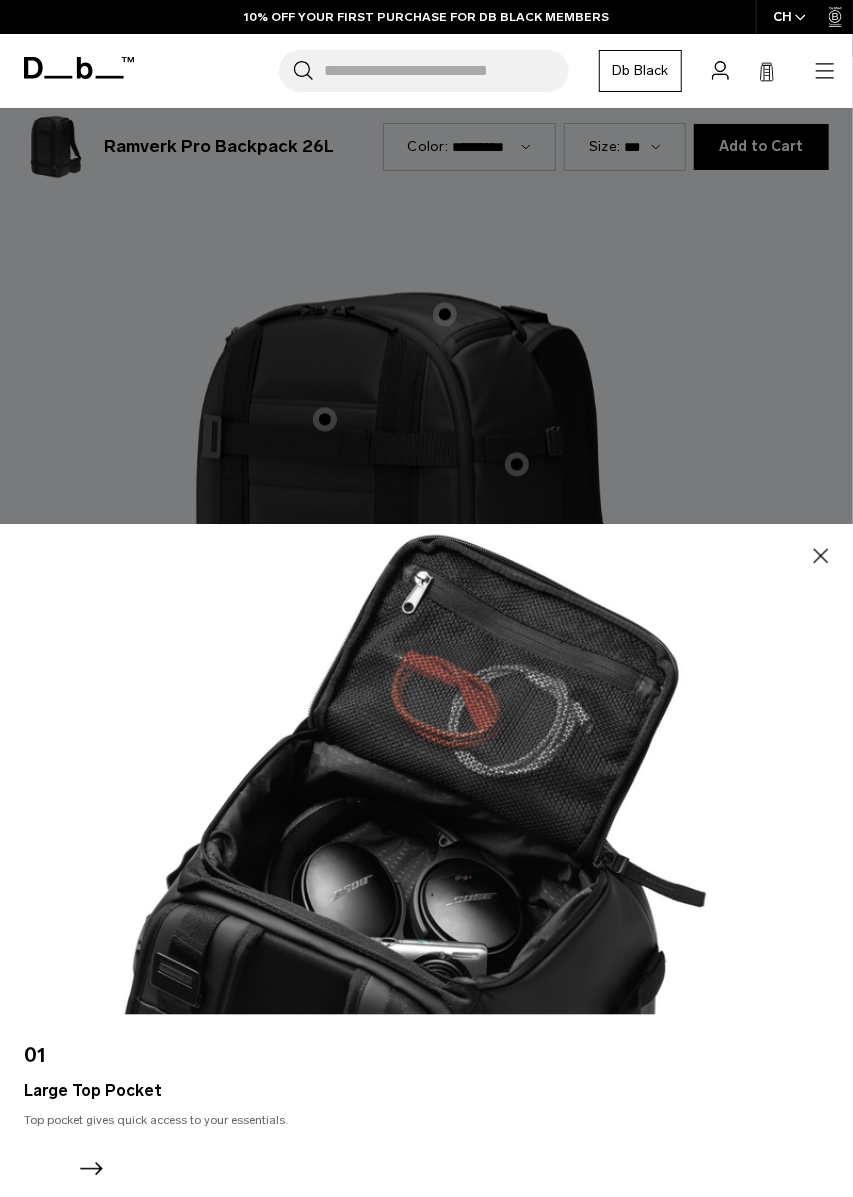 click 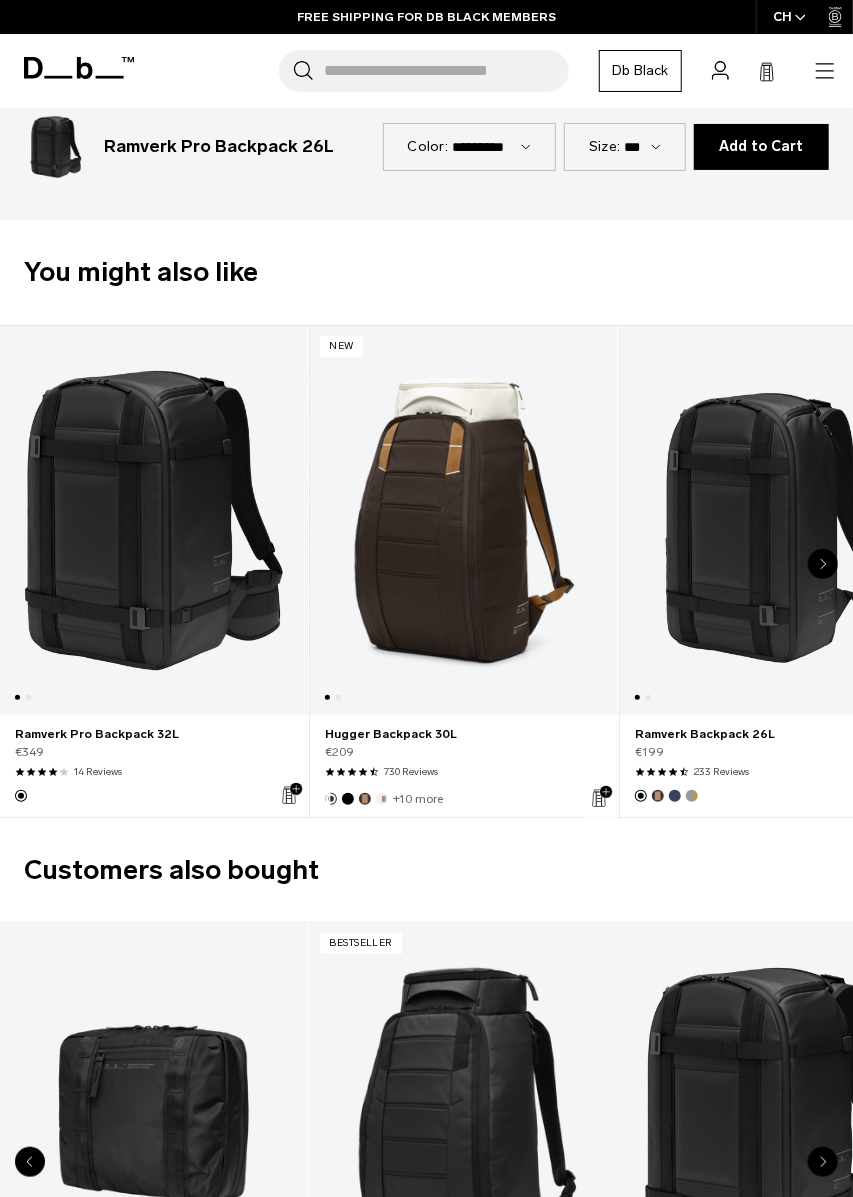 scroll, scrollTop: 2316, scrollLeft: 0, axis: vertical 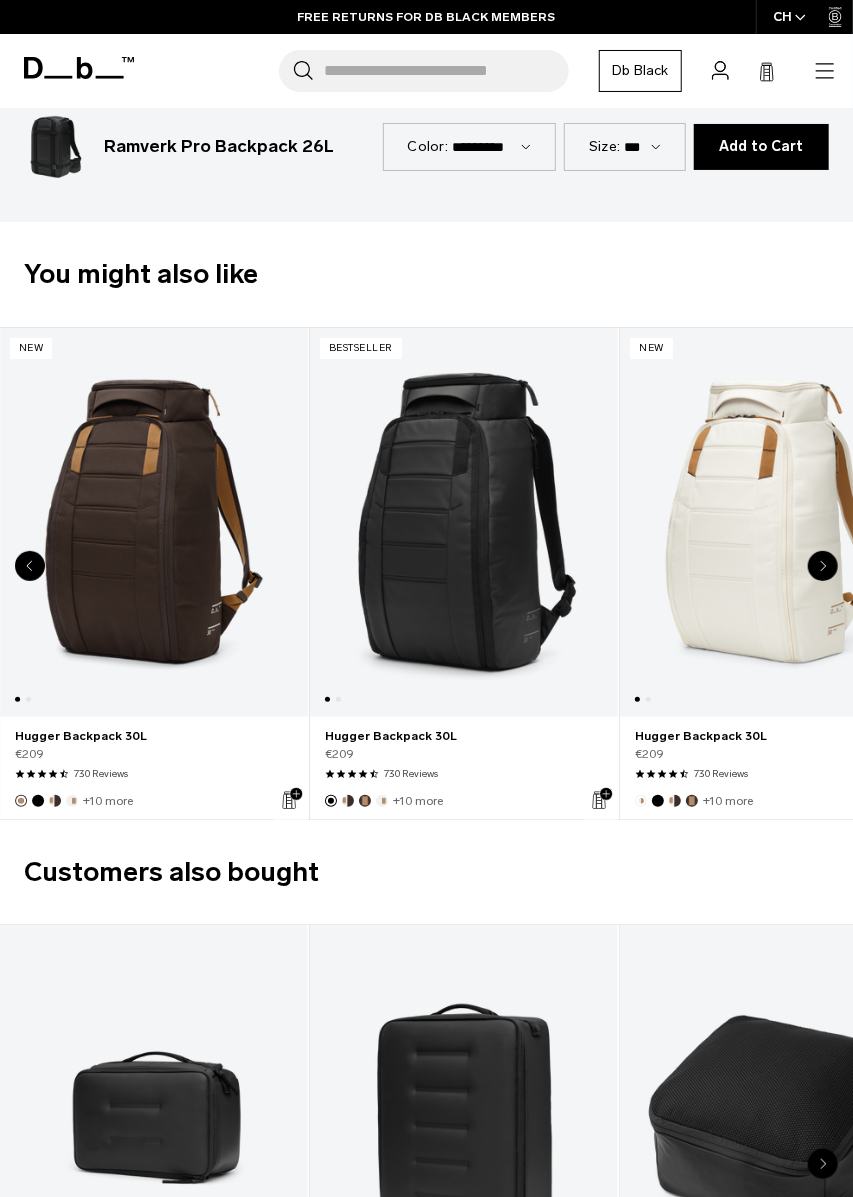 click at bounding box center [464, 522] 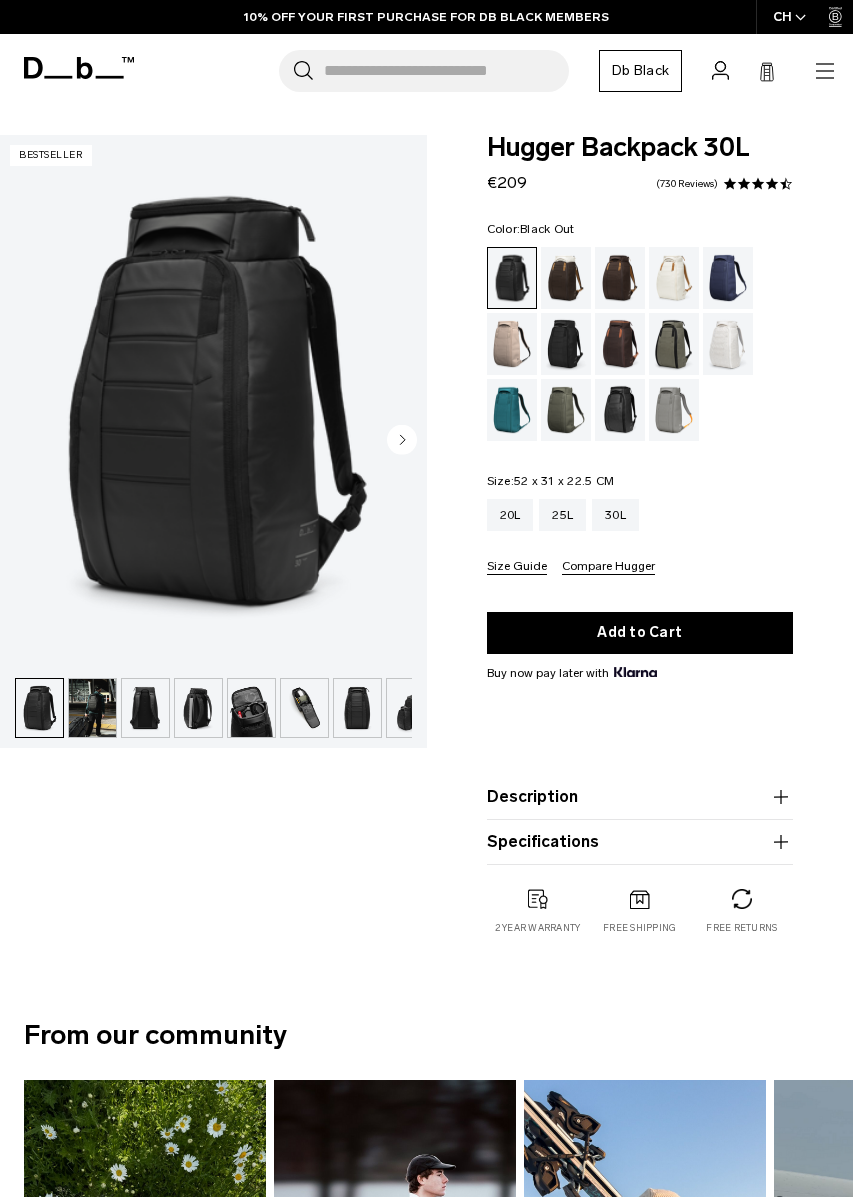 scroll, scrollTop: 0, scrollLeft: 0, axis: both 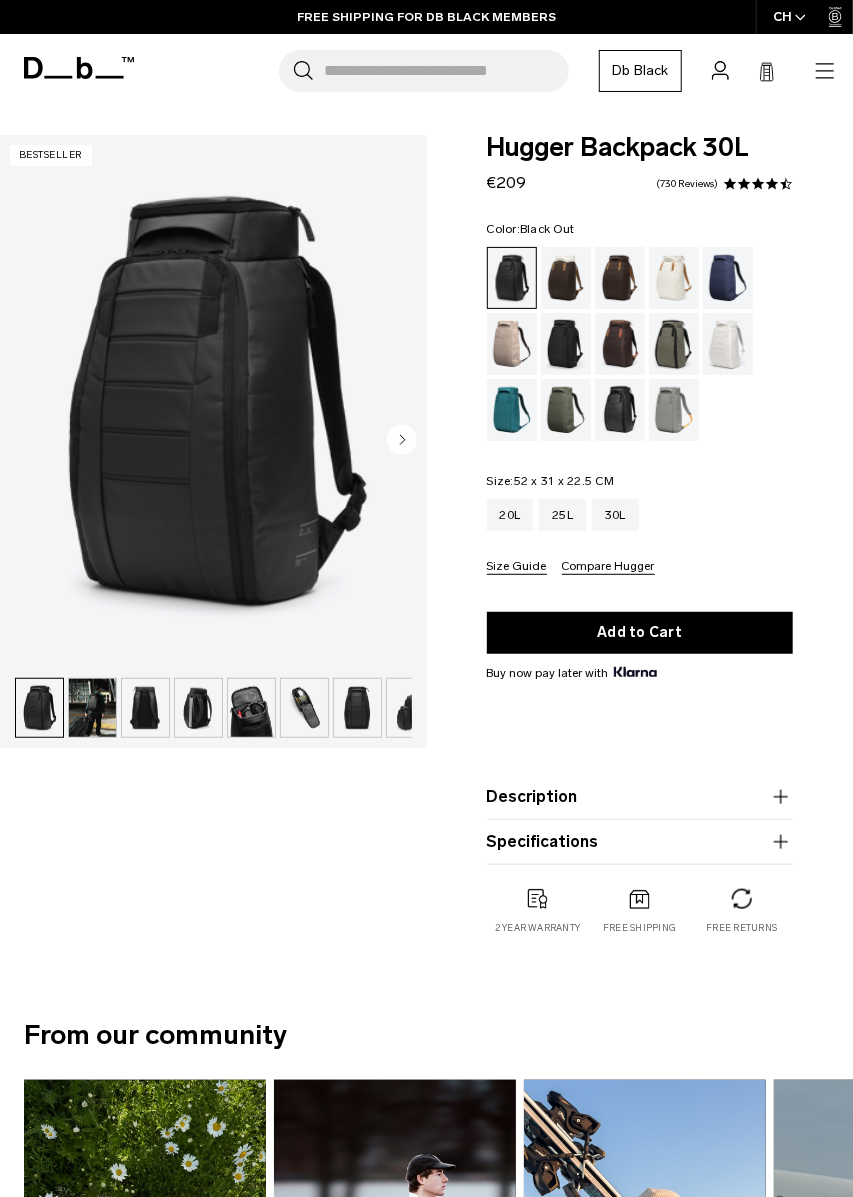 click at bounding box center (512, 344) 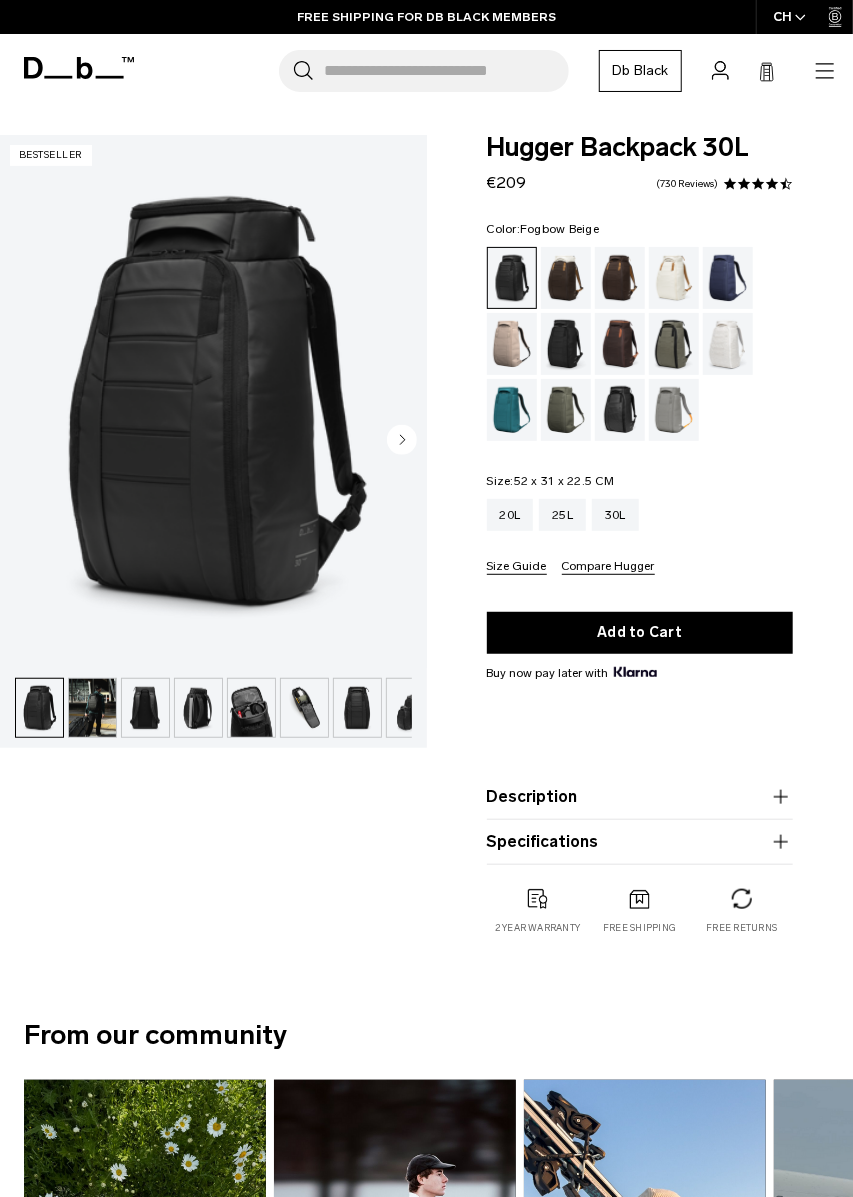 click at bounding box center (512, 344) 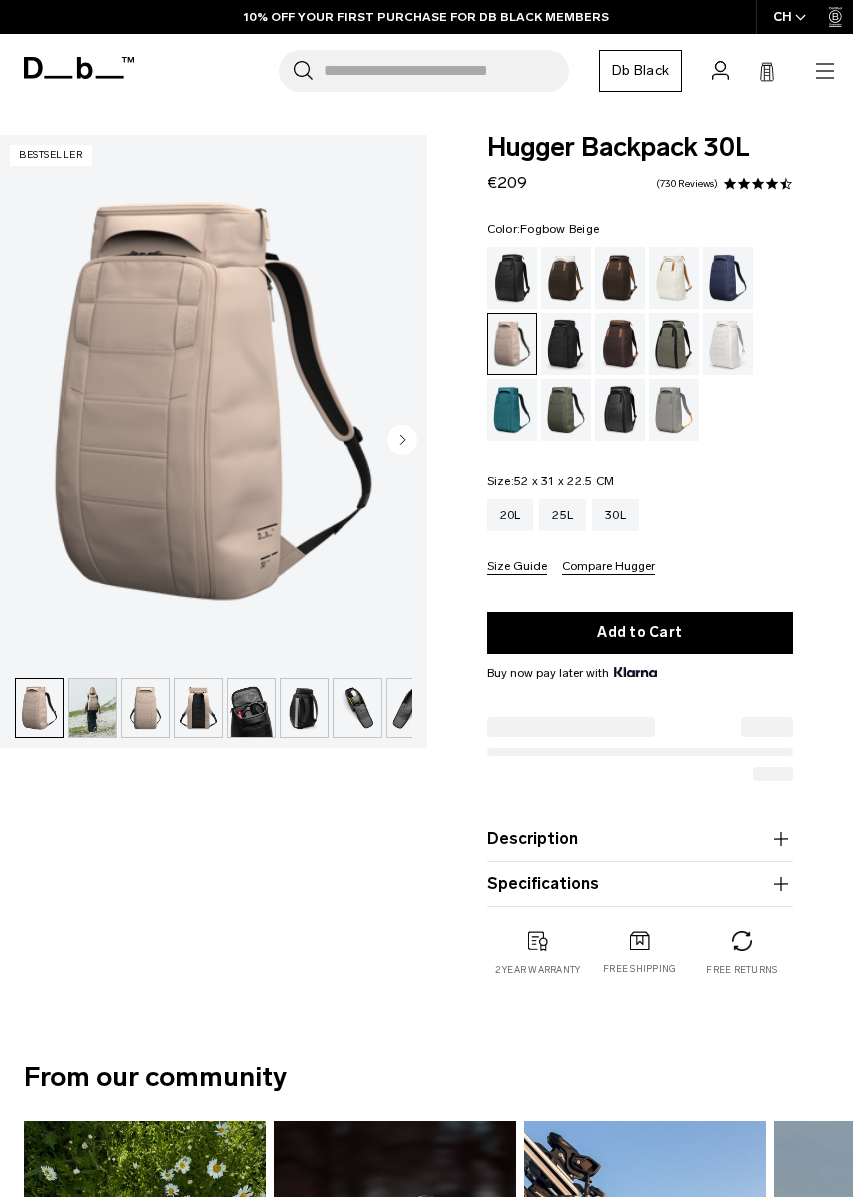 scroll, scrollTop: 0, scrollLeft: 0, axis: both 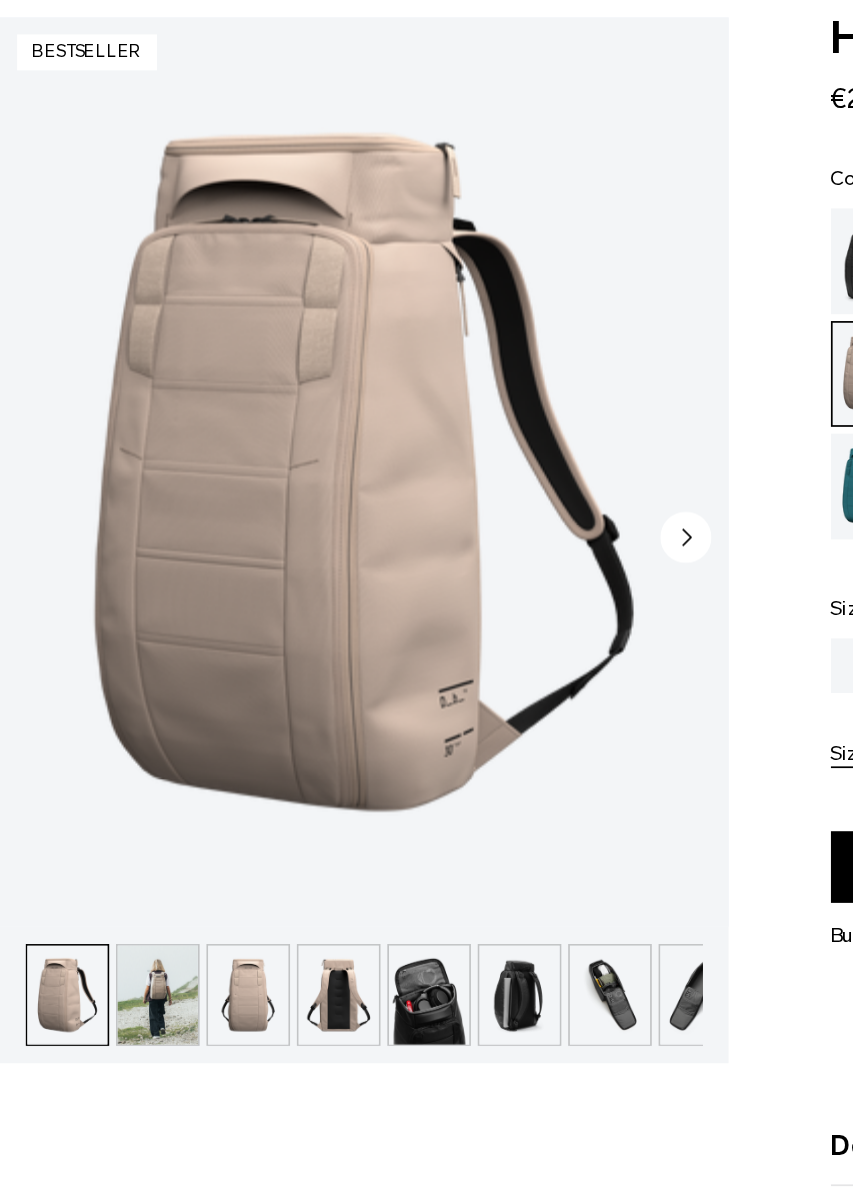 click 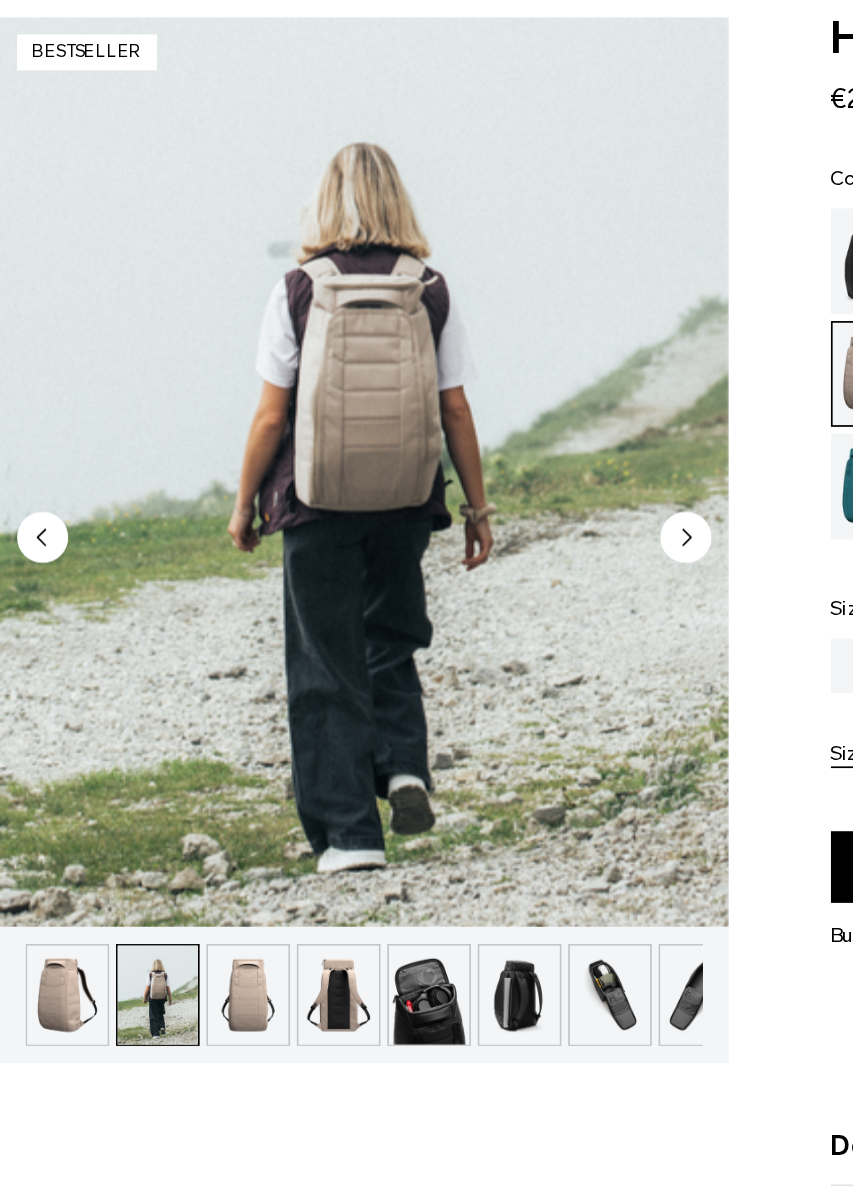 scroll, scrollTop: 0, scrollLeft: 52, axis: horizontal 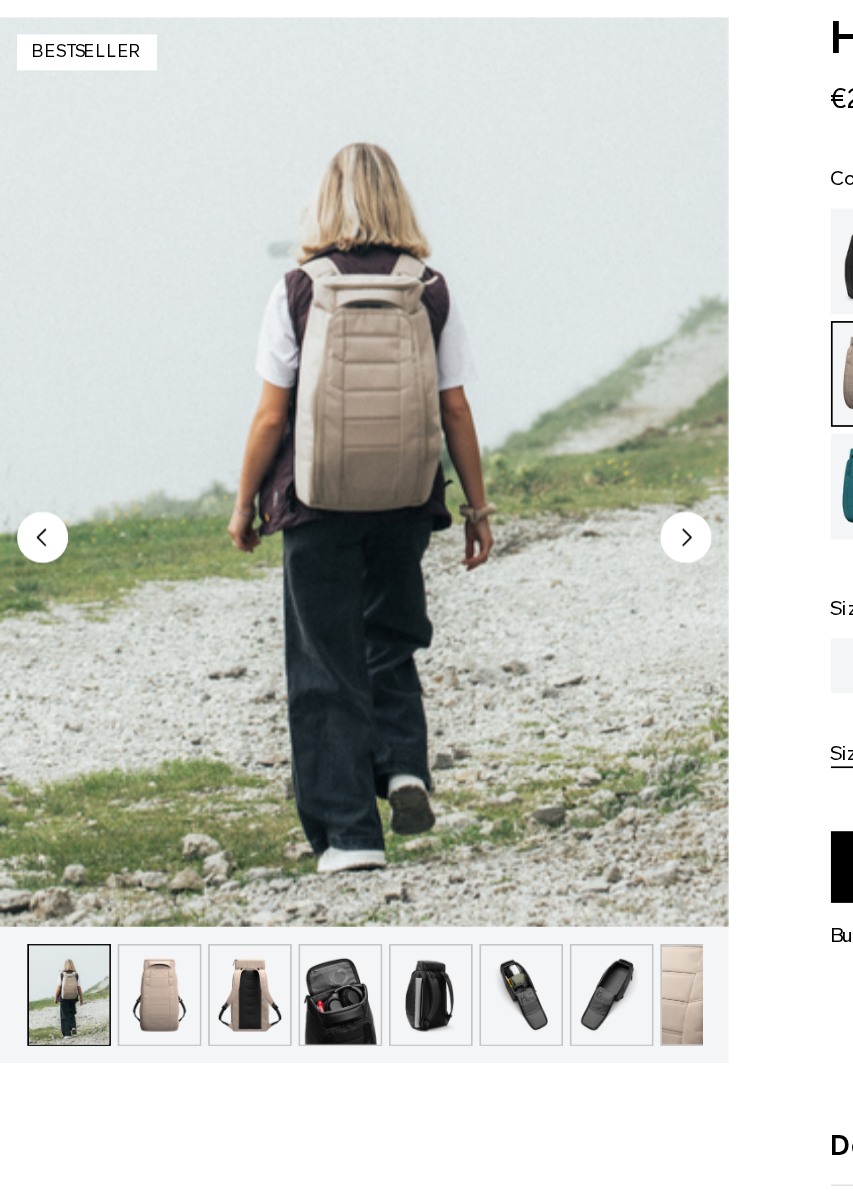 click 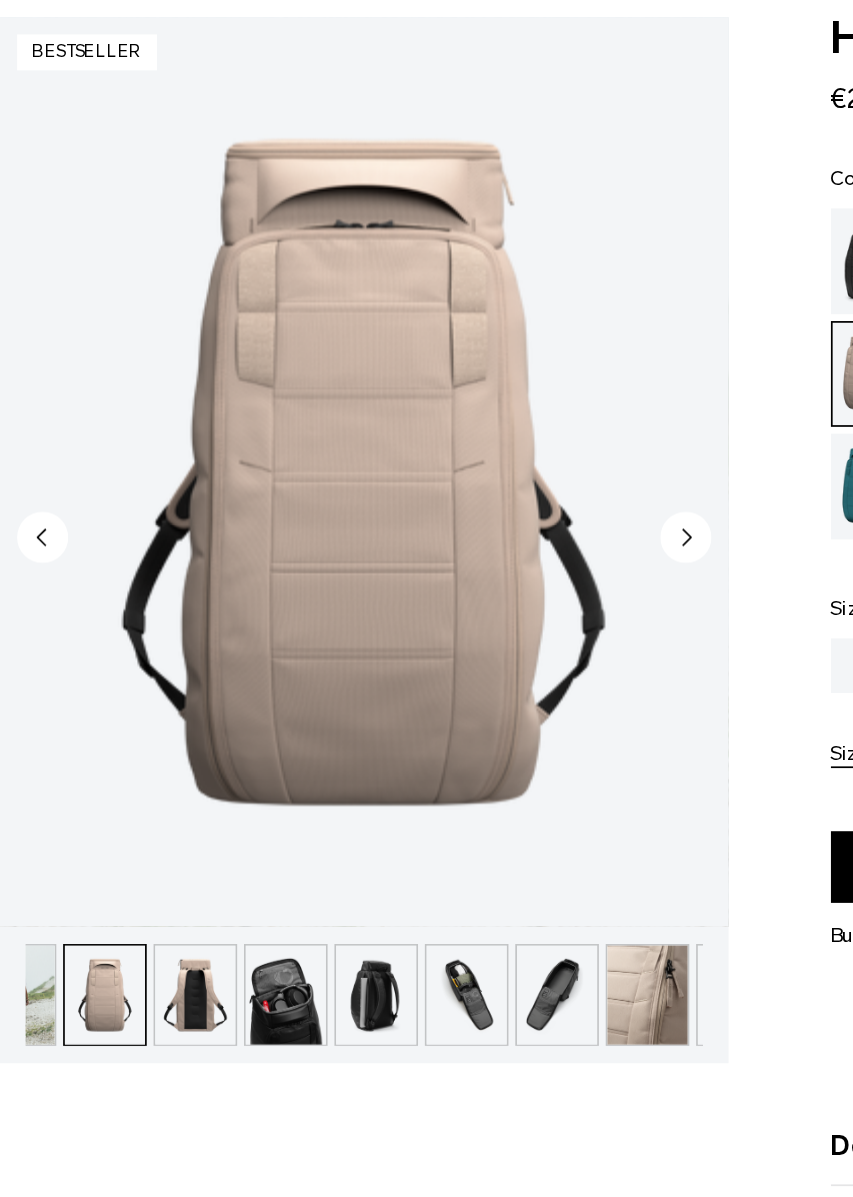 scroll, scrollTop: 0, scrollLeft: 106, axis: horizontal 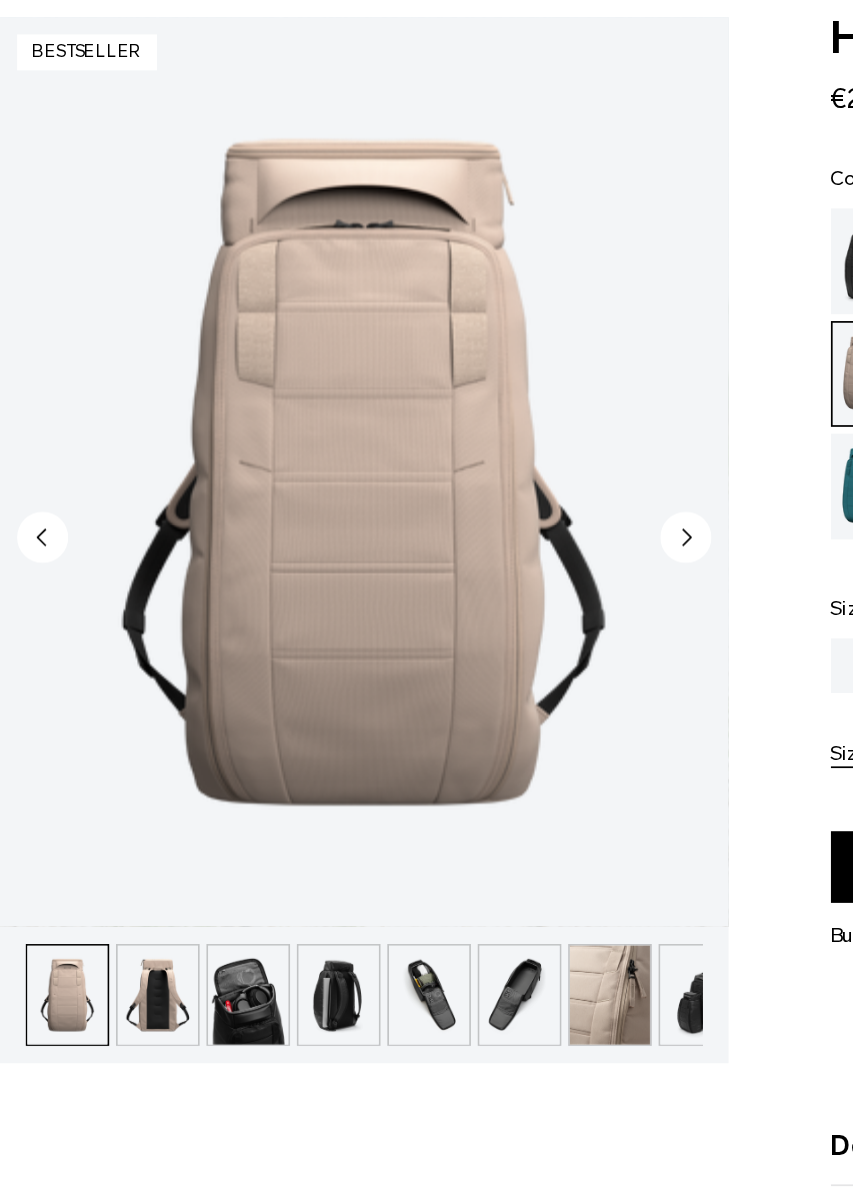 click 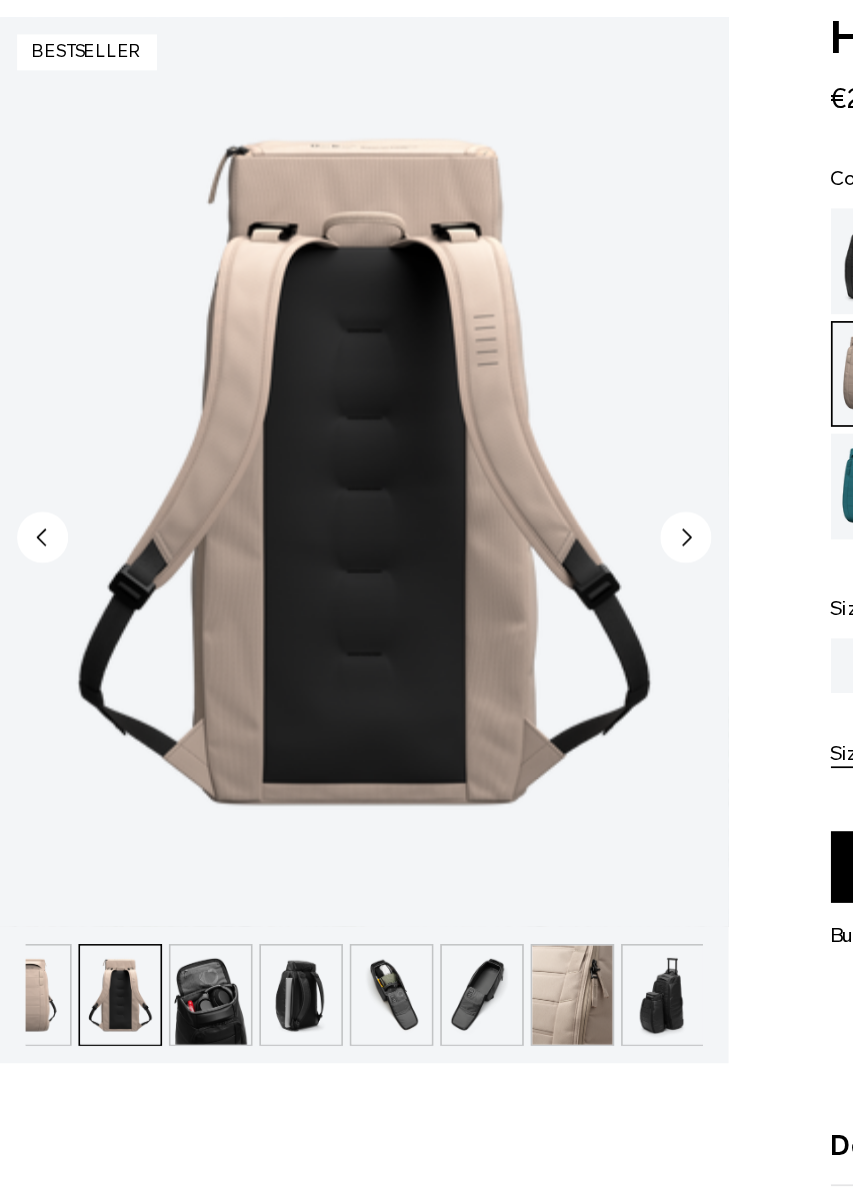scroll, scrollTop: 0, scrollLeft: 129, axis: horizontal 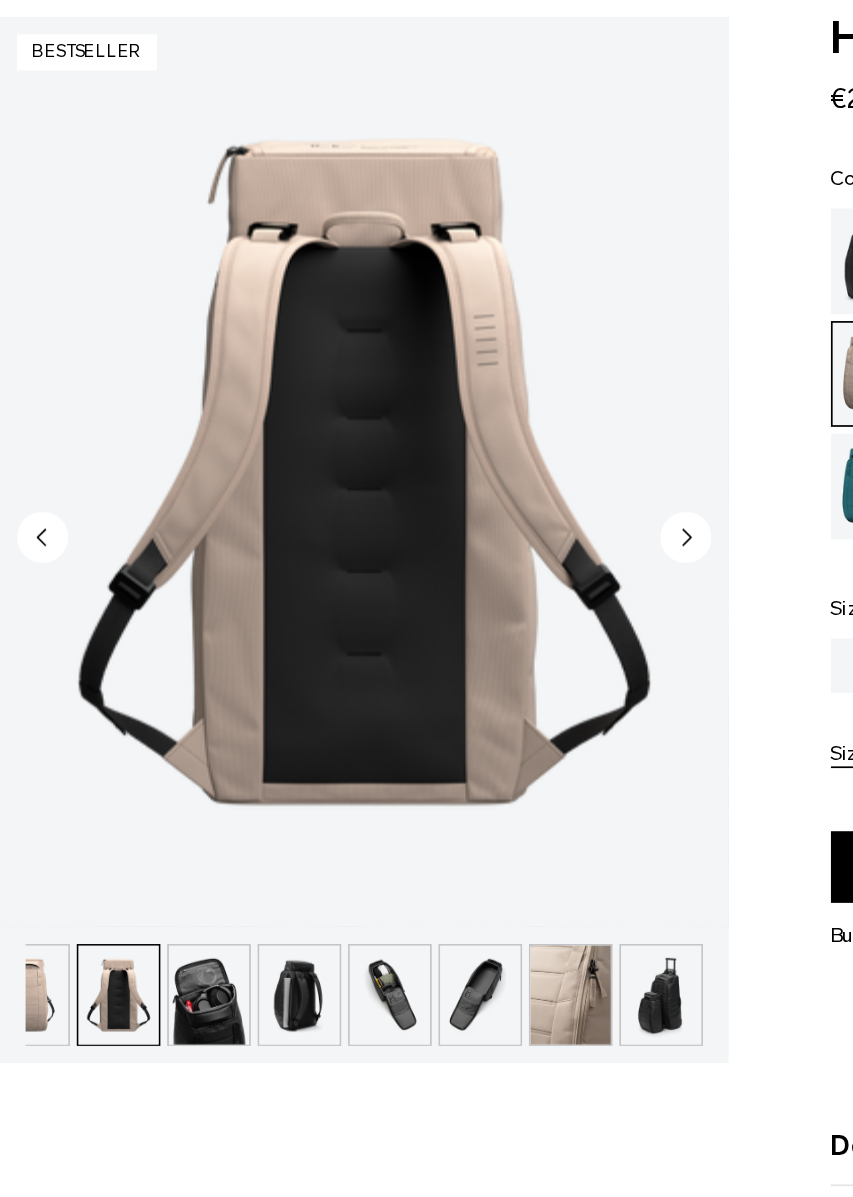 click 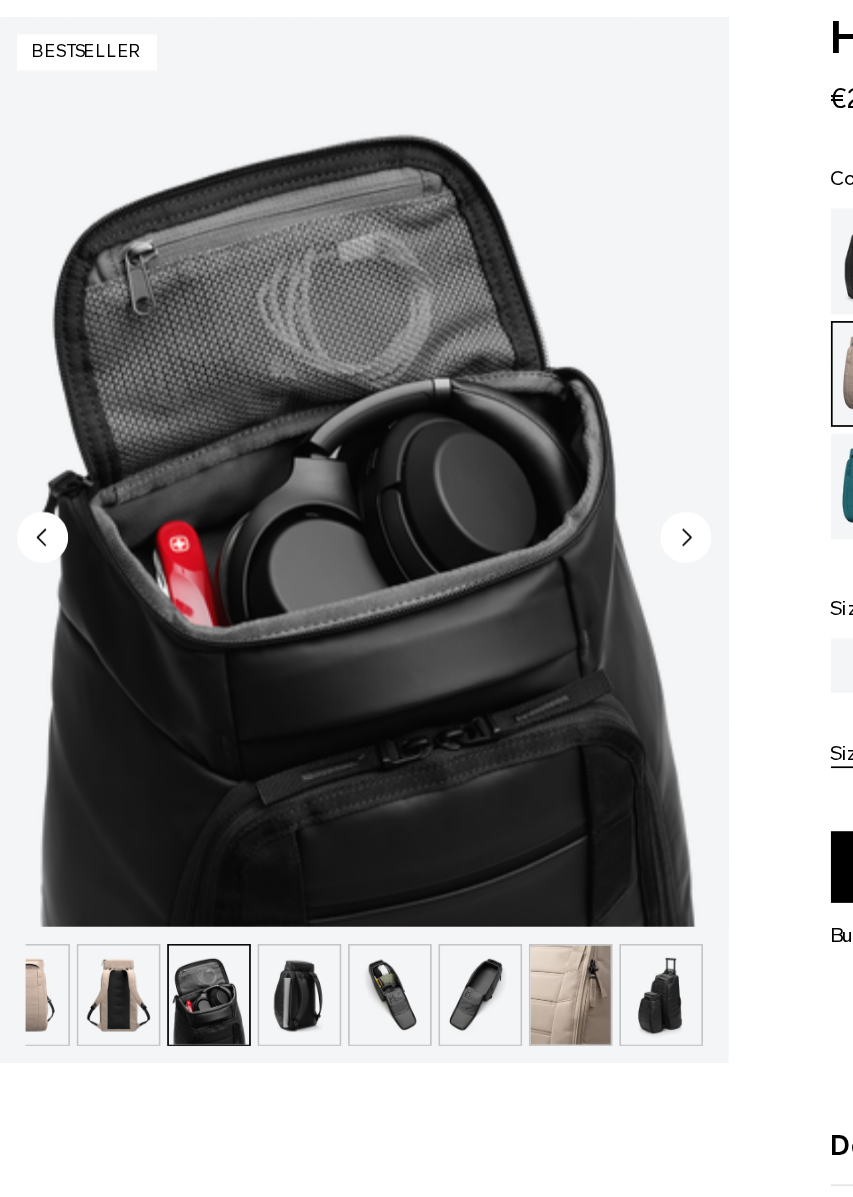click 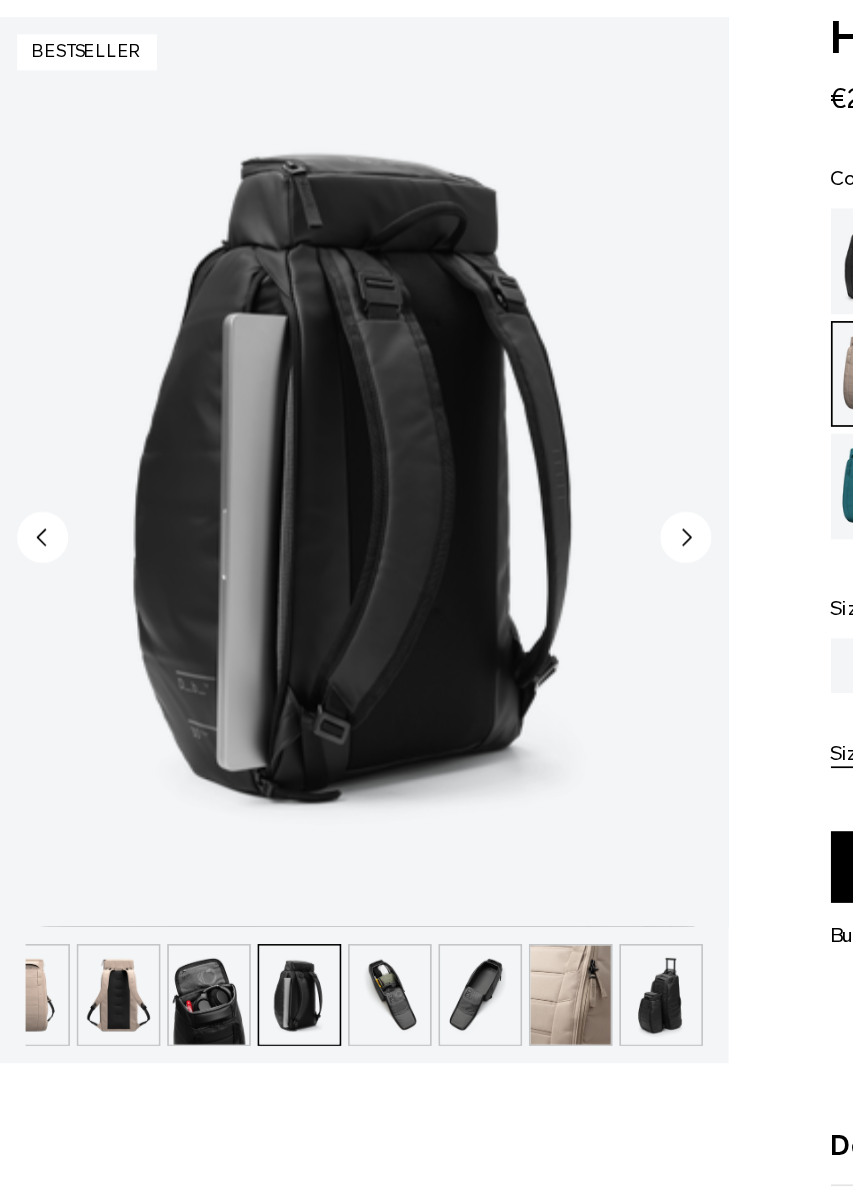 click 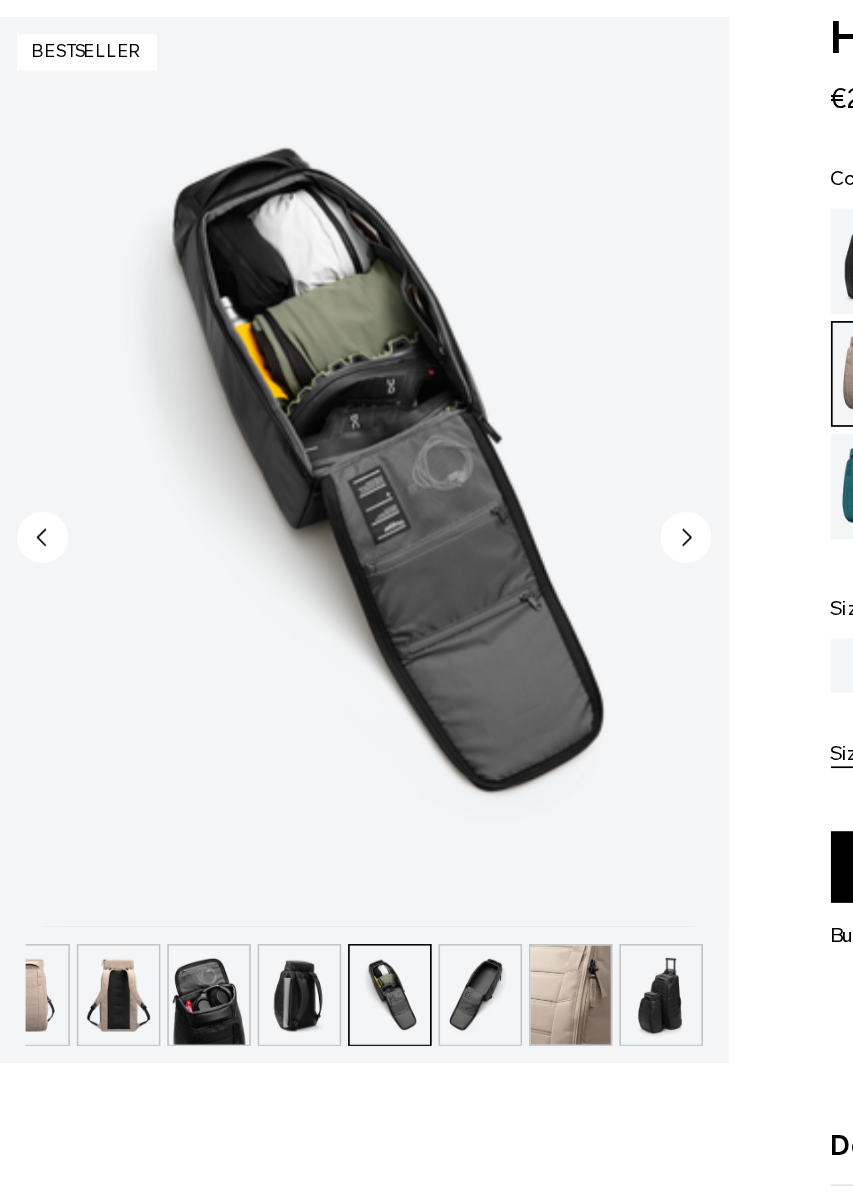 click 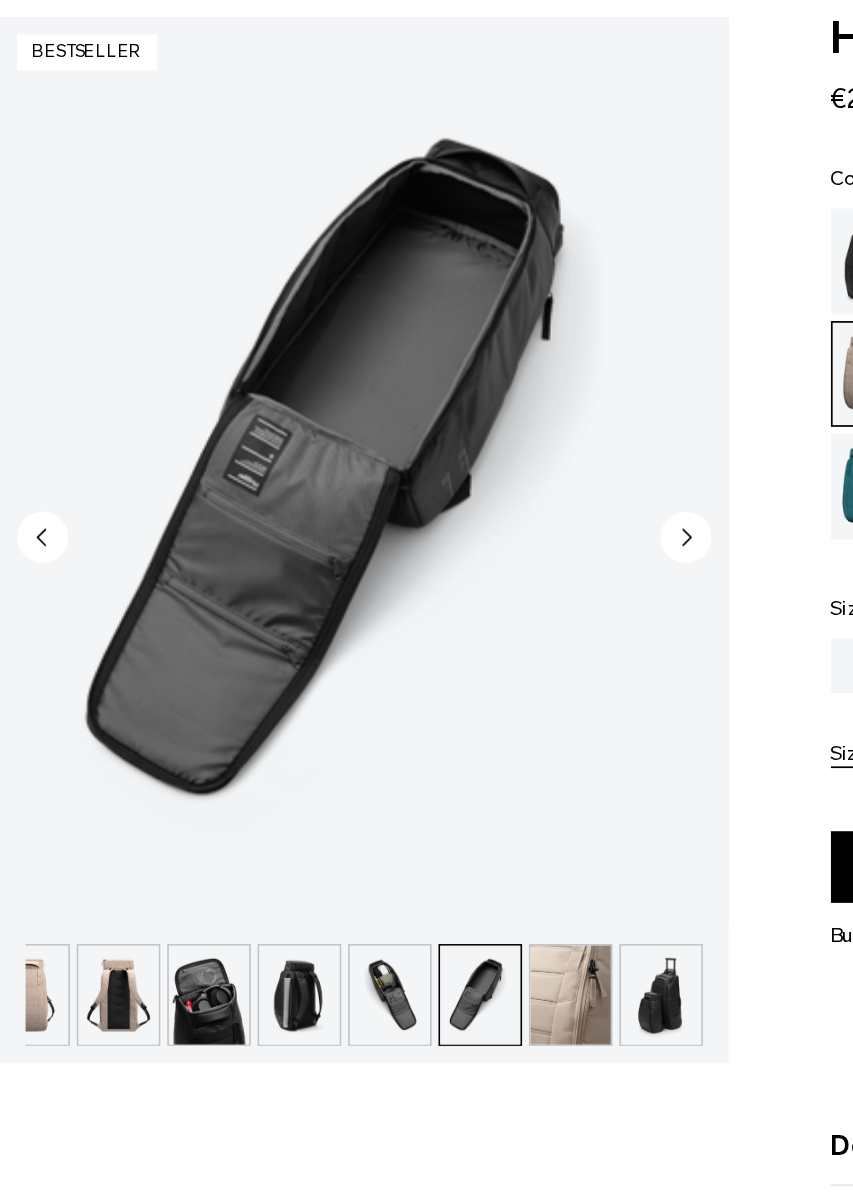 click 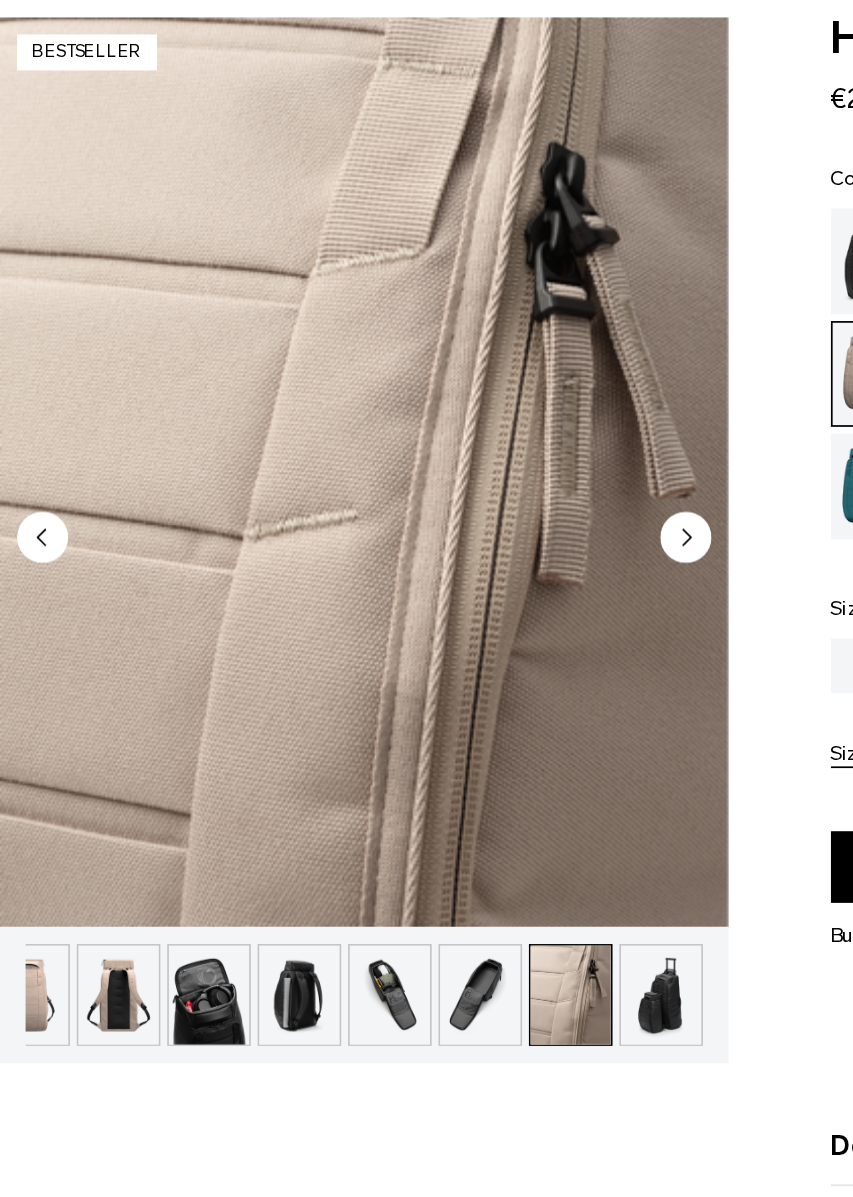 click 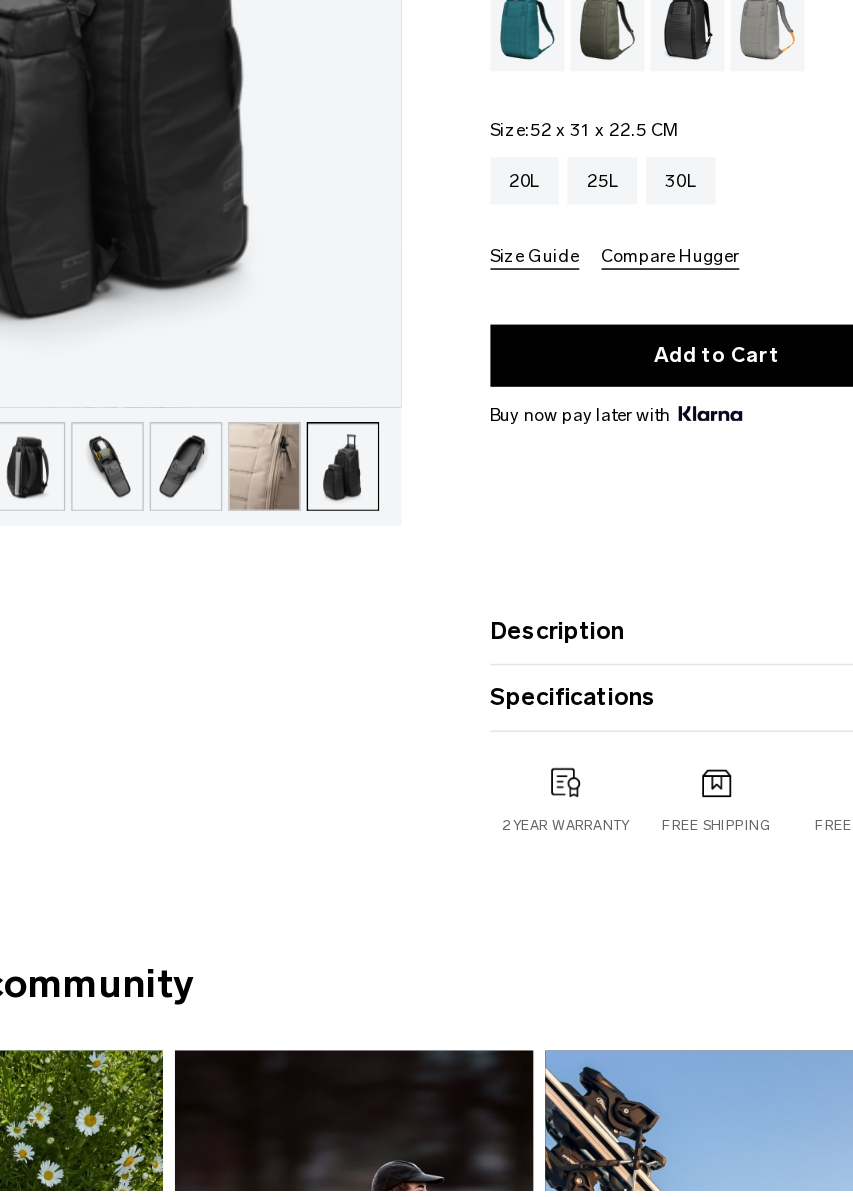 click on "Gallery
3D
Details
Dimensions
10 / 10
Bestseller" at bounding box center (213, 566) 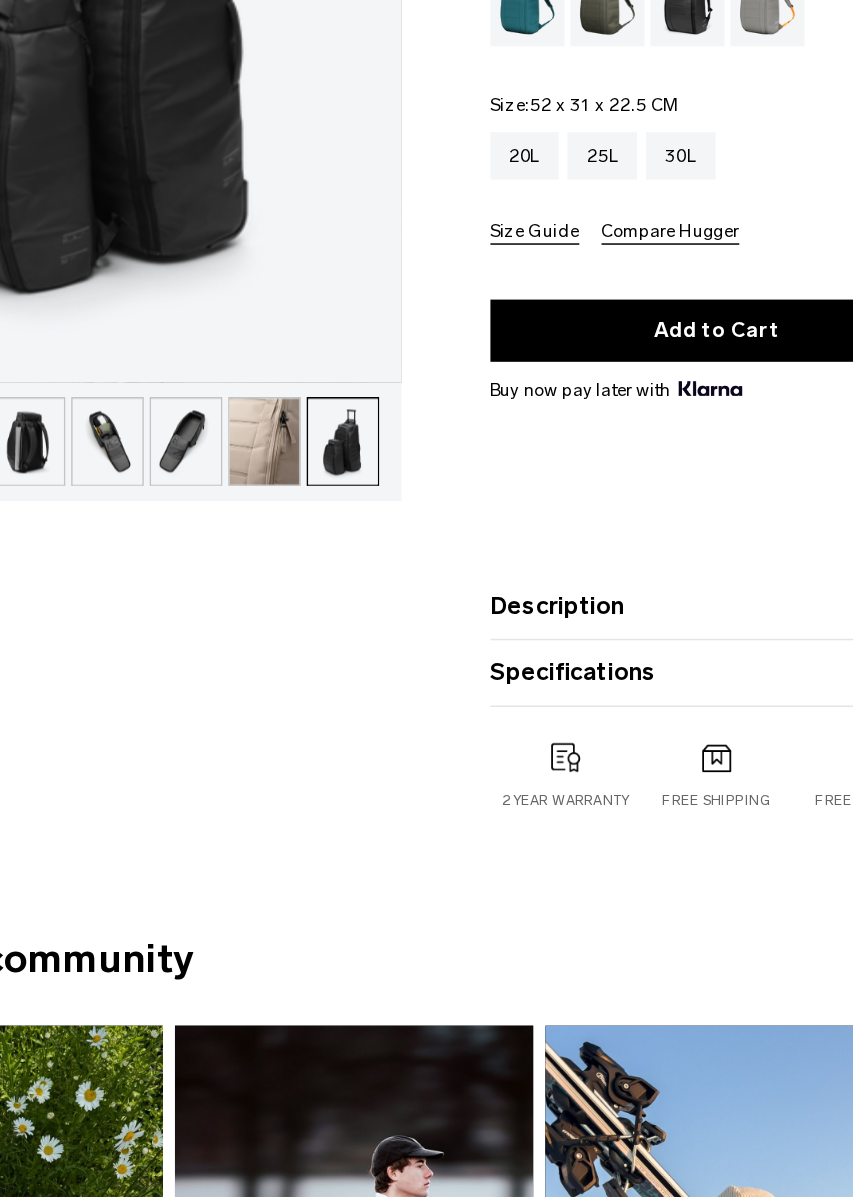 click on "Description
Even the best-selling Hugger backpack isn’t immune to reimagination. We’ve cleaned up the exterior of the new Hugger for a more streamlined, stealth look. Improvements include the shortening of the Hook-Up System™ webbing, additional internal pockets, and improved shoulder straps for a more ergonomic fit. Updated to be slightly narrower than its predecessor, the Hugger 30L still offers the same spacious capacity. The laptop pocket fits up to a 16” MacBook Pro. Read more about the new dimensions in the size guide above. ✓ New, clean stealth design  ✓ More comfortable, ergonomic fit  ✓ Protects your things and holds its shape  ✓ Redesigned using conscious or recycled materials where possible  ✓ Hook-Up System™️ compatible" at bounding box center (640, 798) 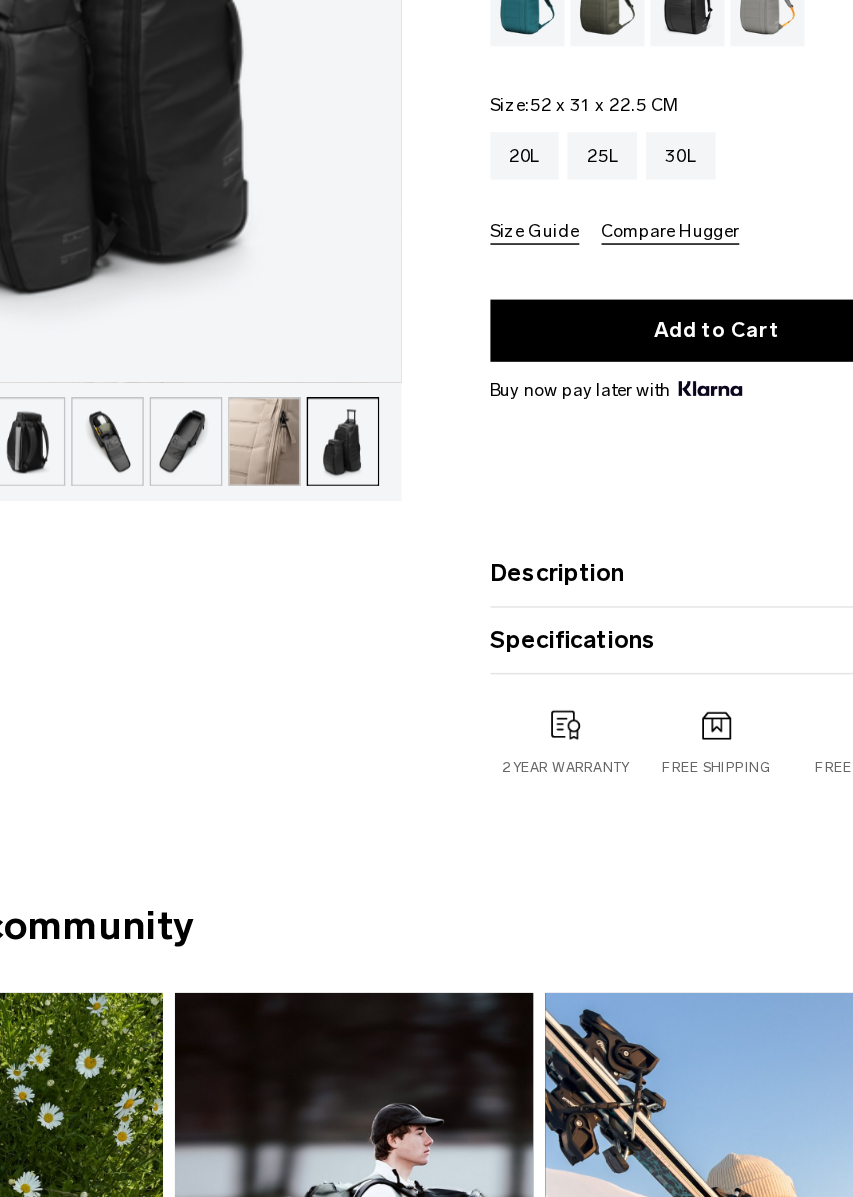 click on "Description" at bounding box center (640, 776) 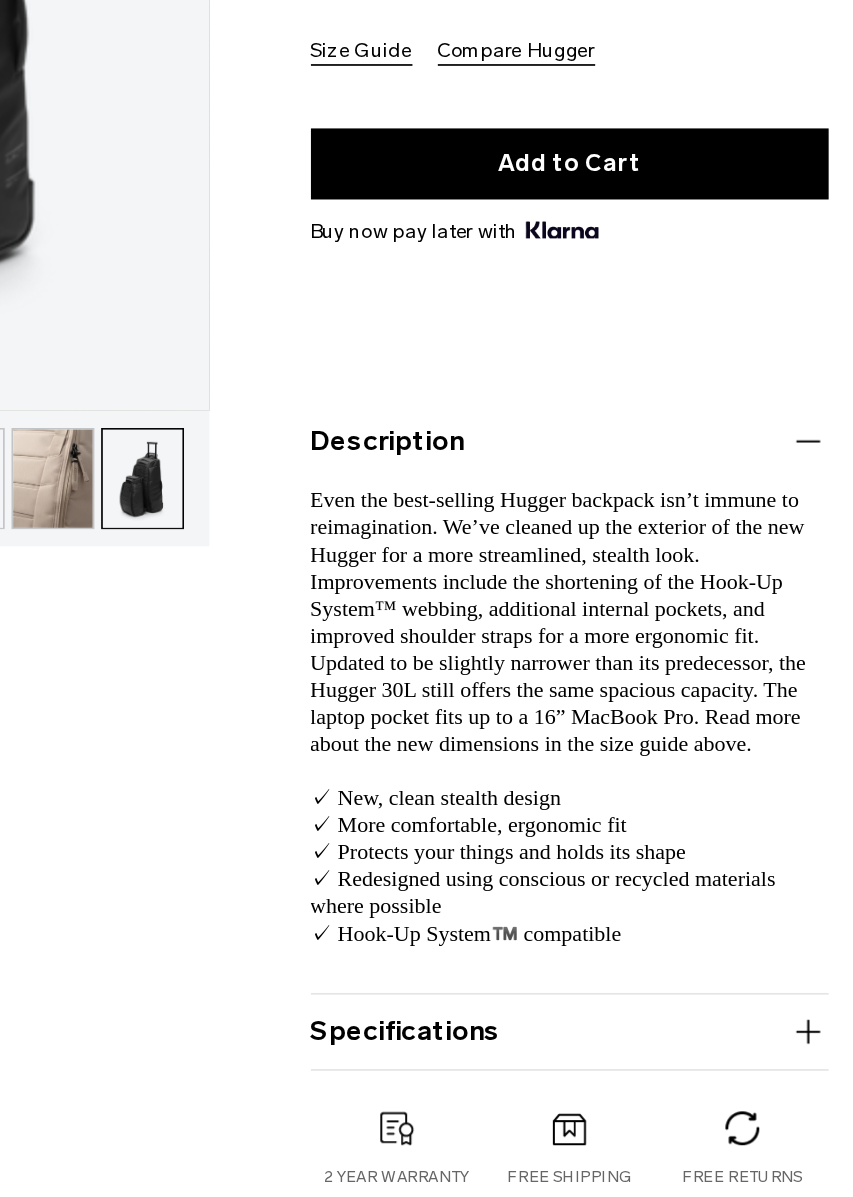 scroll, scrollTop: 138, scrollLeft: 0, axis: vertical 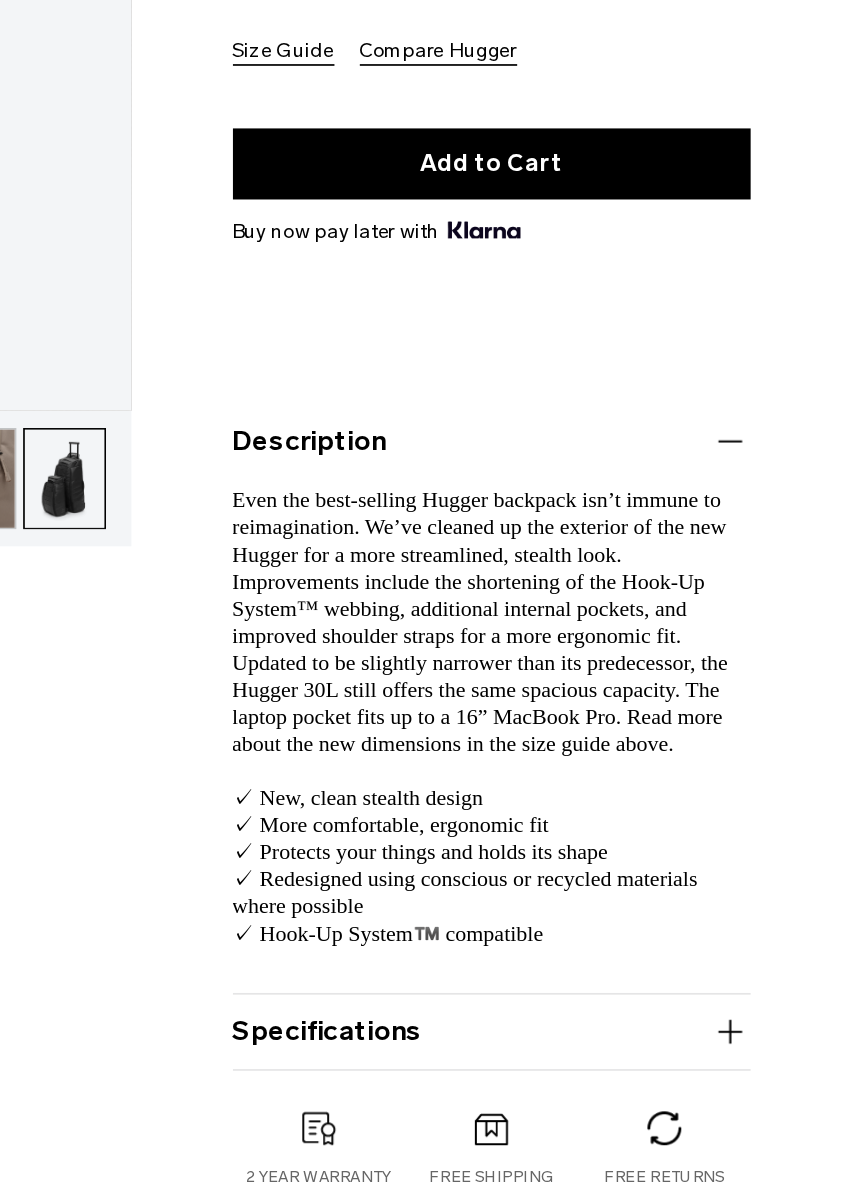 click on "Specifications" at bounding box center (640, 1008) 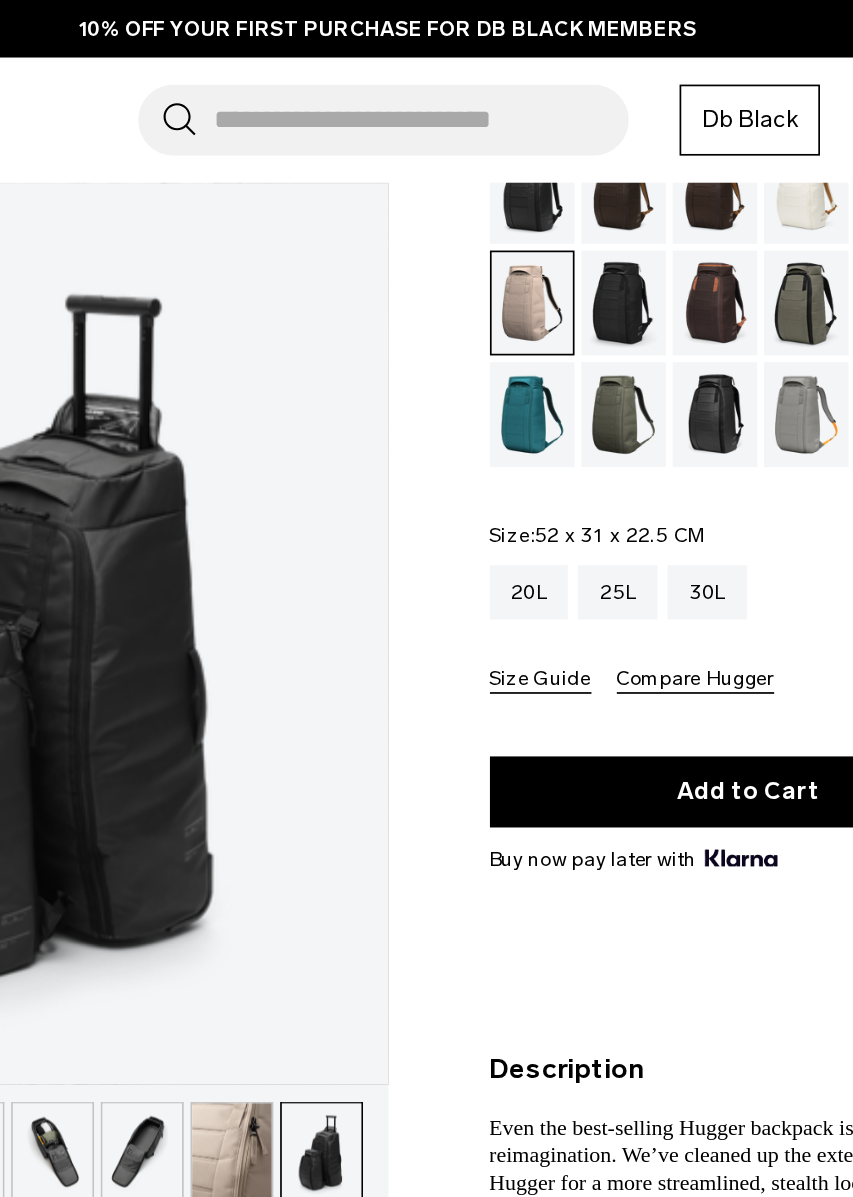 scroll, scrollTop: 158, scrollLeft: 0, axis: vertical 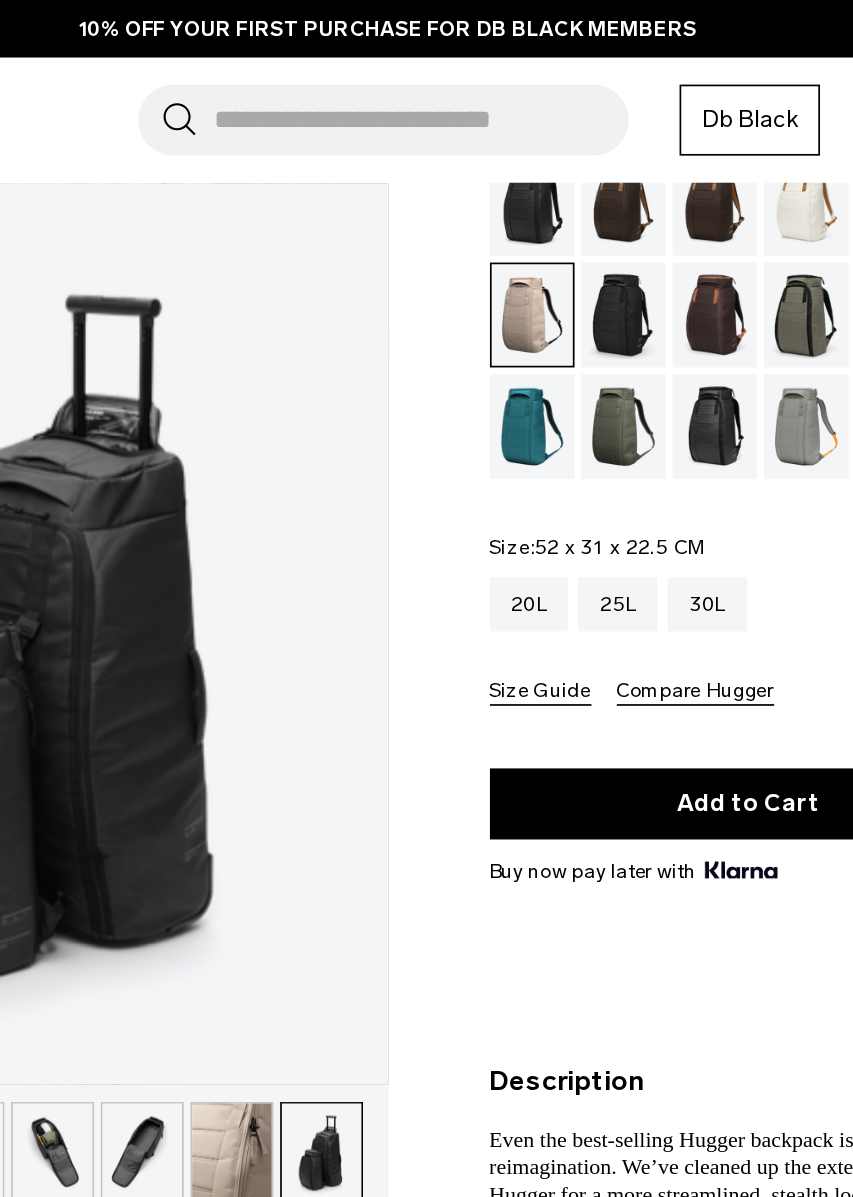 click on "Size Guide" at bounding box center [517, 409] 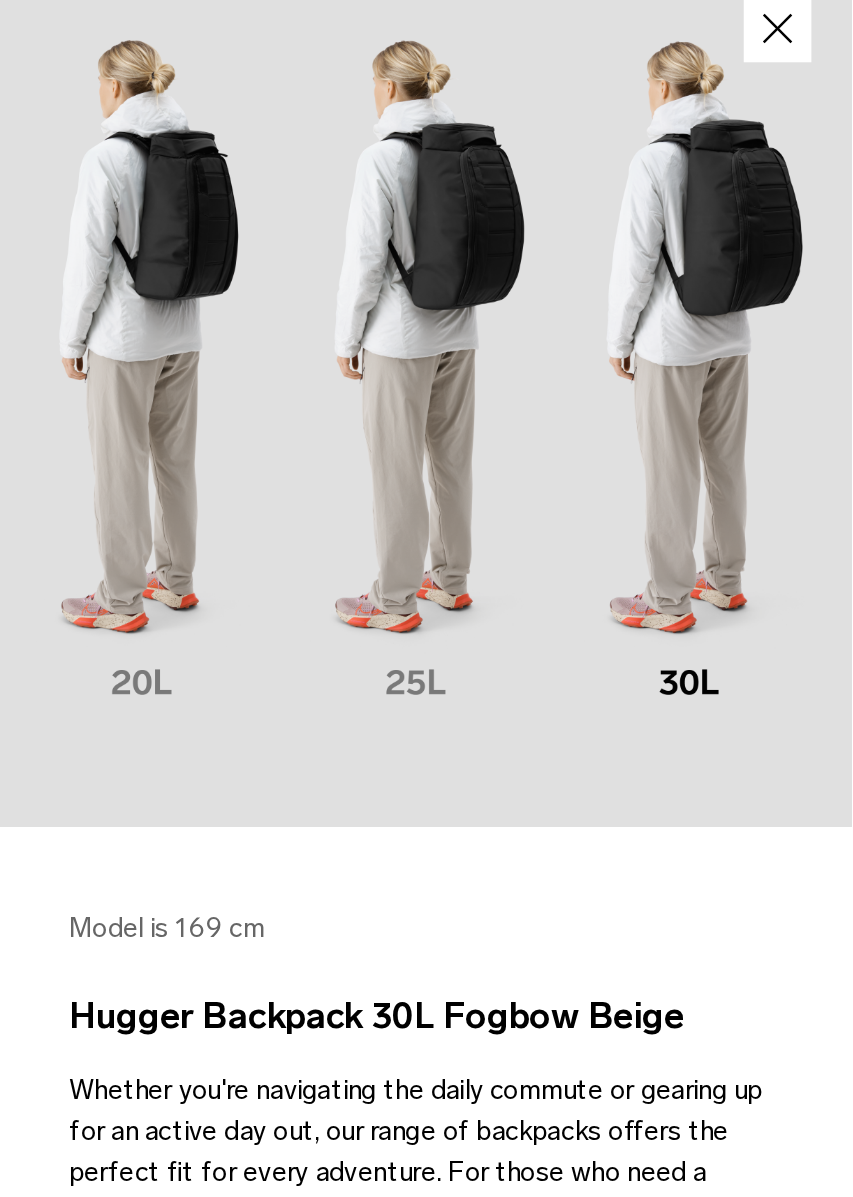 scroll, scrollTop: 50, scrollLeft: 0, axis: vertical 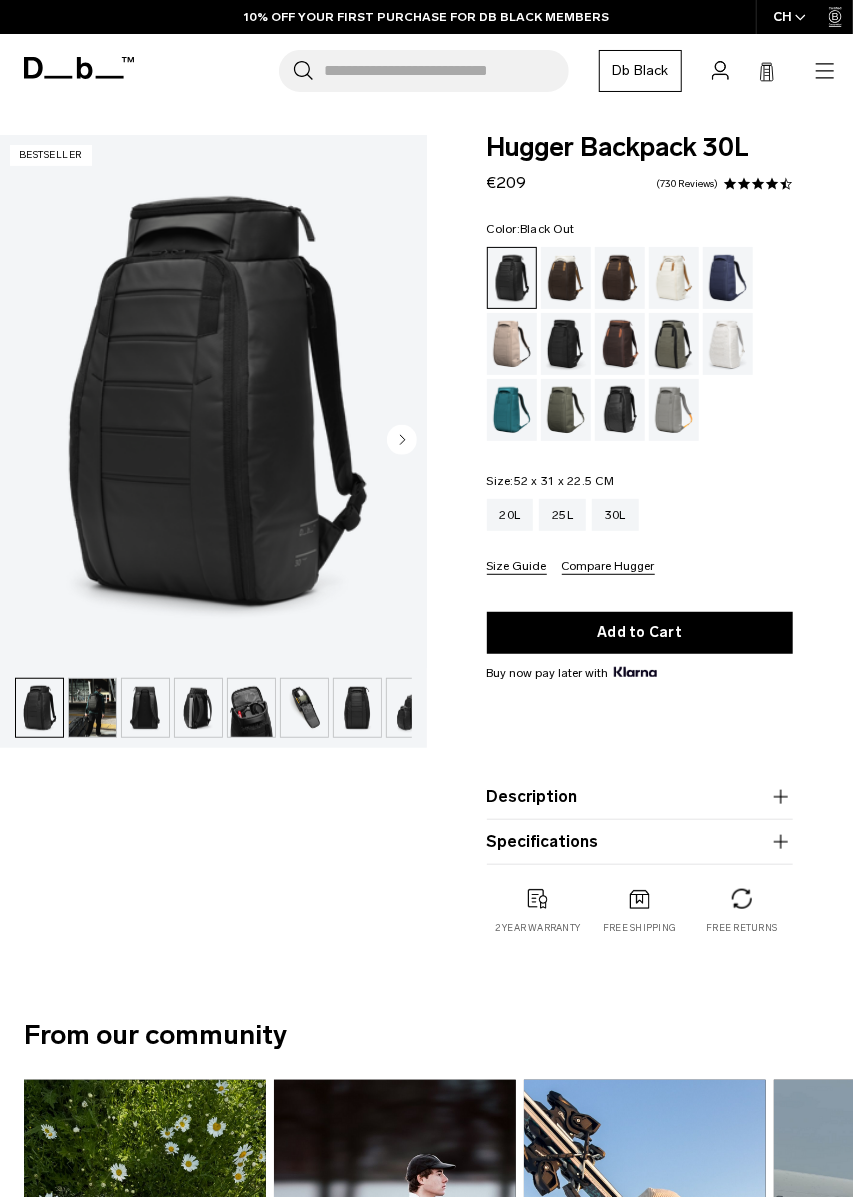 click on "Compare Hugger" at bounding box center (608, 567) 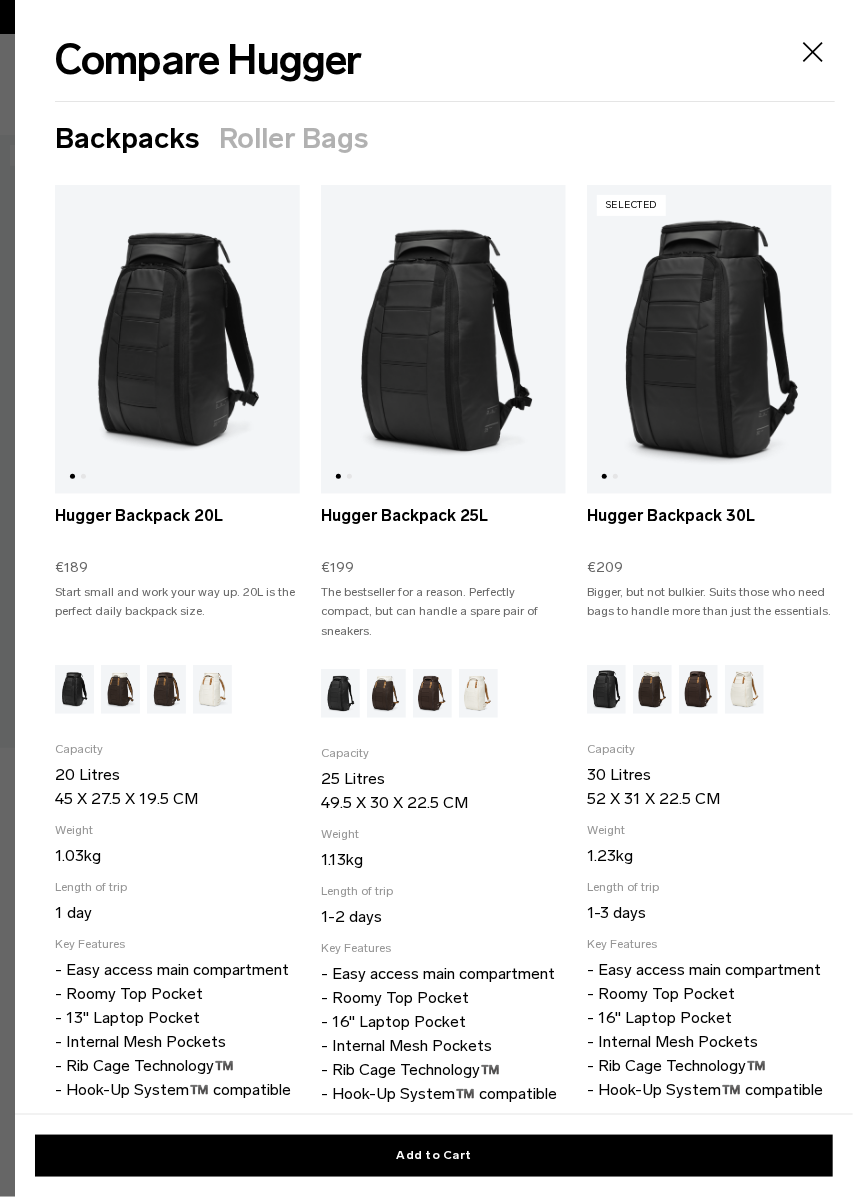 scroll, scrollTop: 48, scrollLeft: 0, axis: vertical 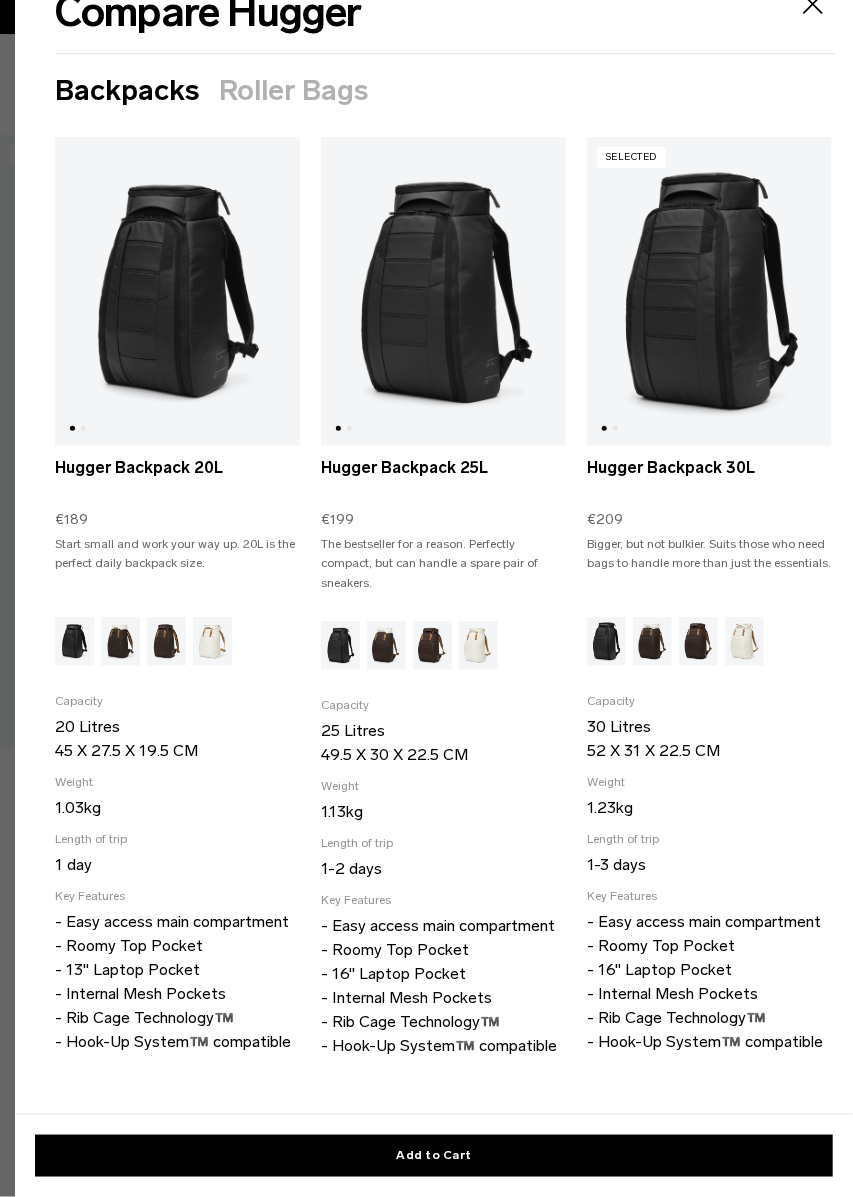 click at bounding box center (744, 641) 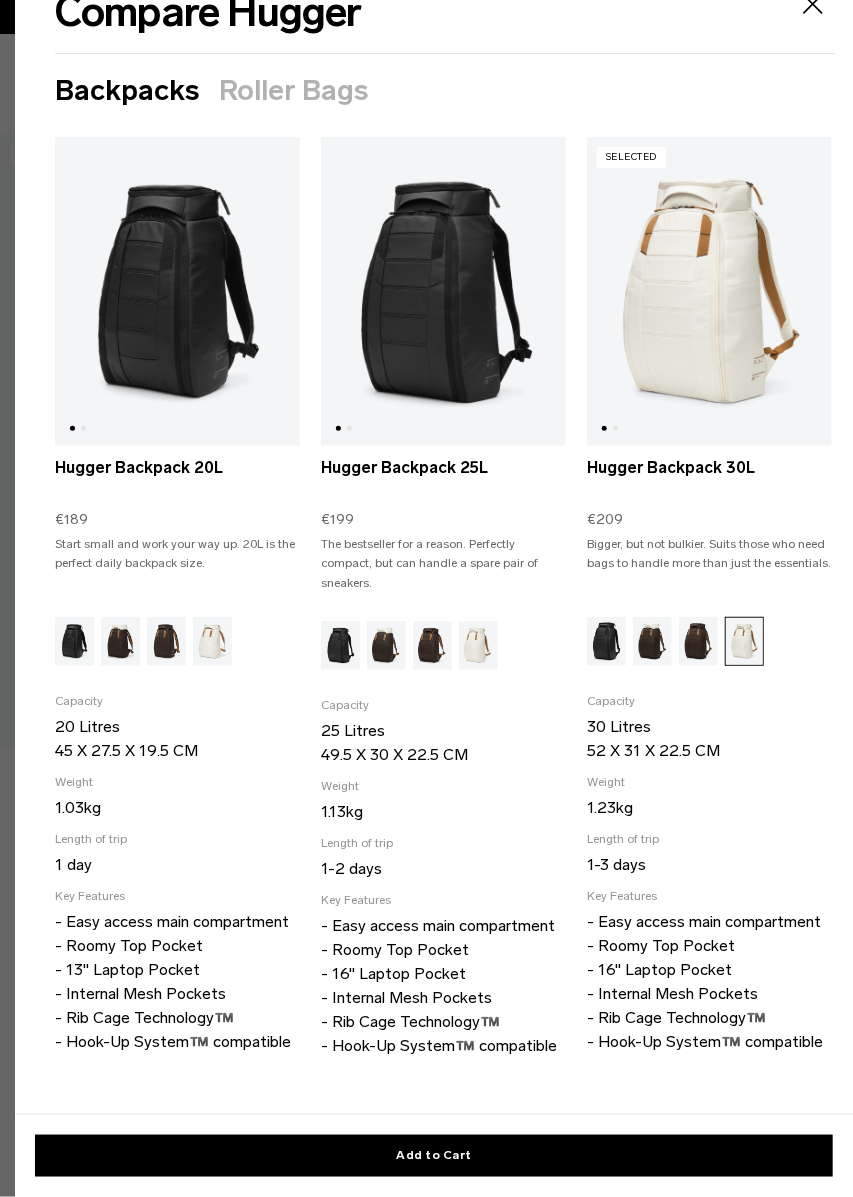 click at bounding box center (698, 641) 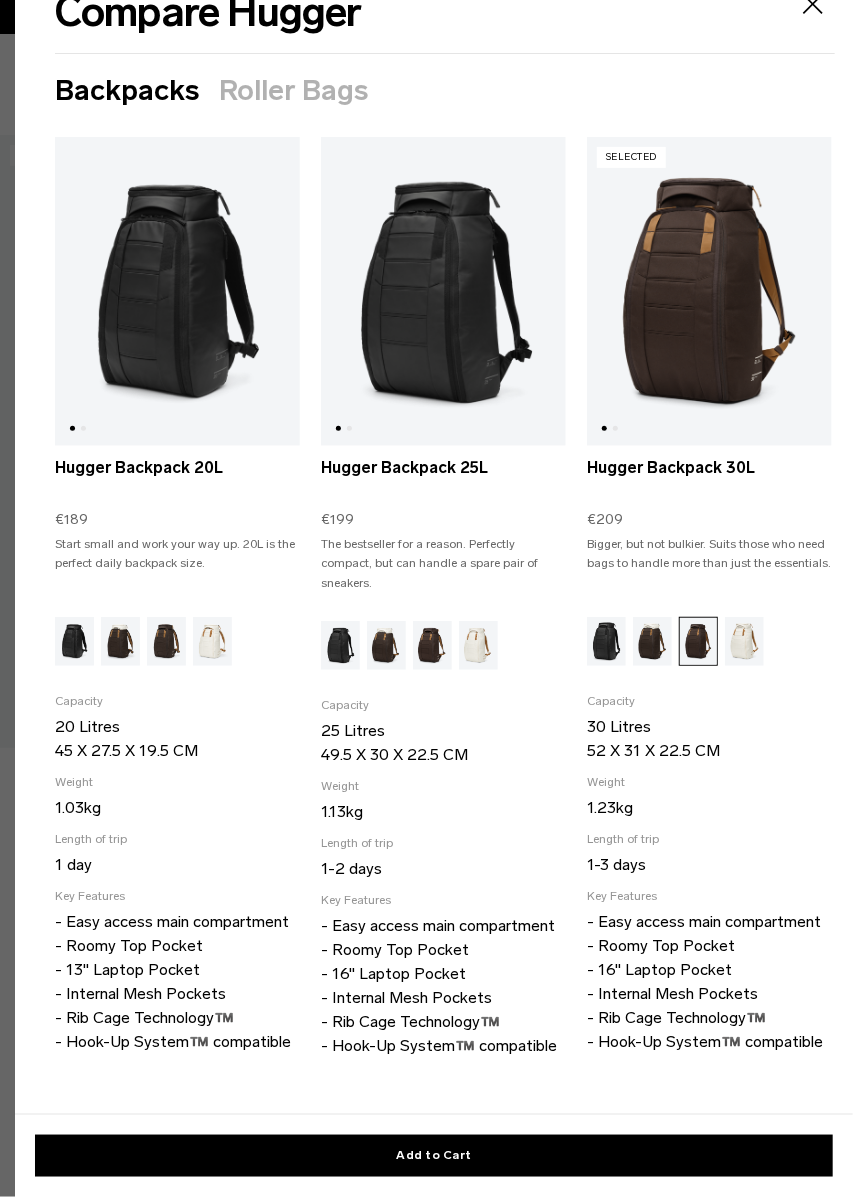 click at bounding box center [652, 641] 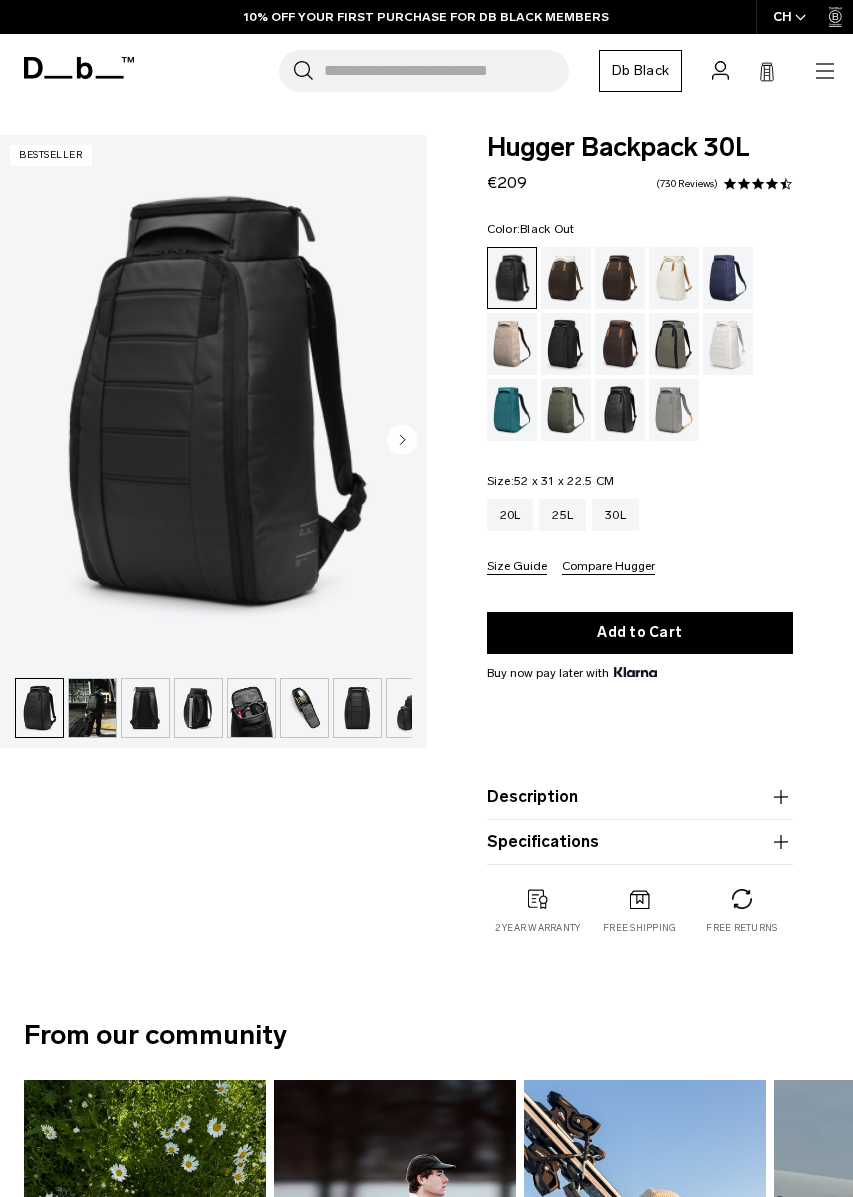 scroll, scrollTop: 0, scrollLeft: 0, axis: both 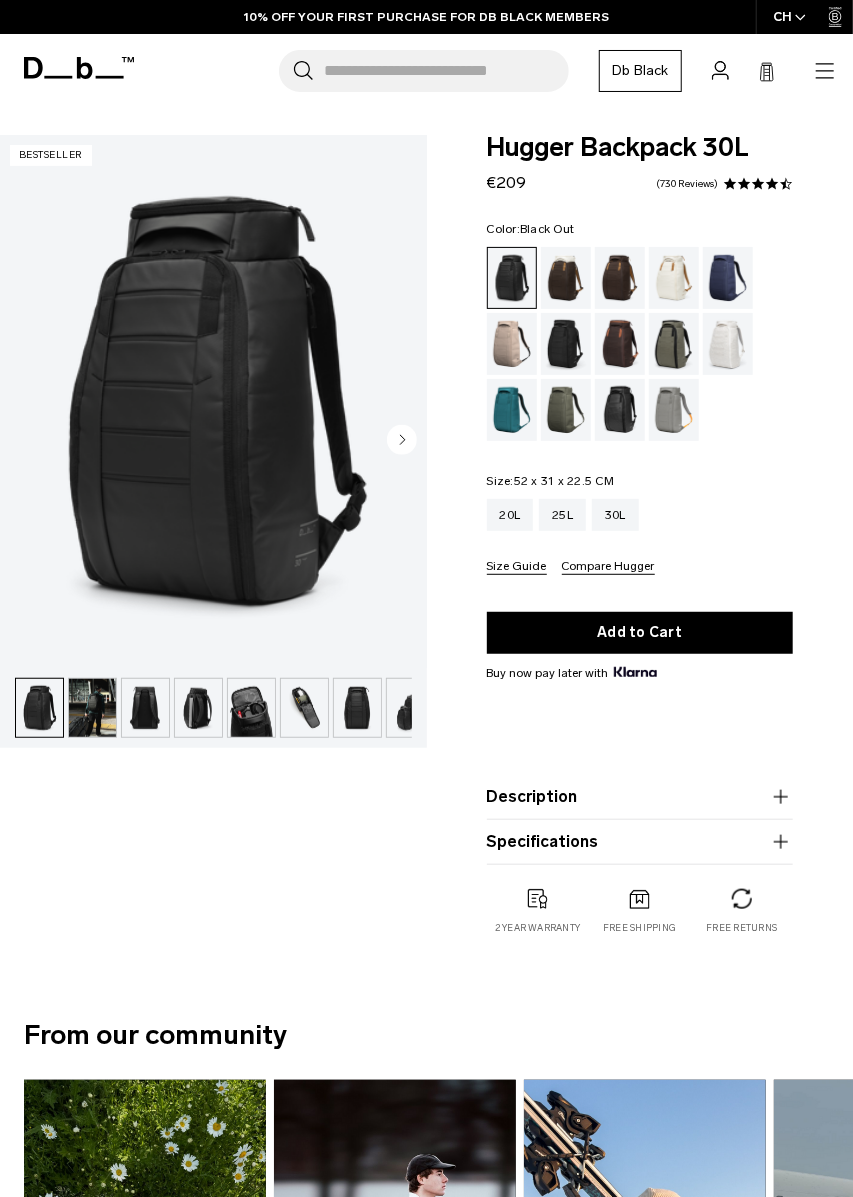click at bounding box center [213, 401] 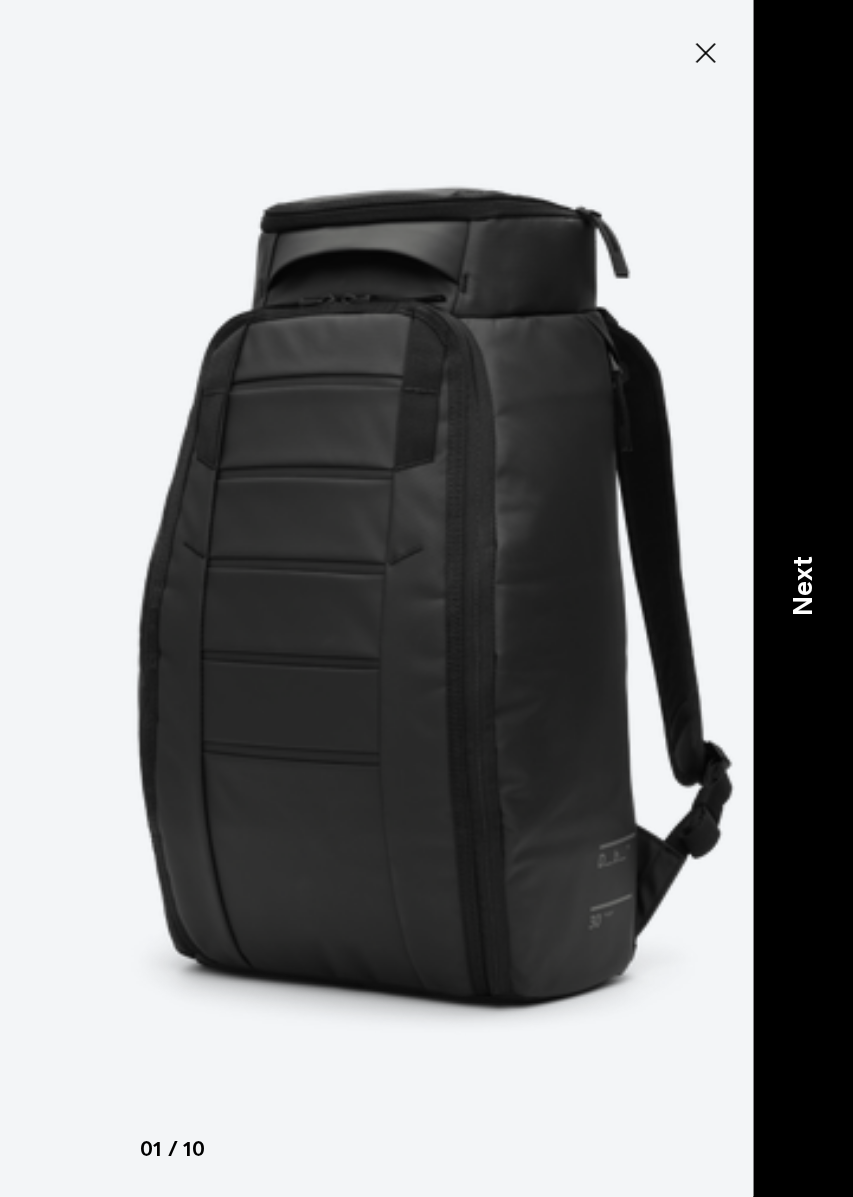 click on "Next" at bounding box center (803, 587) 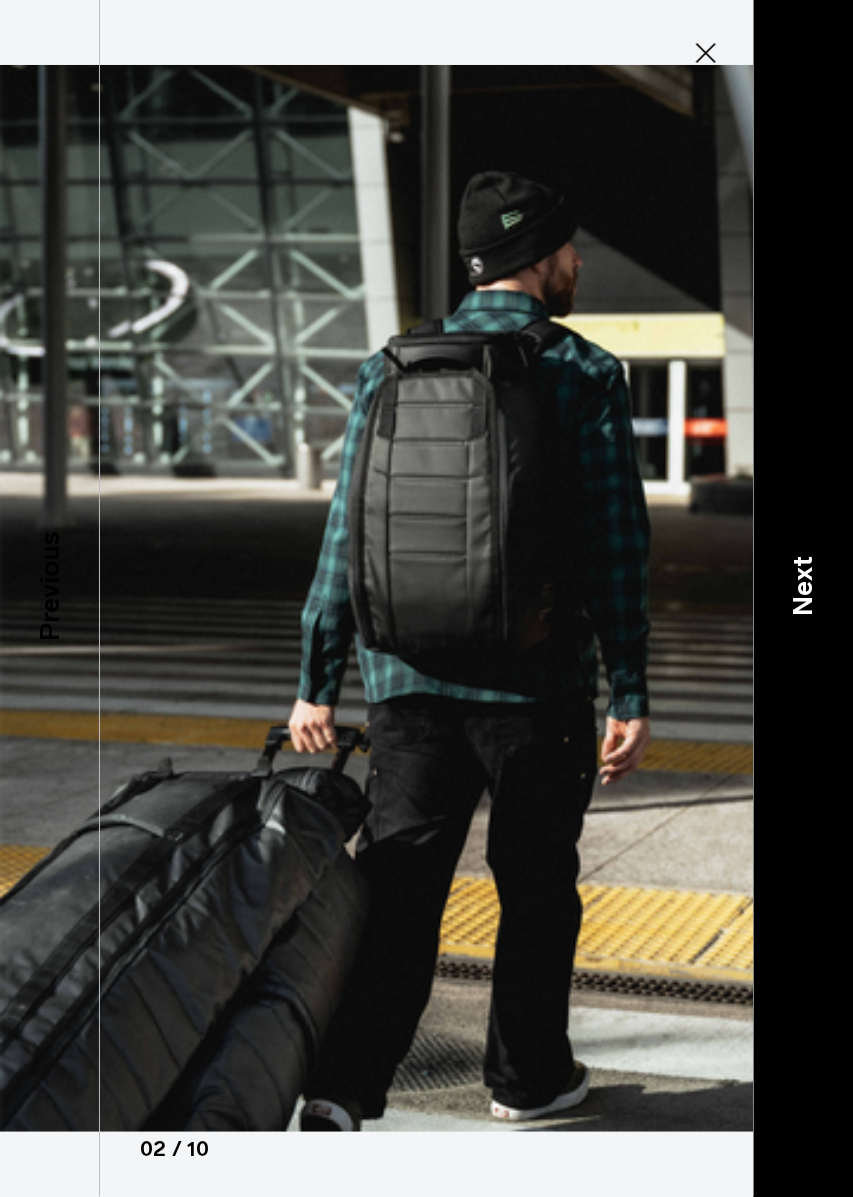 click on "Next" at bounding box center (803, 598) 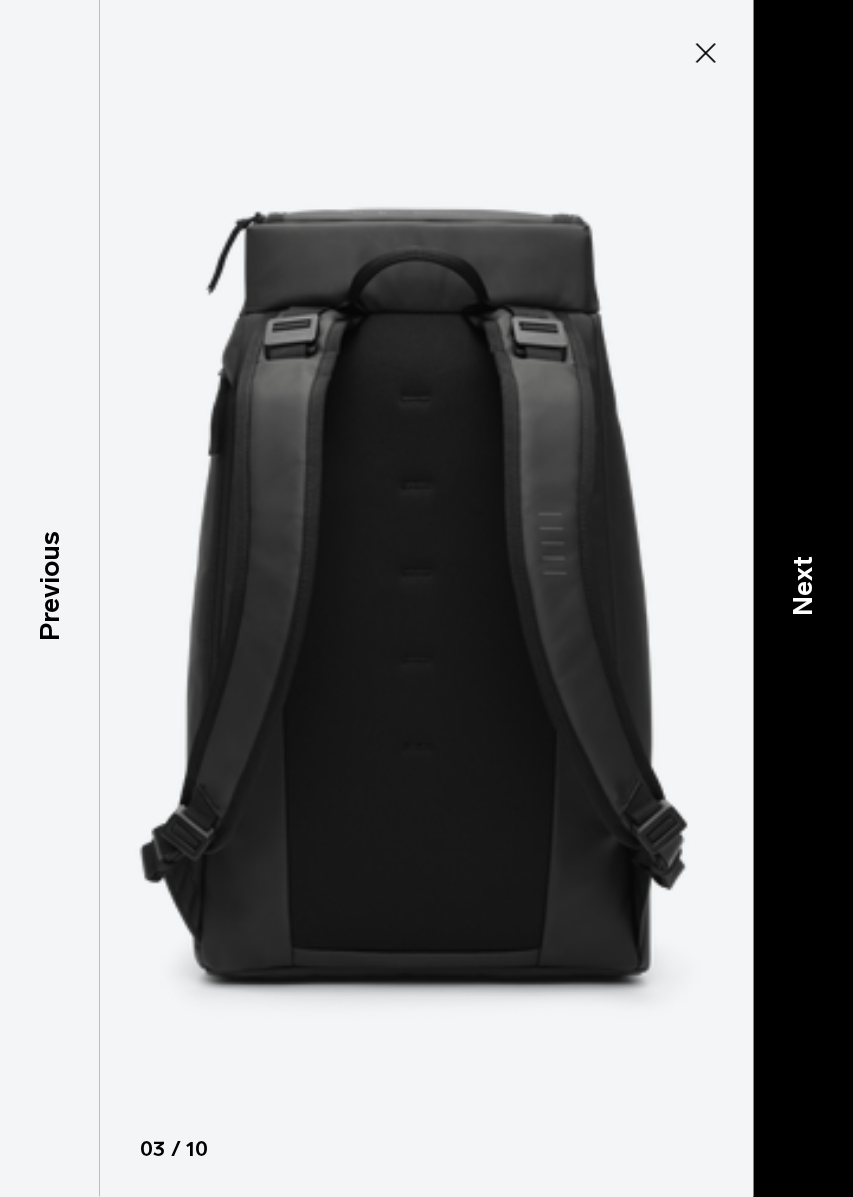 click on "Next" at bounding box center [803, 587] 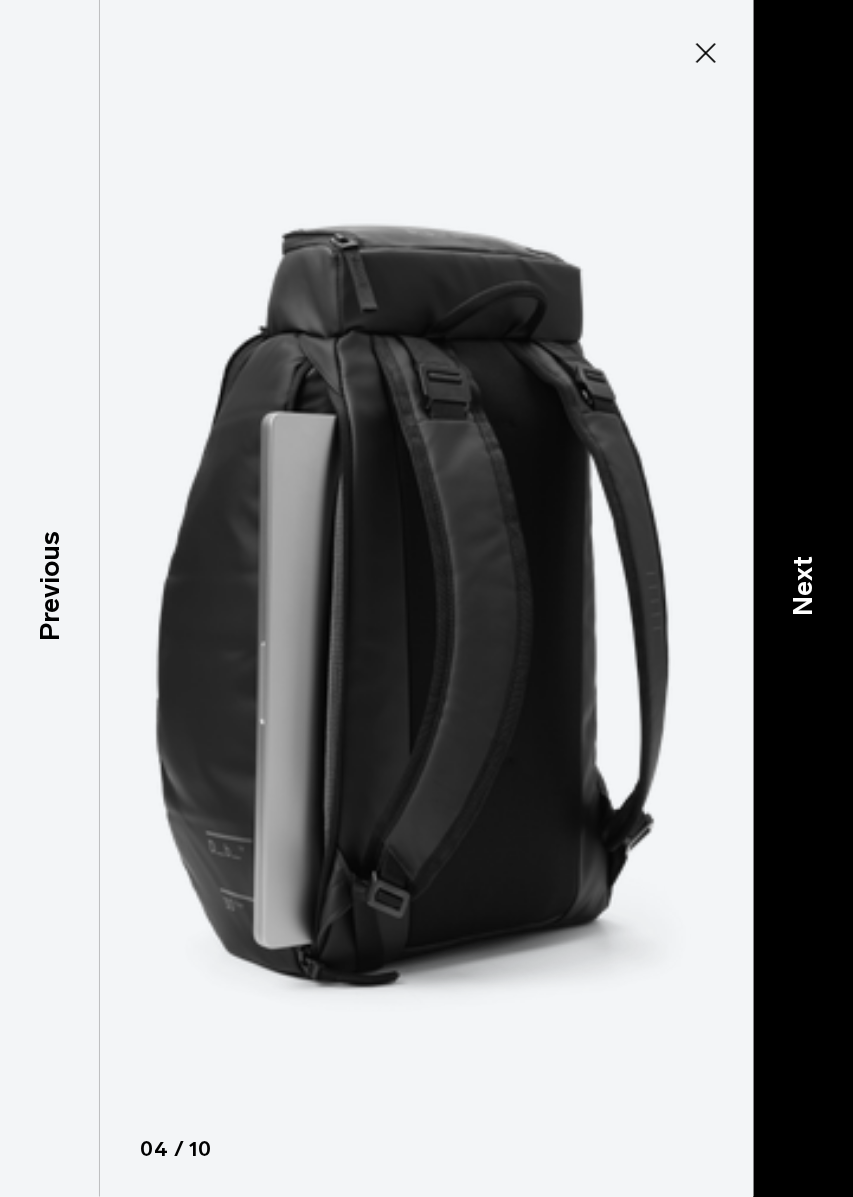 click on "Next" at bounding box center (803, 587) 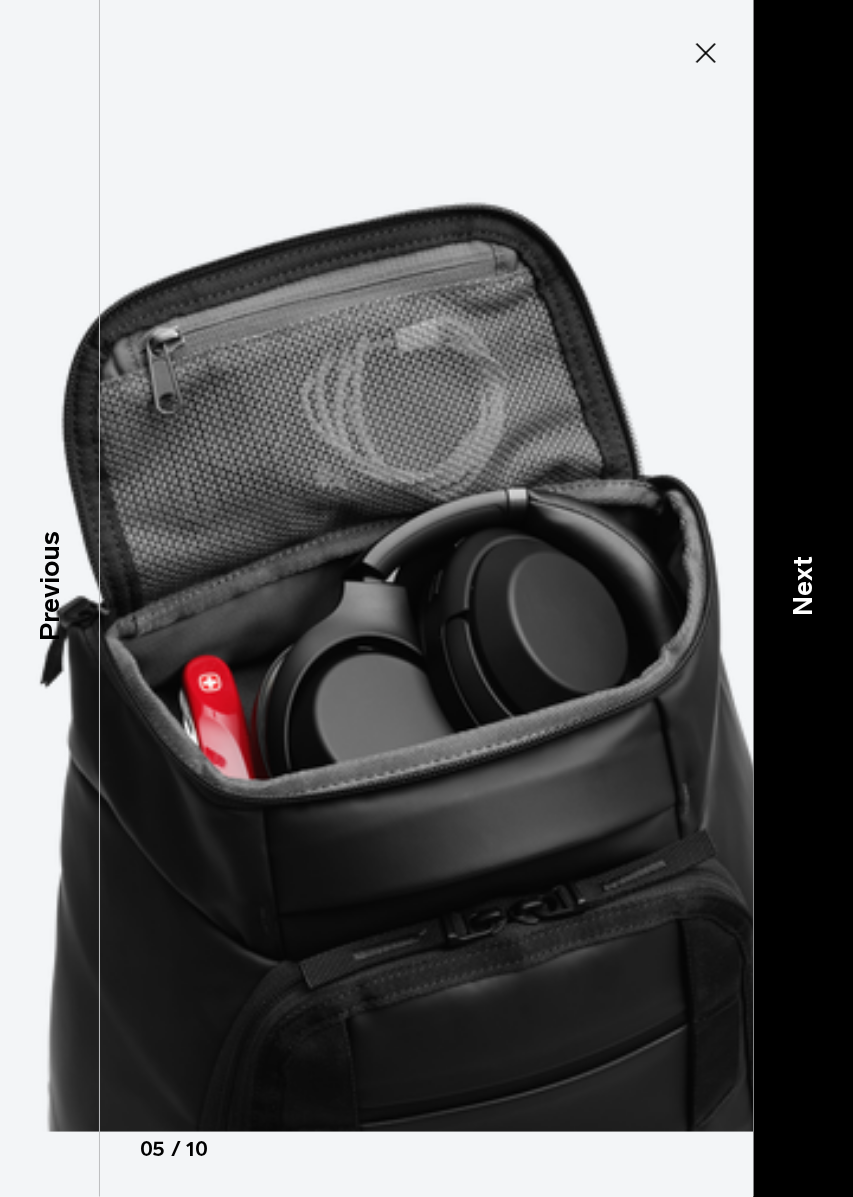 click on "Next" at bounding box center [803, 587] 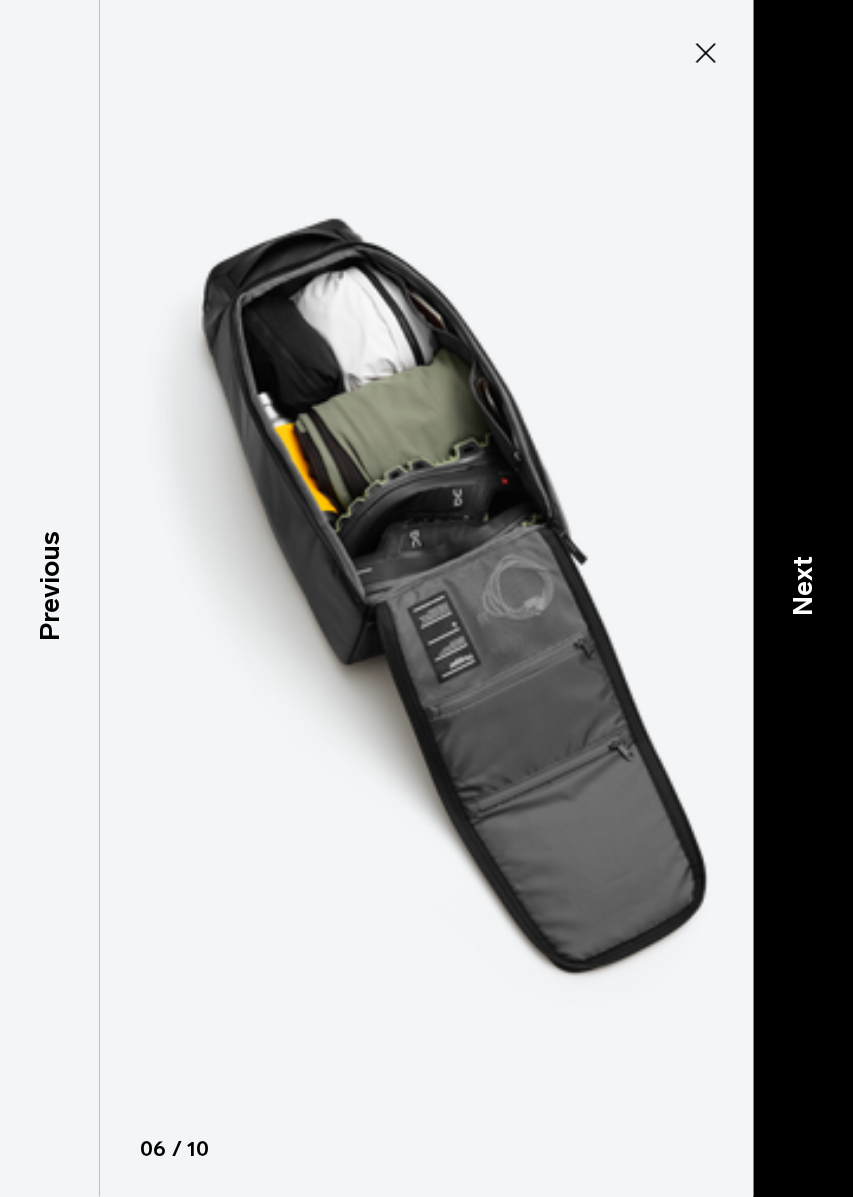 click on "Next" at bounding box center [803, 587] 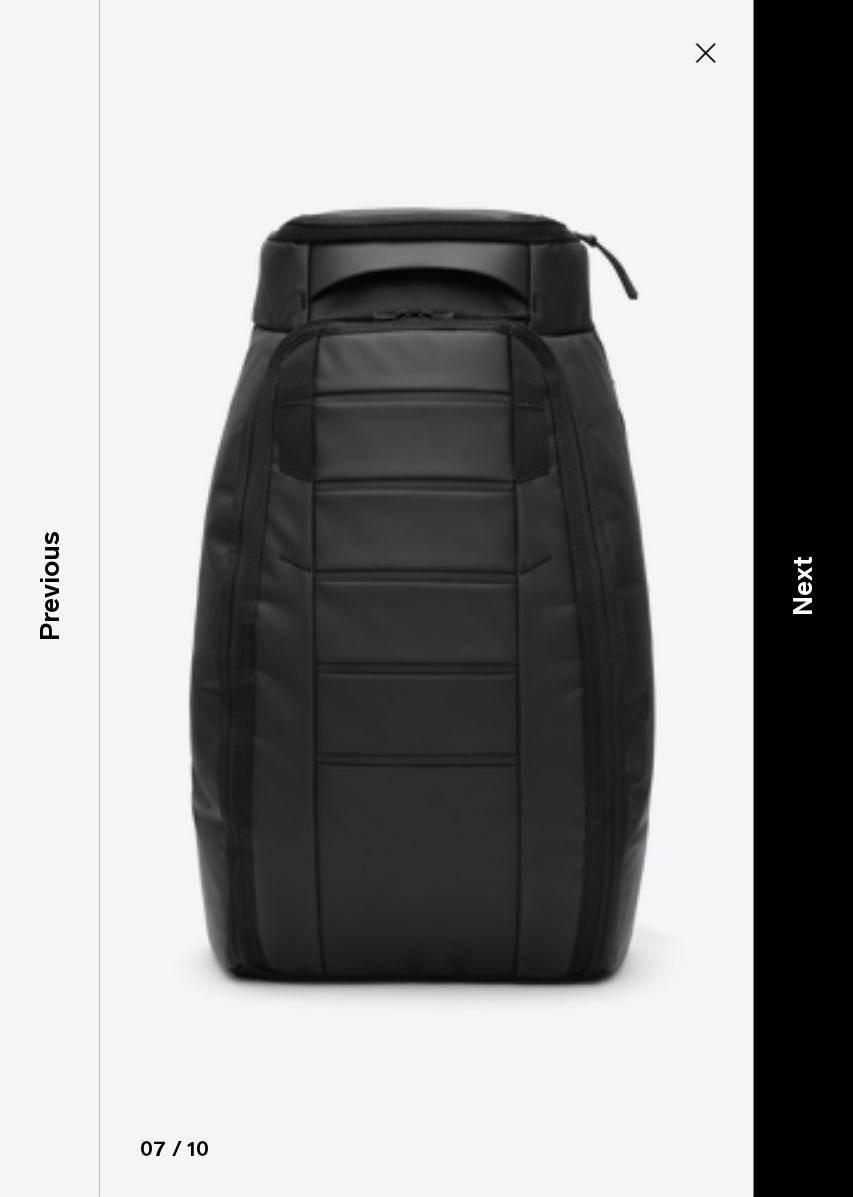 click on "Next" at bounding box center [803, 587] 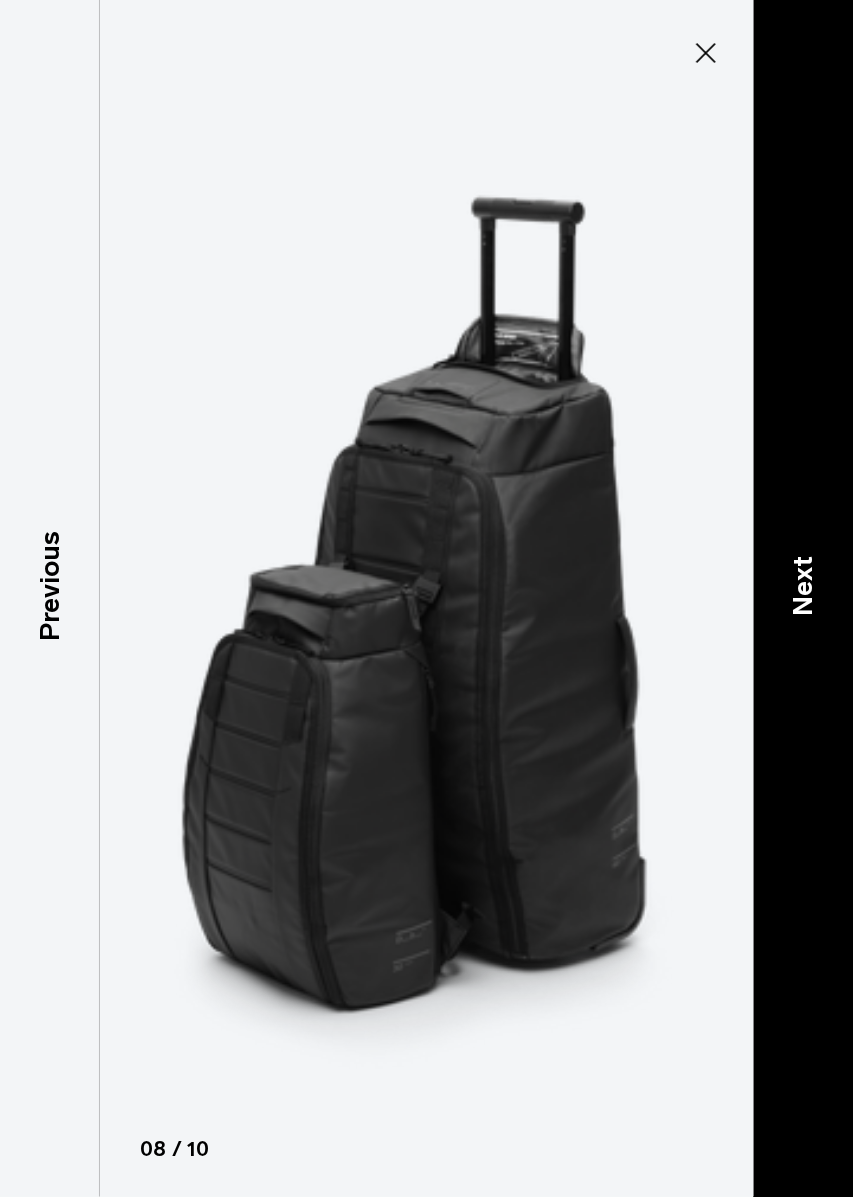 click on "Next" at bounding box center [803, 587] 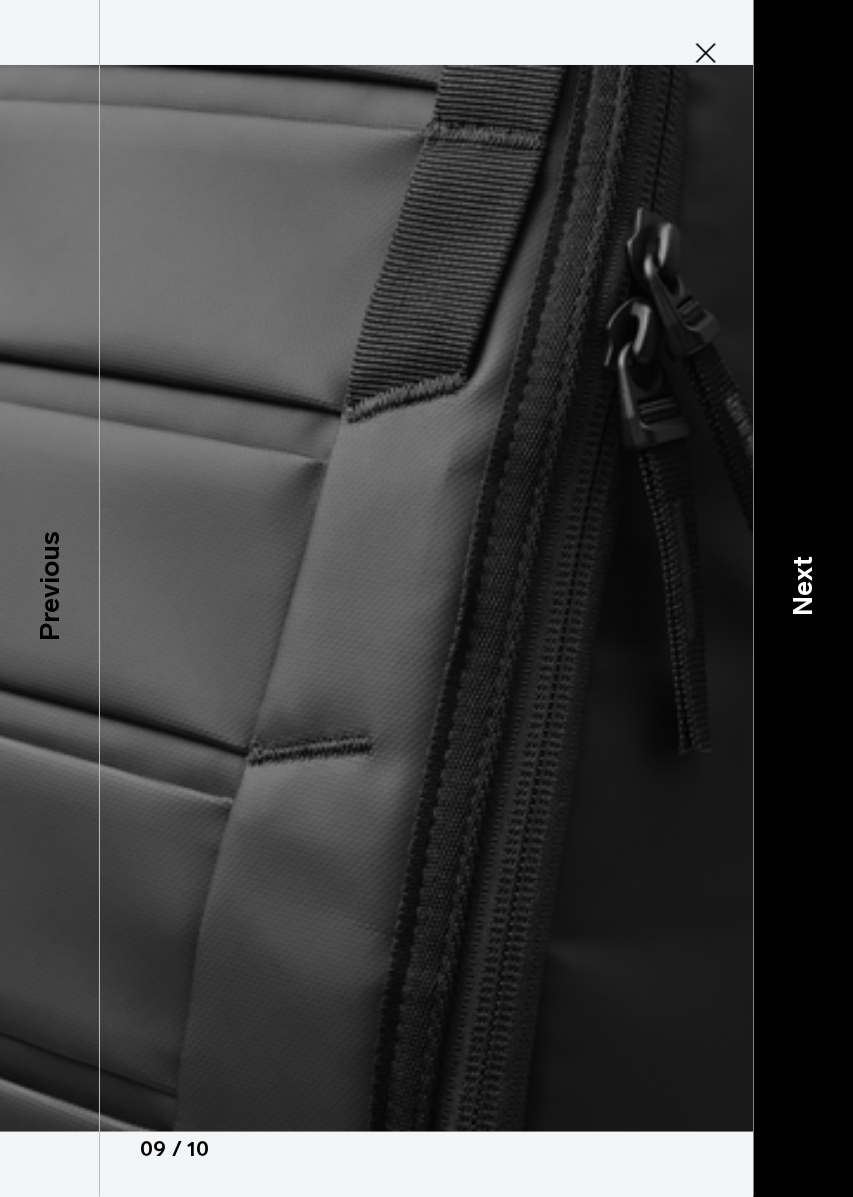 click on "Next" at bounding box center (803, 587) 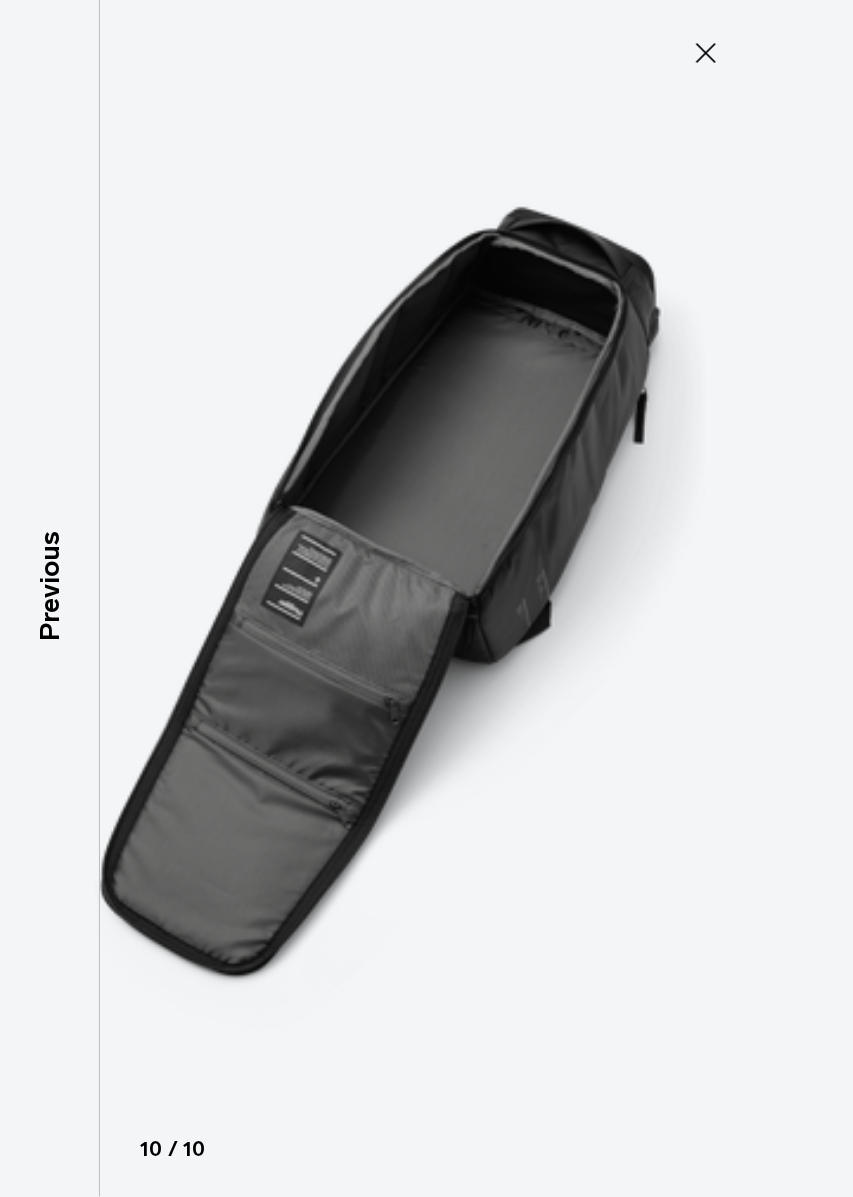 click 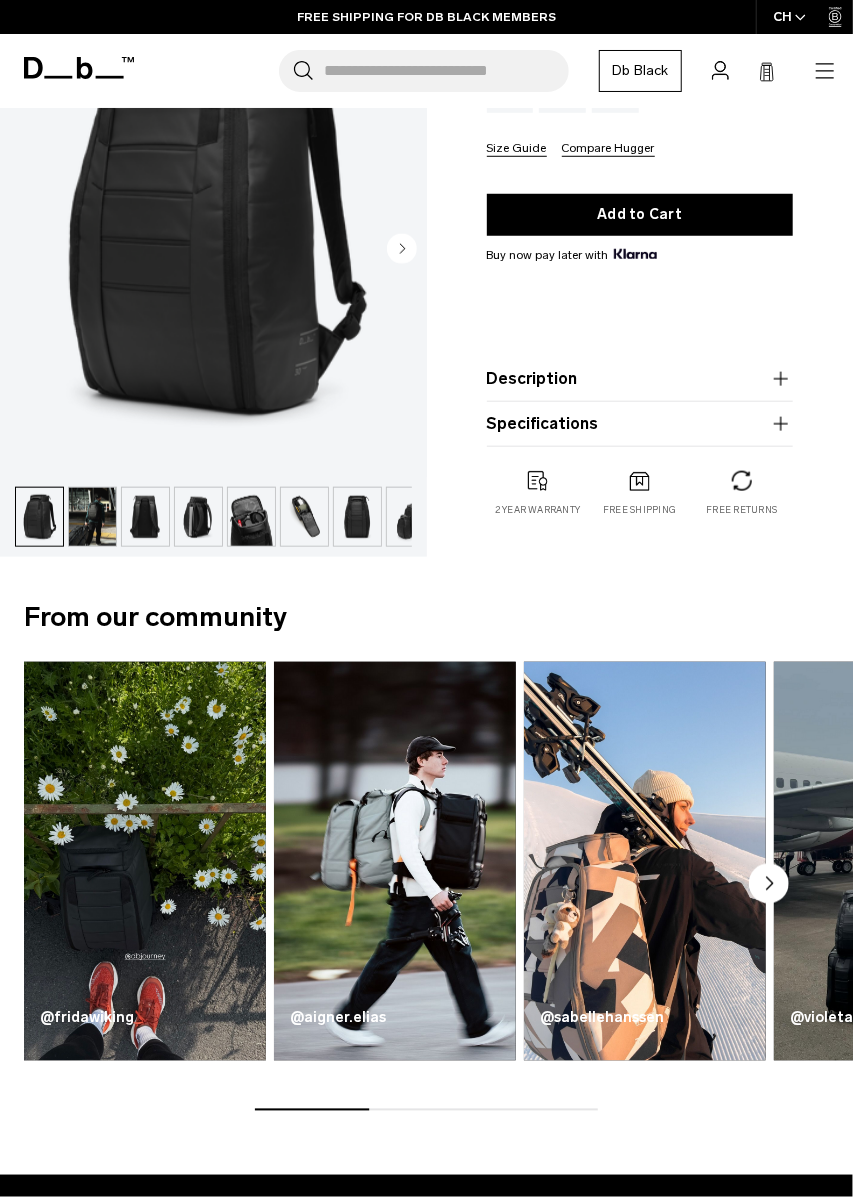 scroll, scrollTop: 411, scrollLeft: 0, axis: vertical 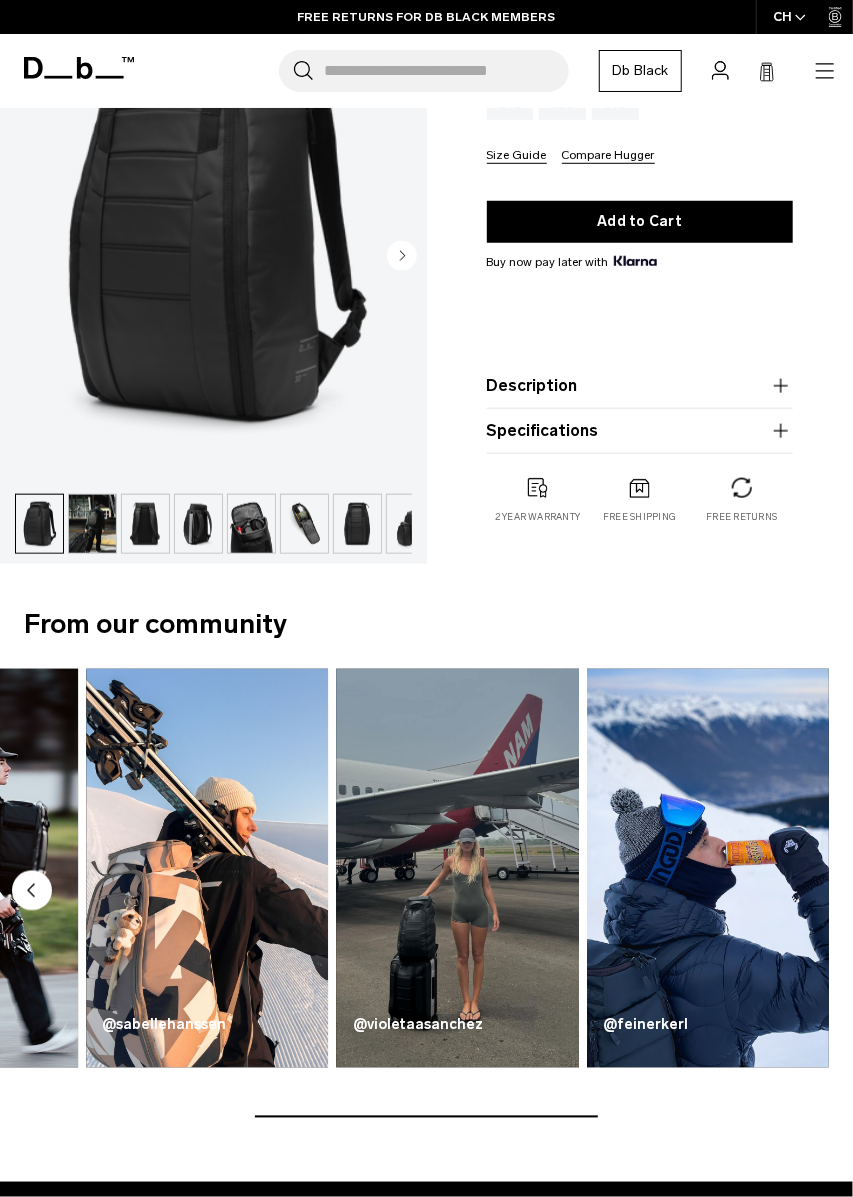 click at bounding box center [458, 869] 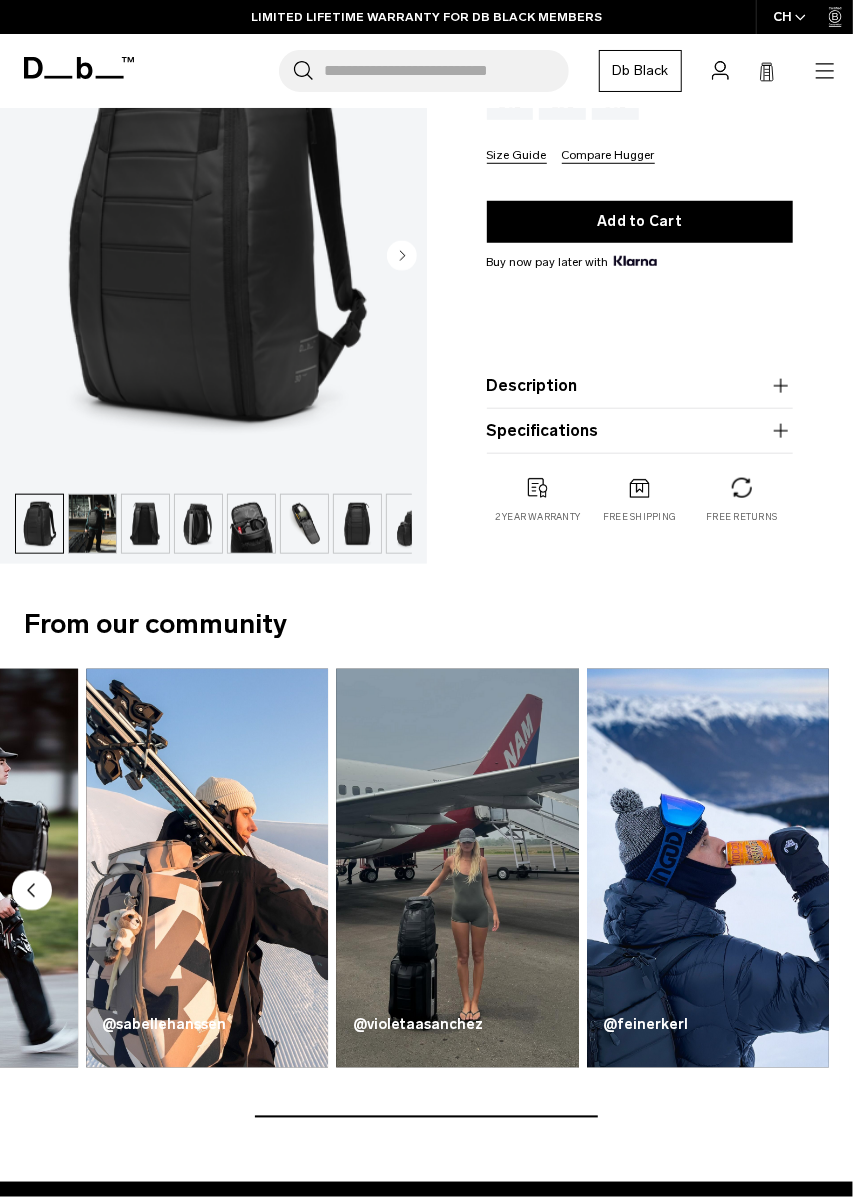 click at bounding box center [458, 869] 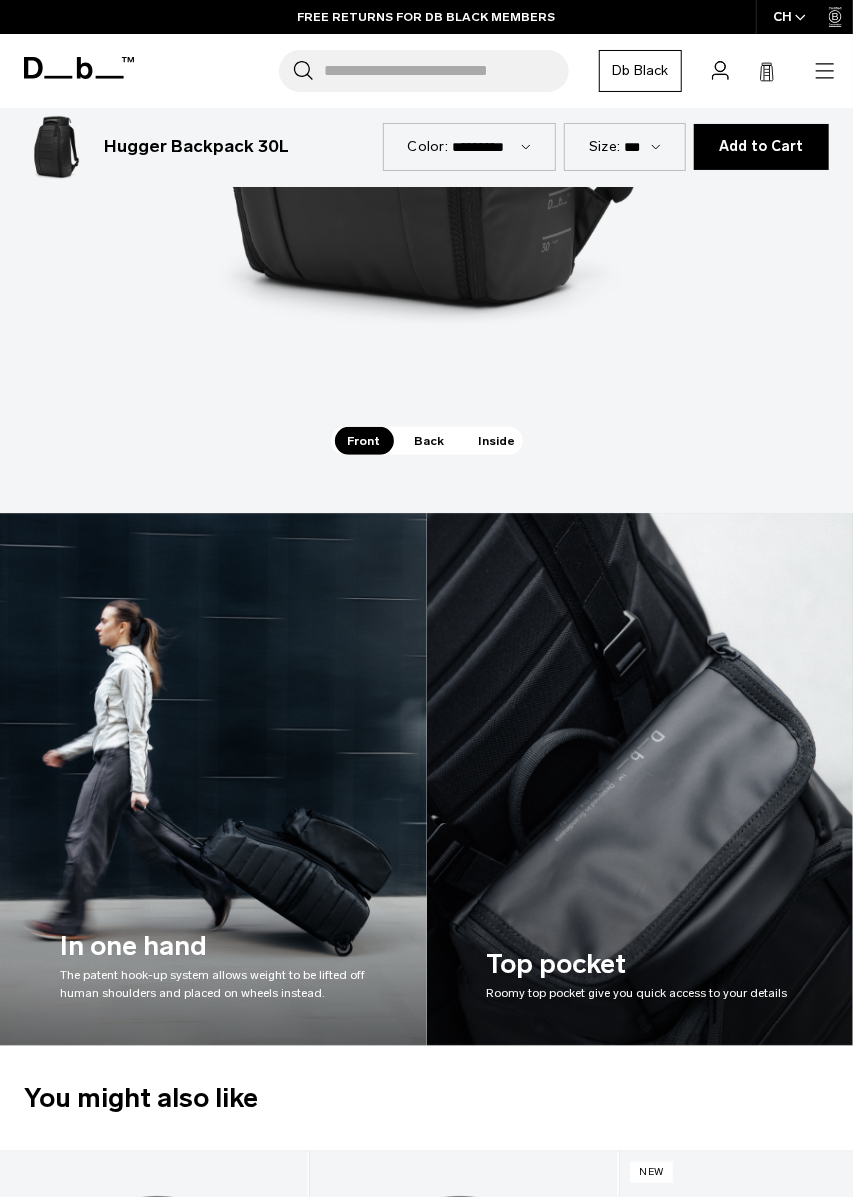 scroll, scrollTop: 2665, scrollLeft: 0, axis: vertical 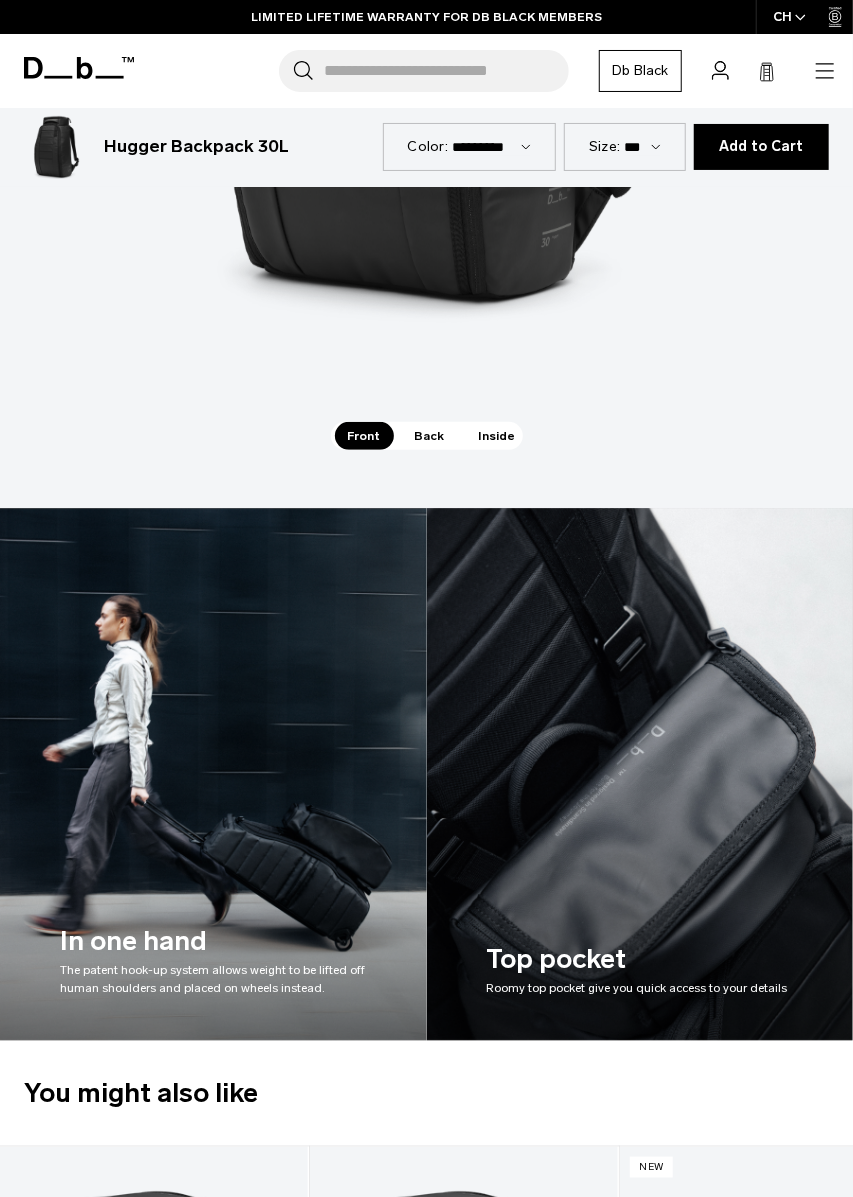 click at bounding box center (154, 1341) 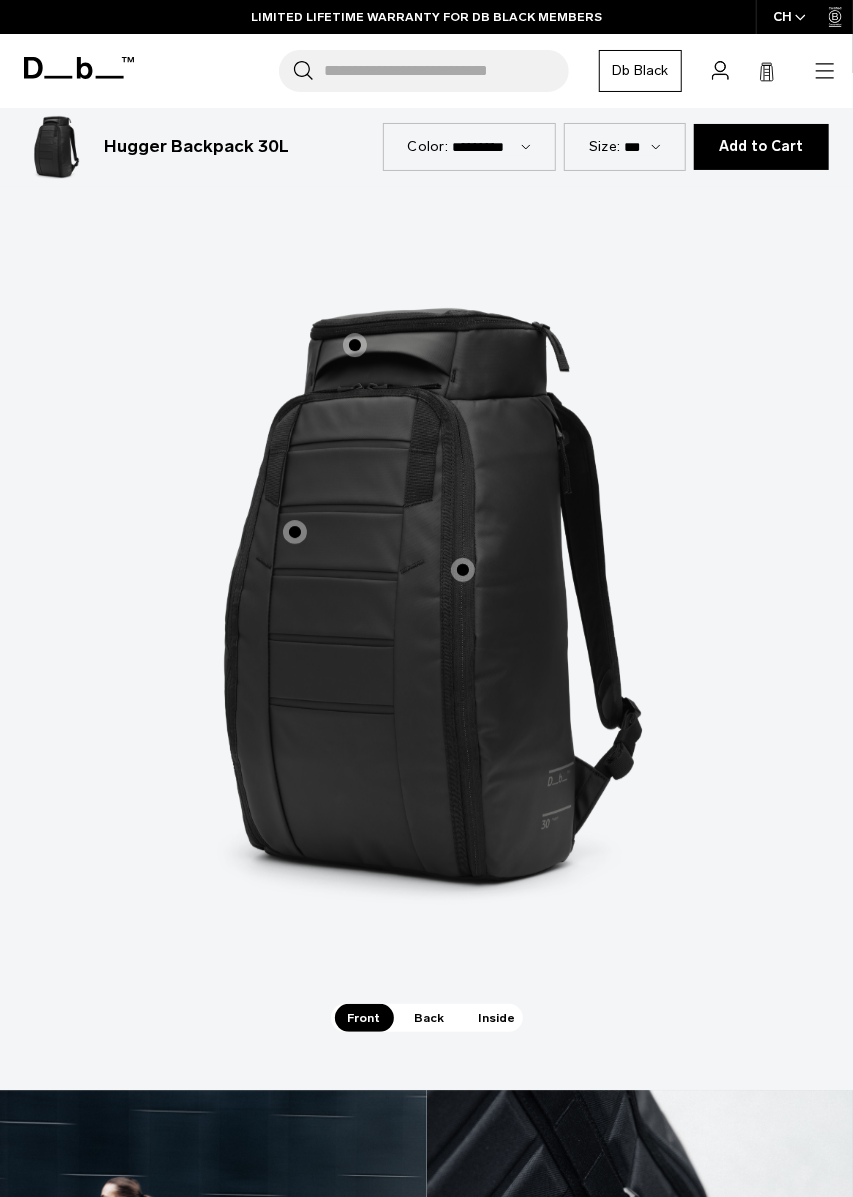 scroll, scrollTop: 2080, scrollLeft: 0, axis: vertical 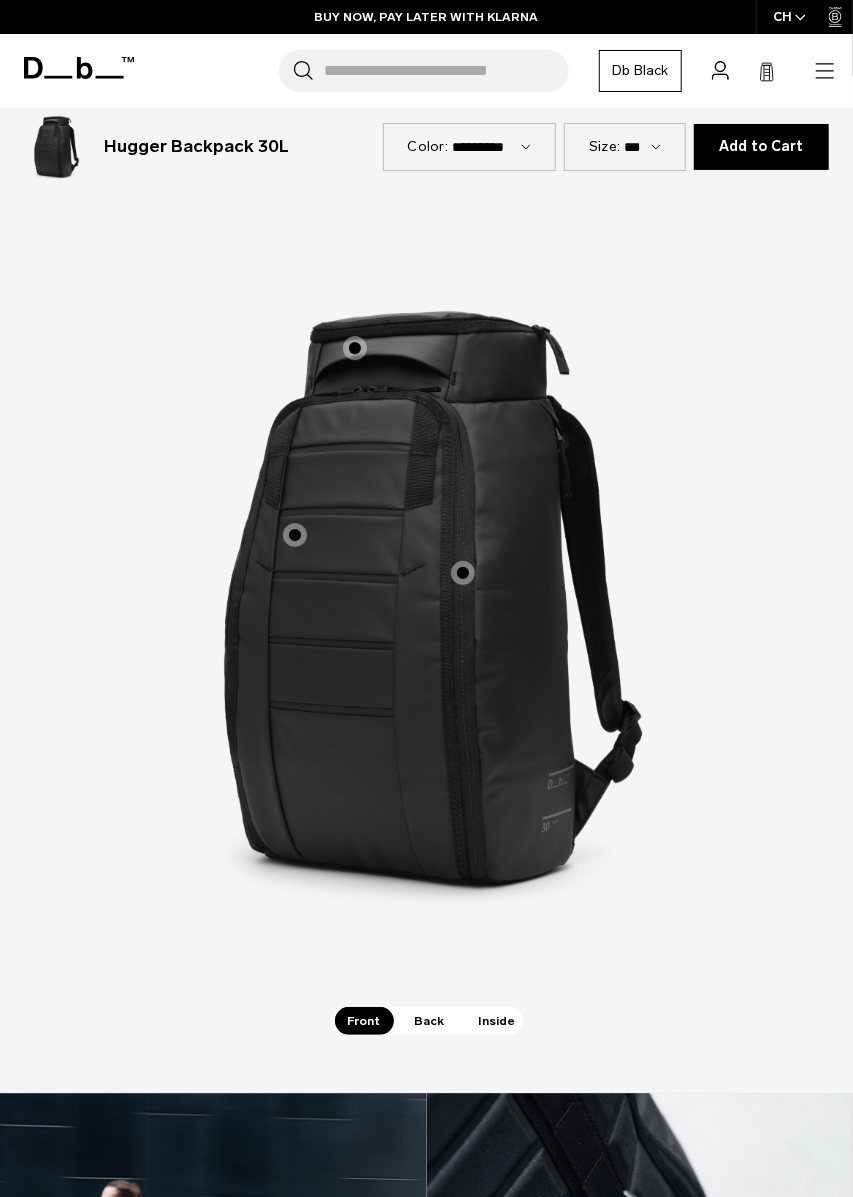click at bounding box center [355, 348] 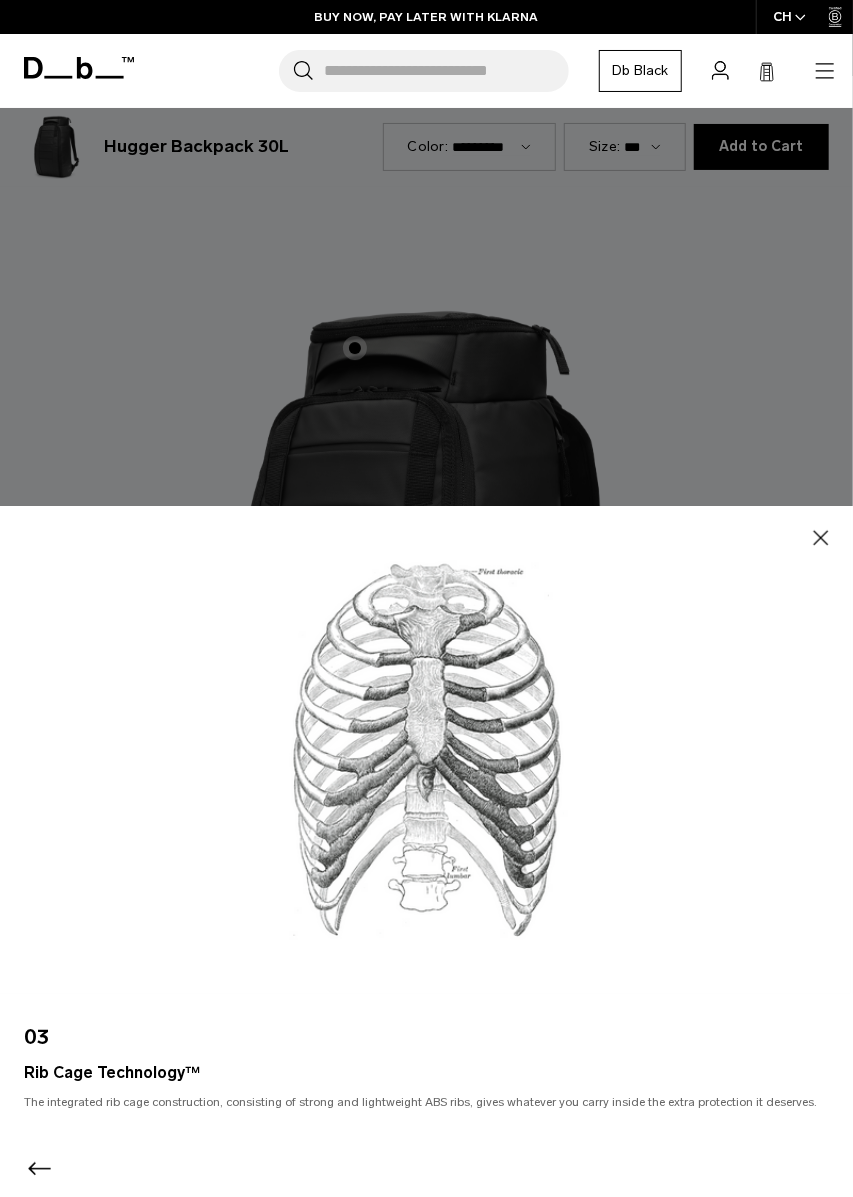 click 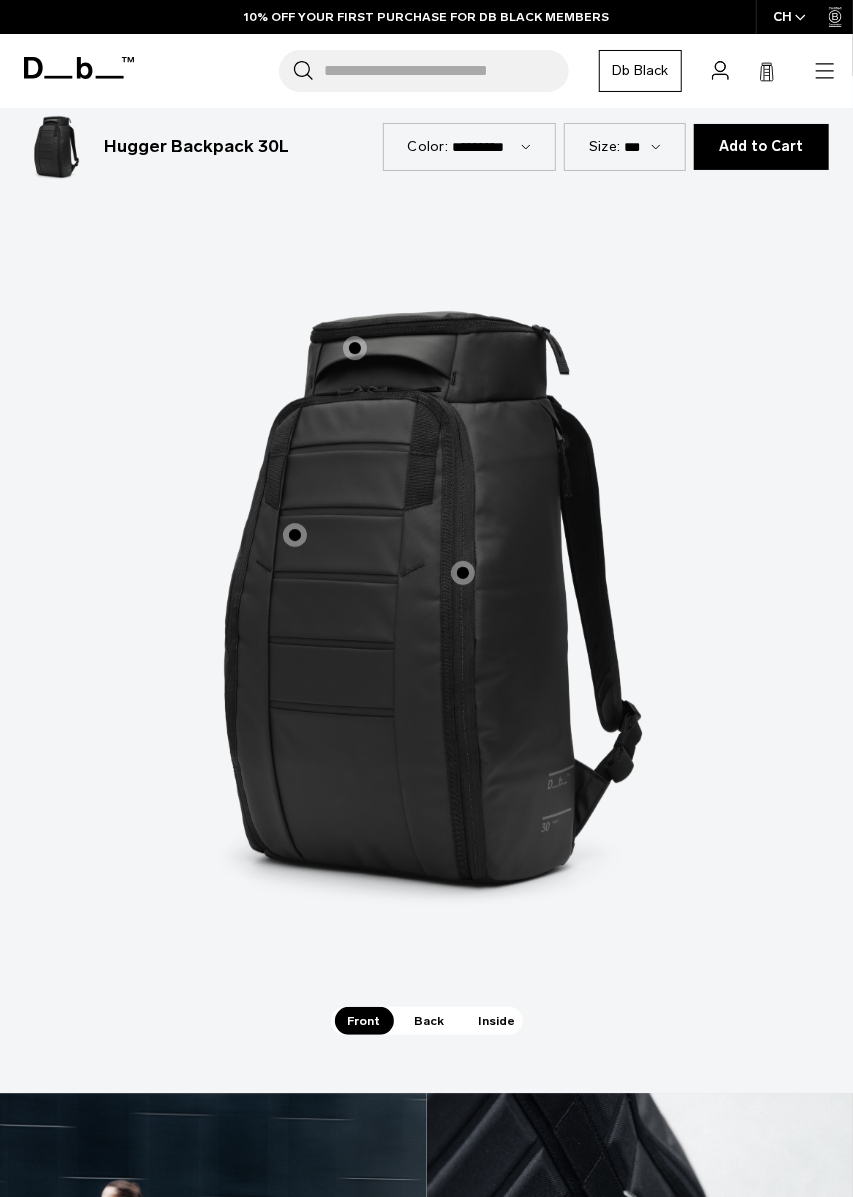 click at bounding box center [463, 573] 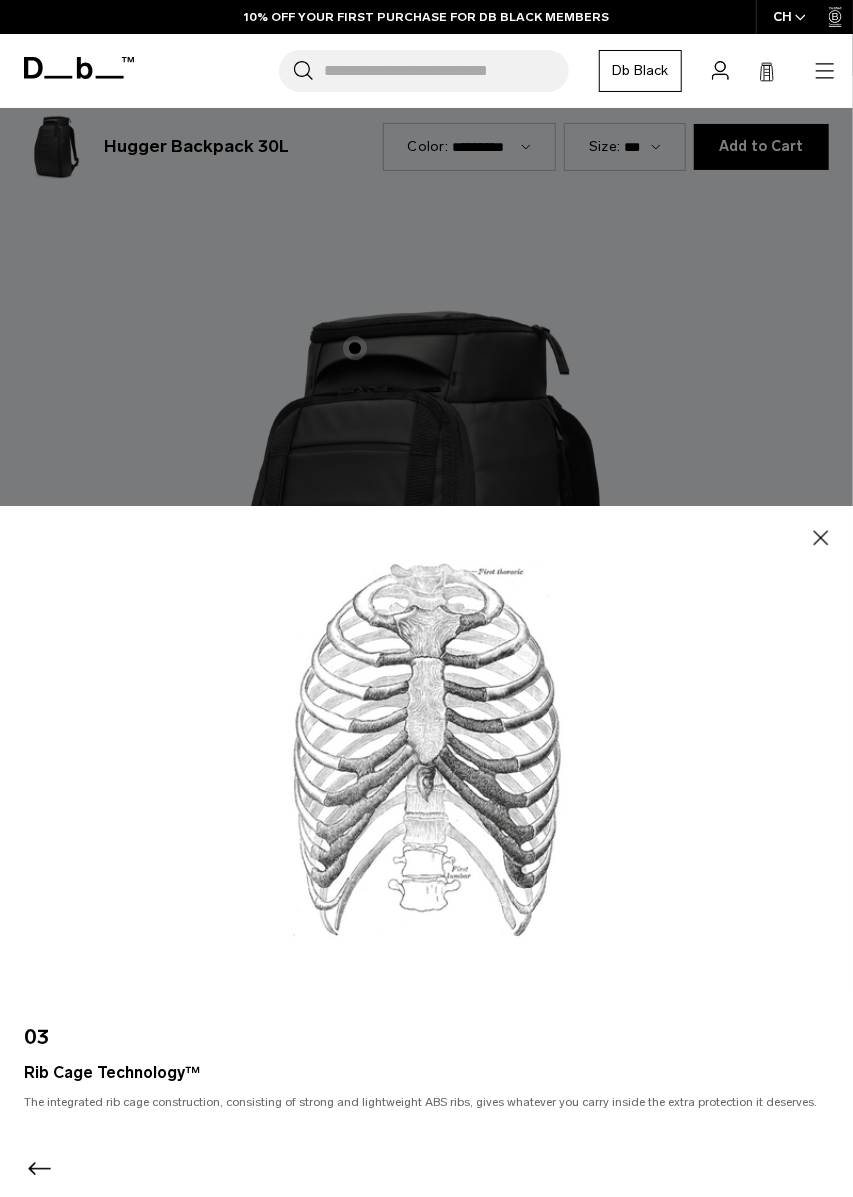 click at bounding box center (426, 752) 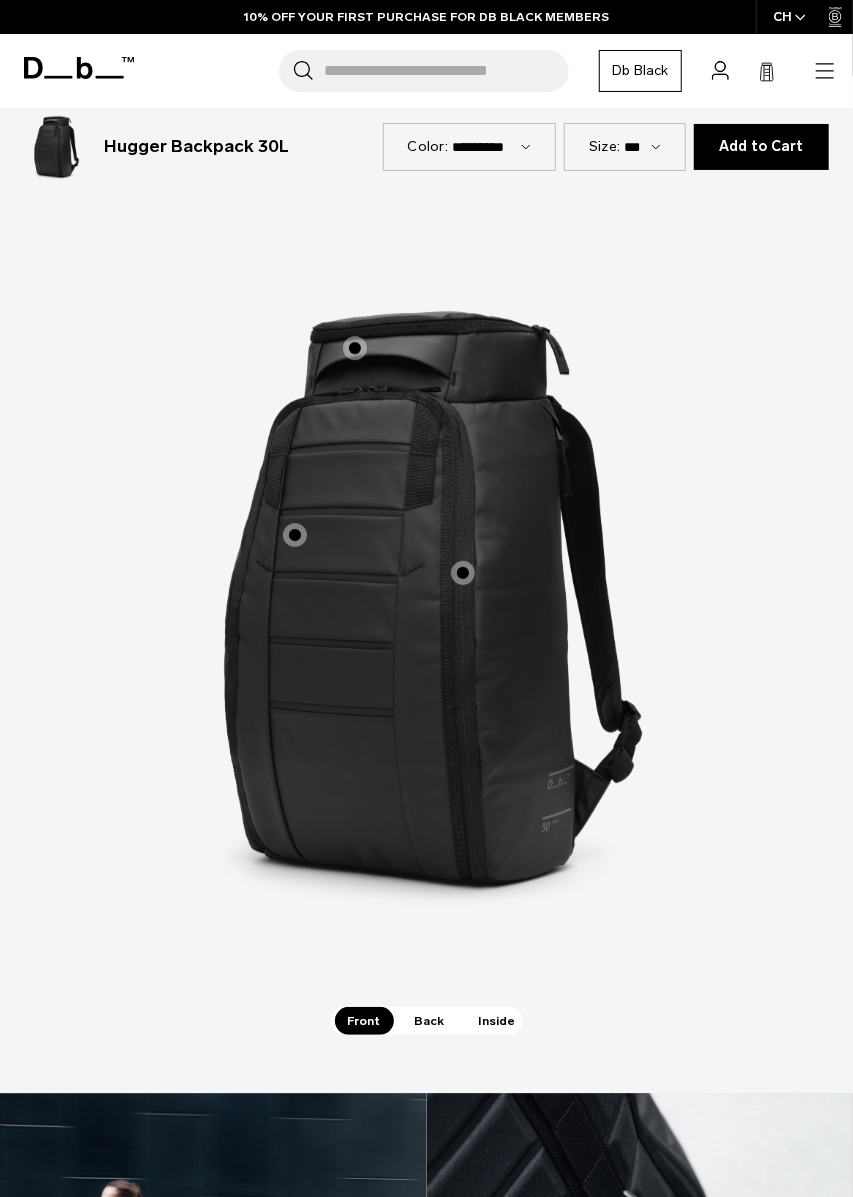 click on "Main Compartment Opens Fully" at bounding box center [295, 535] 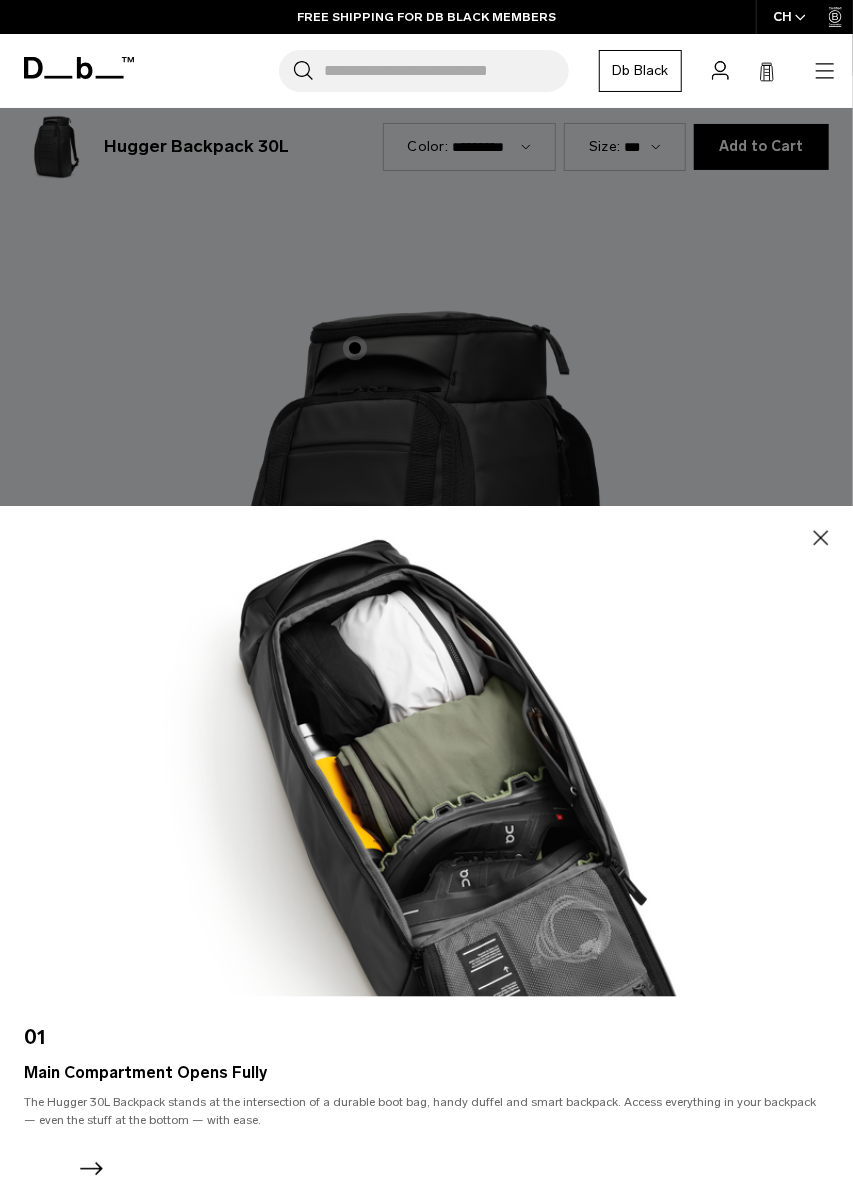 click on "Close" at bounding box center [821, 538] 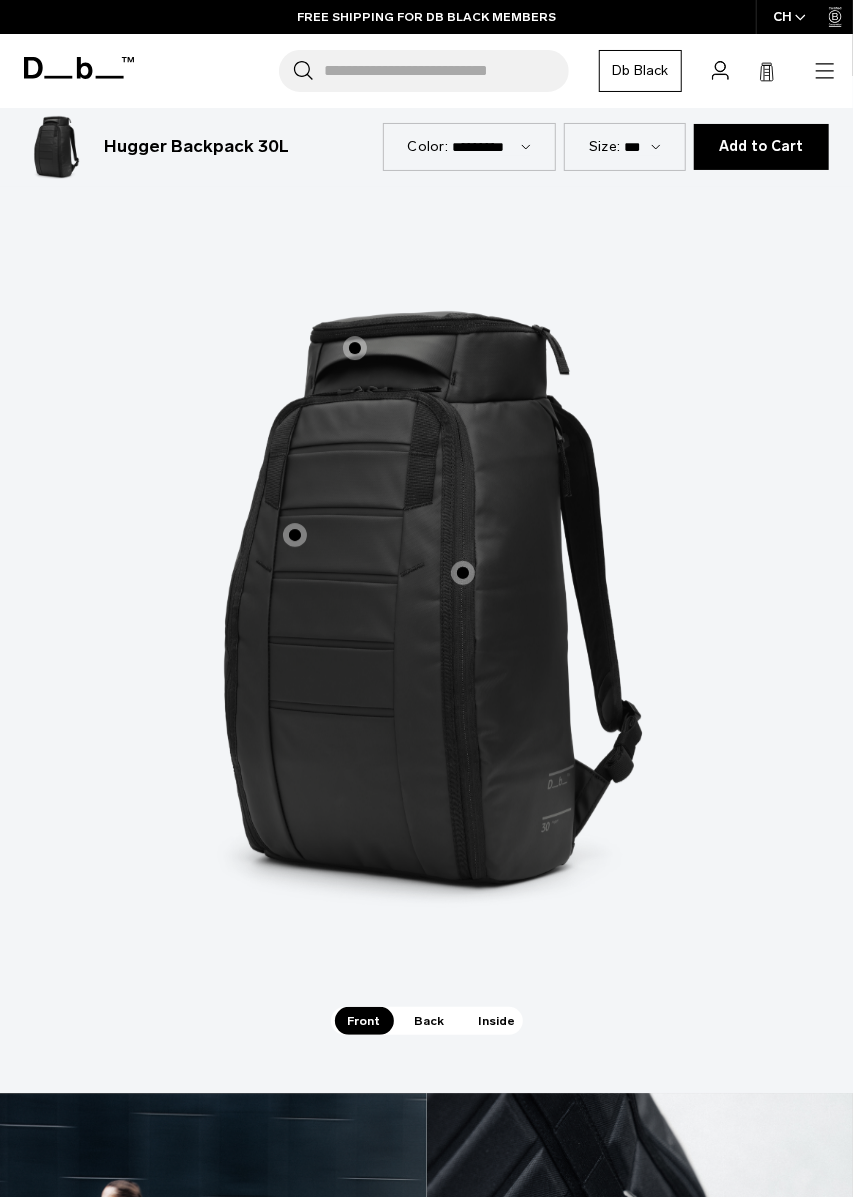 click on "Roomy Top Pocket" at bounding box center (355, 348) 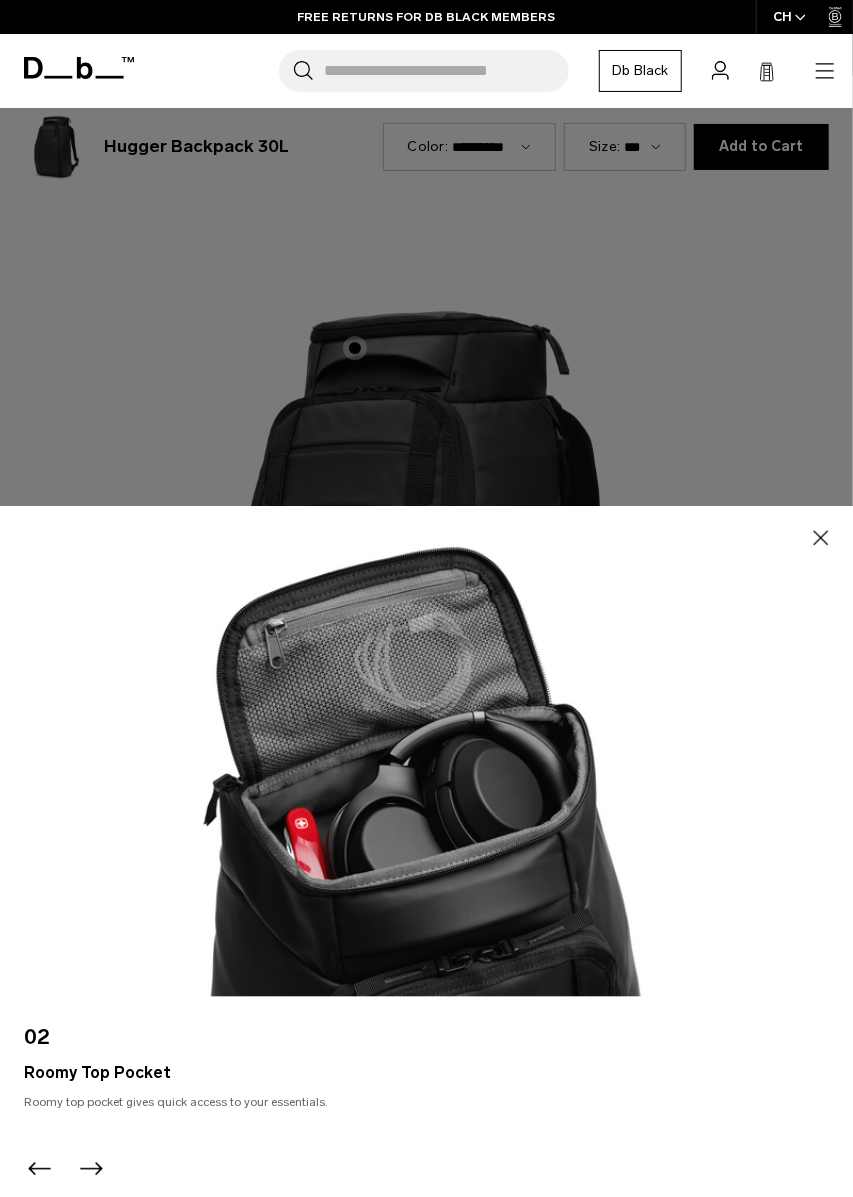 click 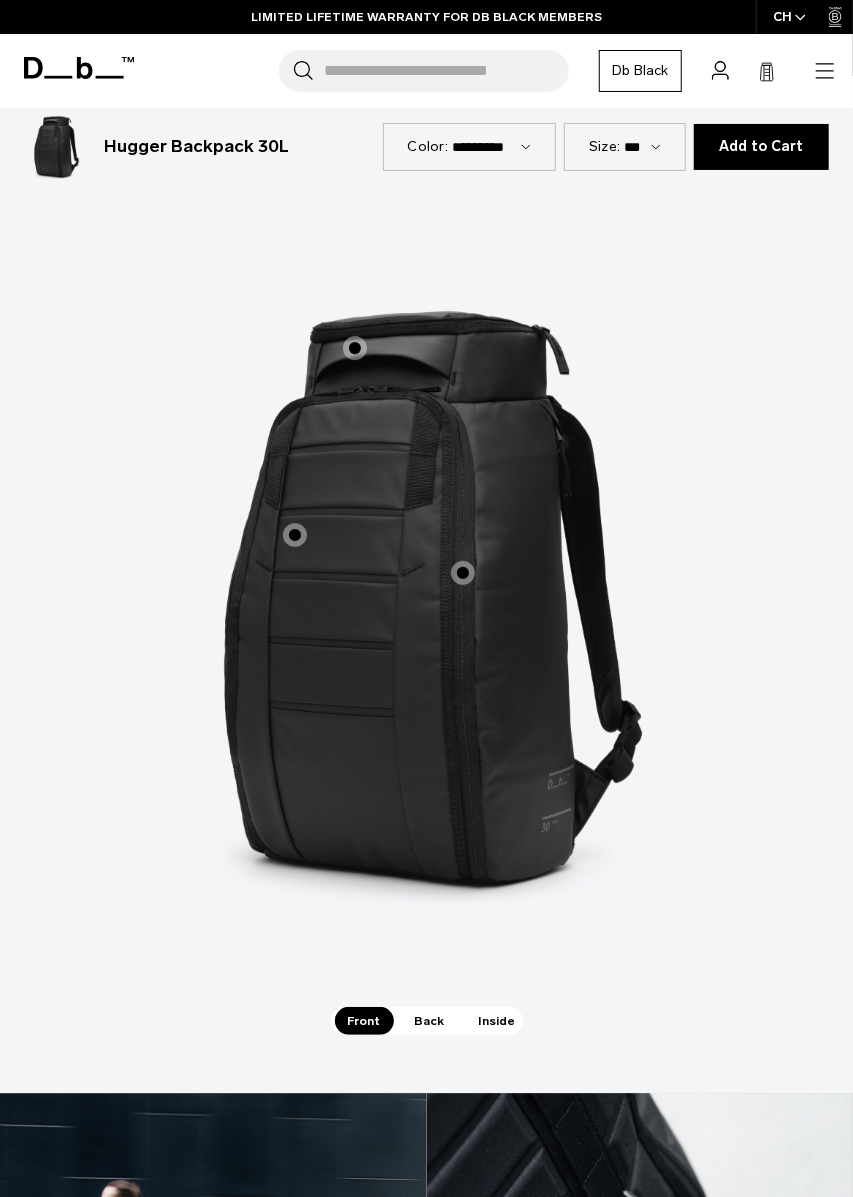 click on "Inside" at bounding box center (497, 1021) 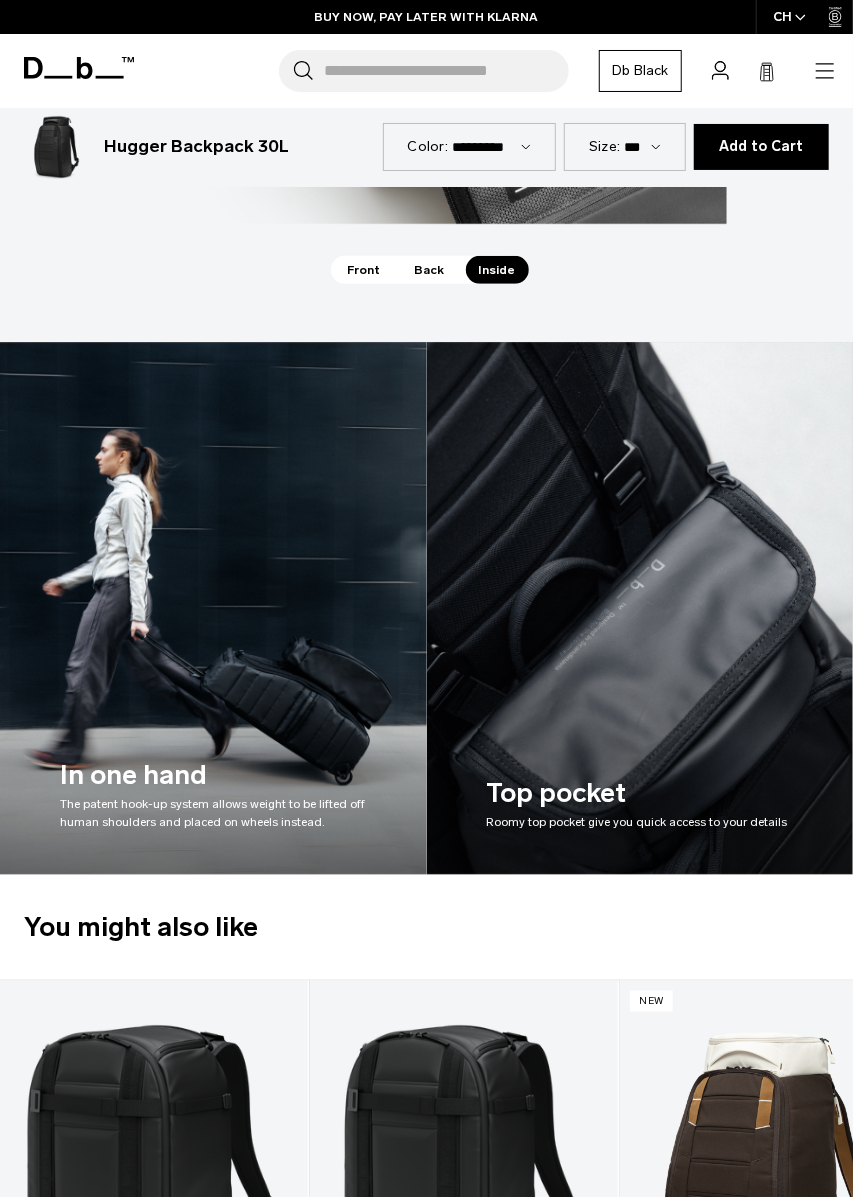 scroll, scrollTop: 2833, scrollLeft: 0, axis: vertical 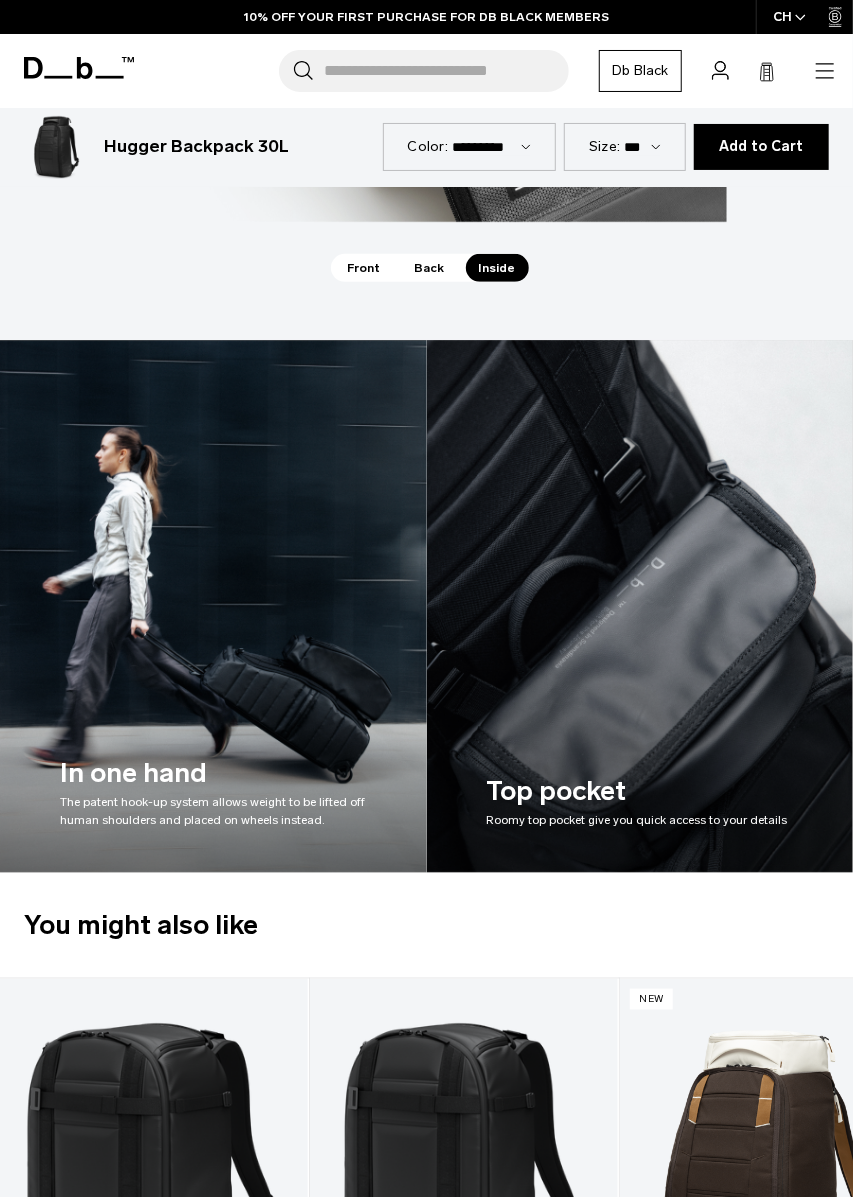 click at bounding box center (640, 606) 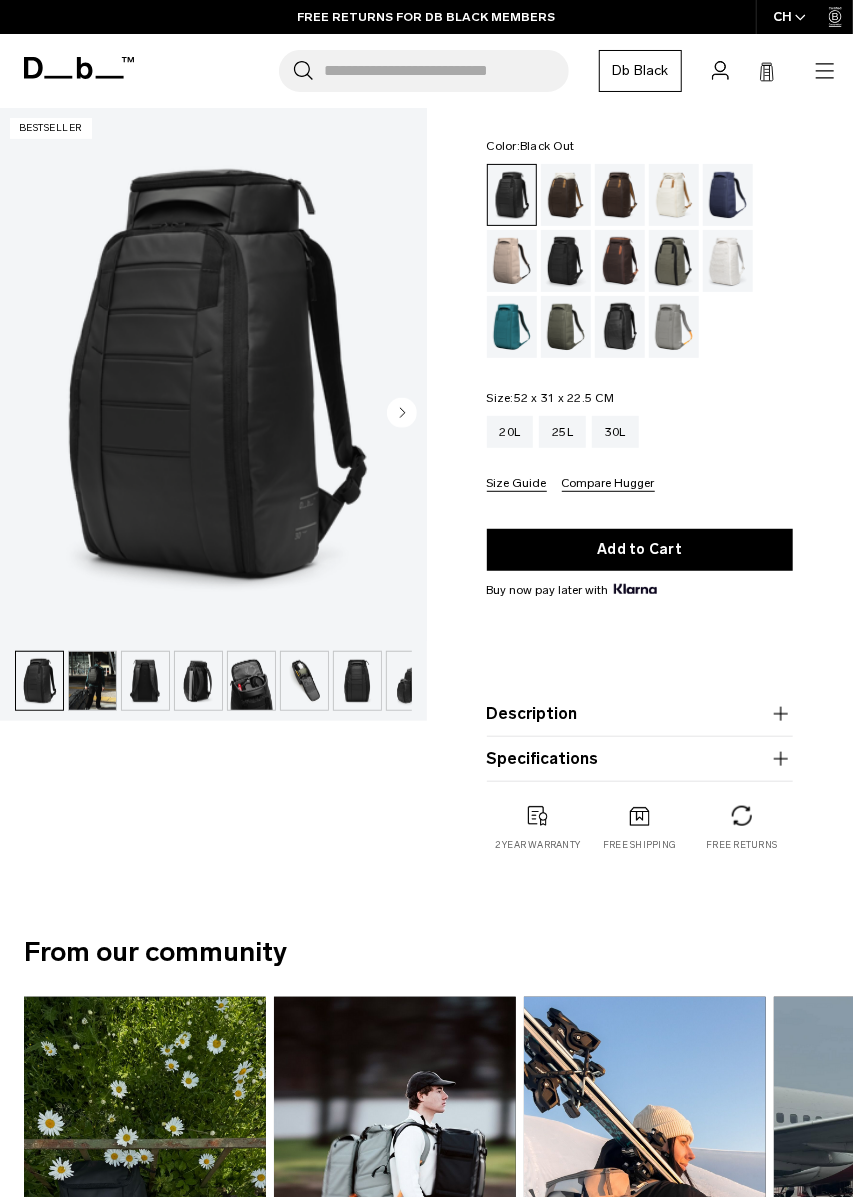 scroll, scrollTop: 0, scrollLeft: 0, axis: both 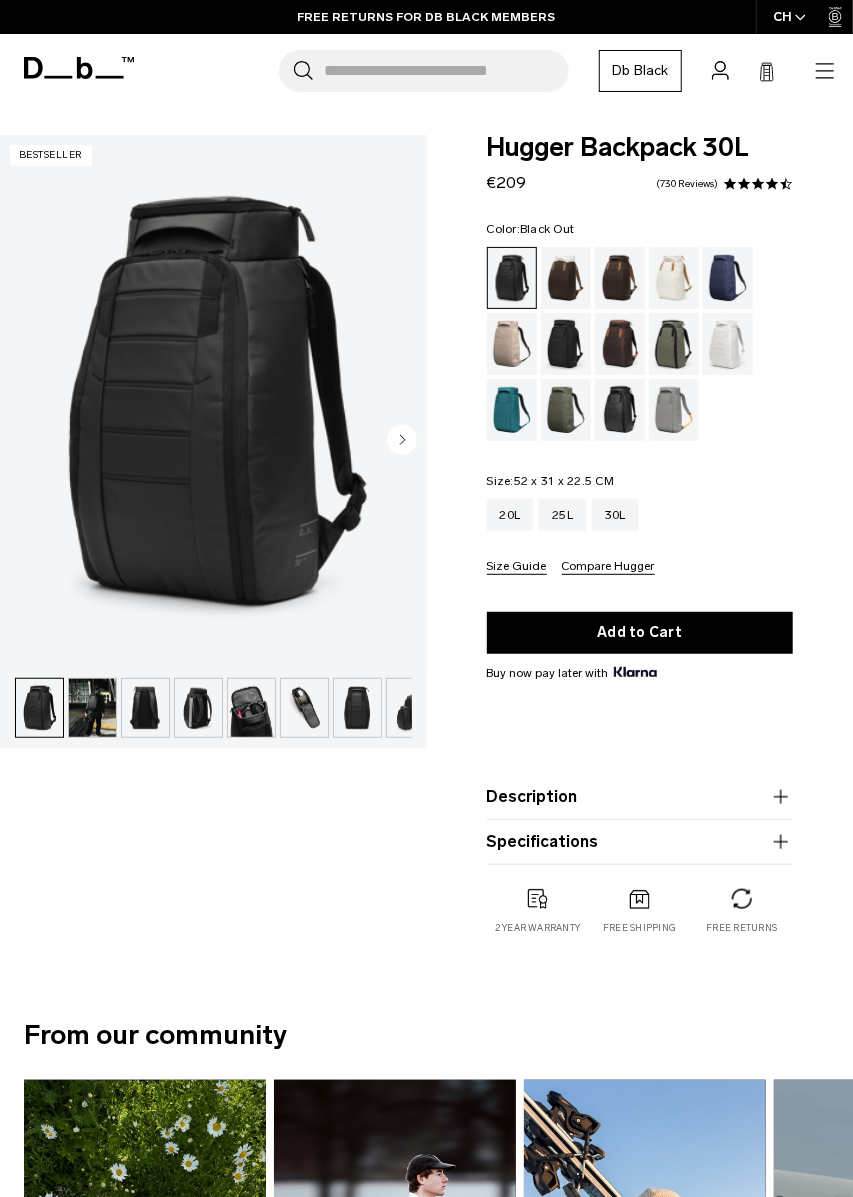 click 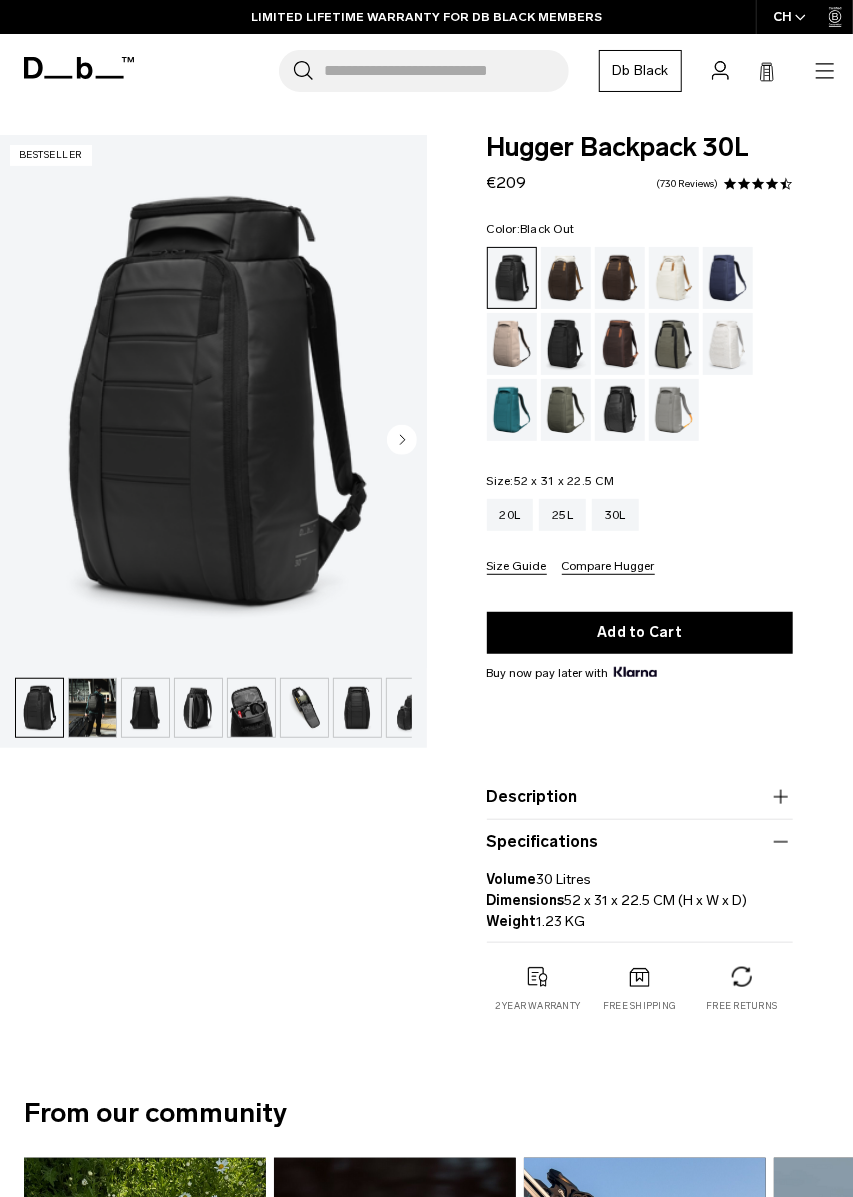 click on "Description" at bounding box center [640, 797] 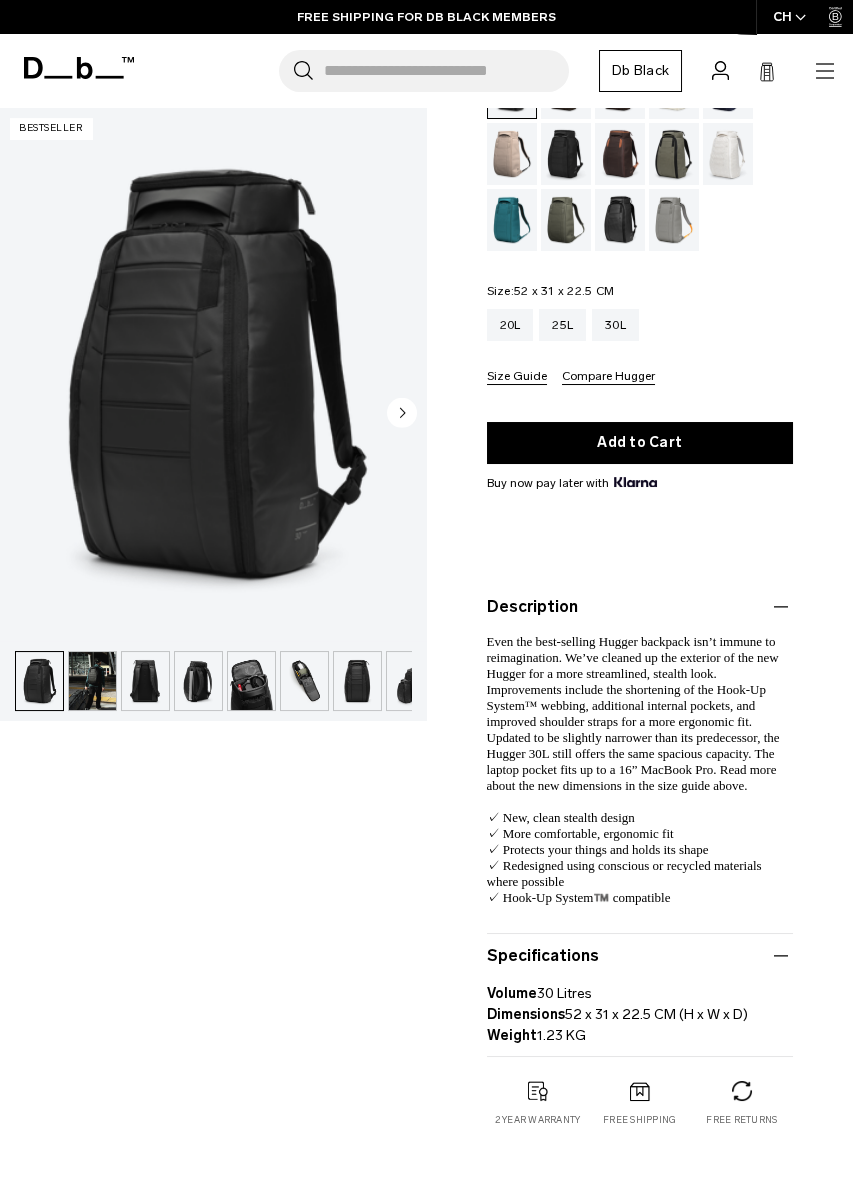 scroll, scrollTop: 0, scrollLeft: 0, axis: both 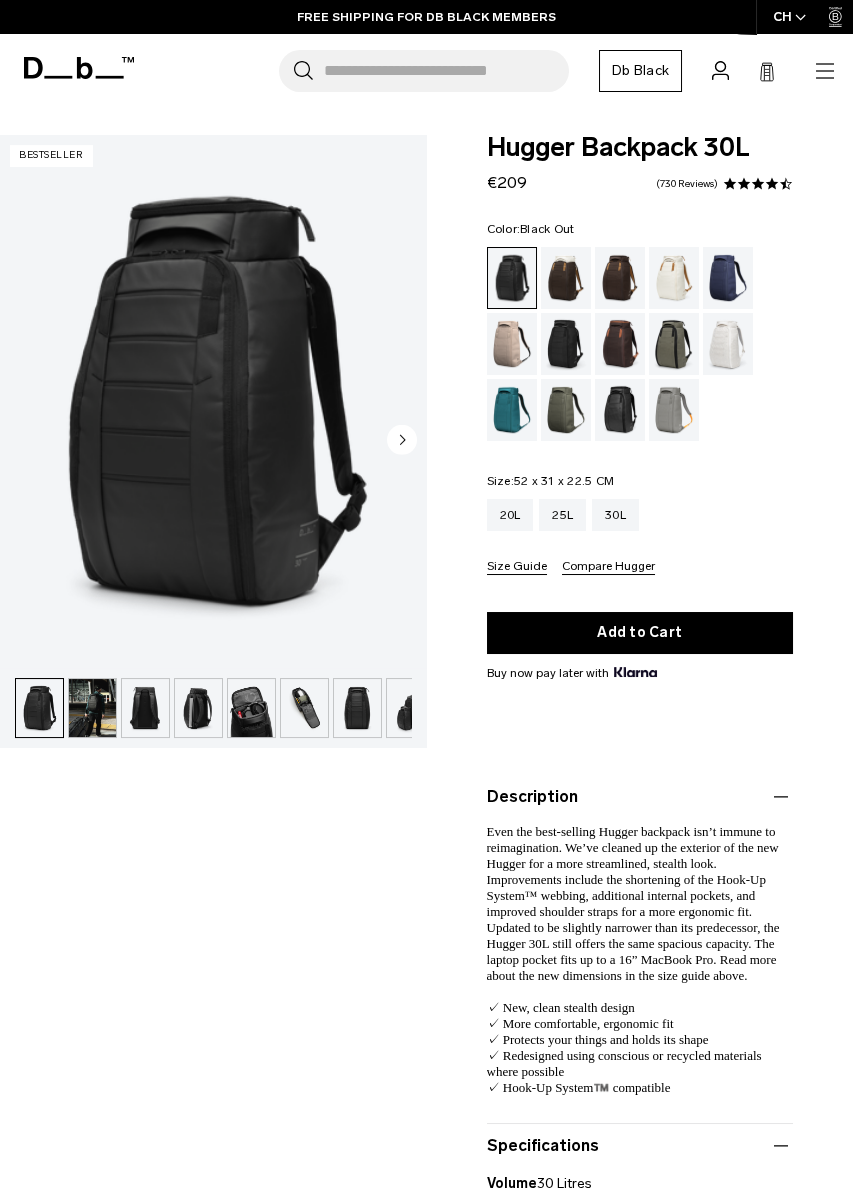 click at bounding box center (674, 278) 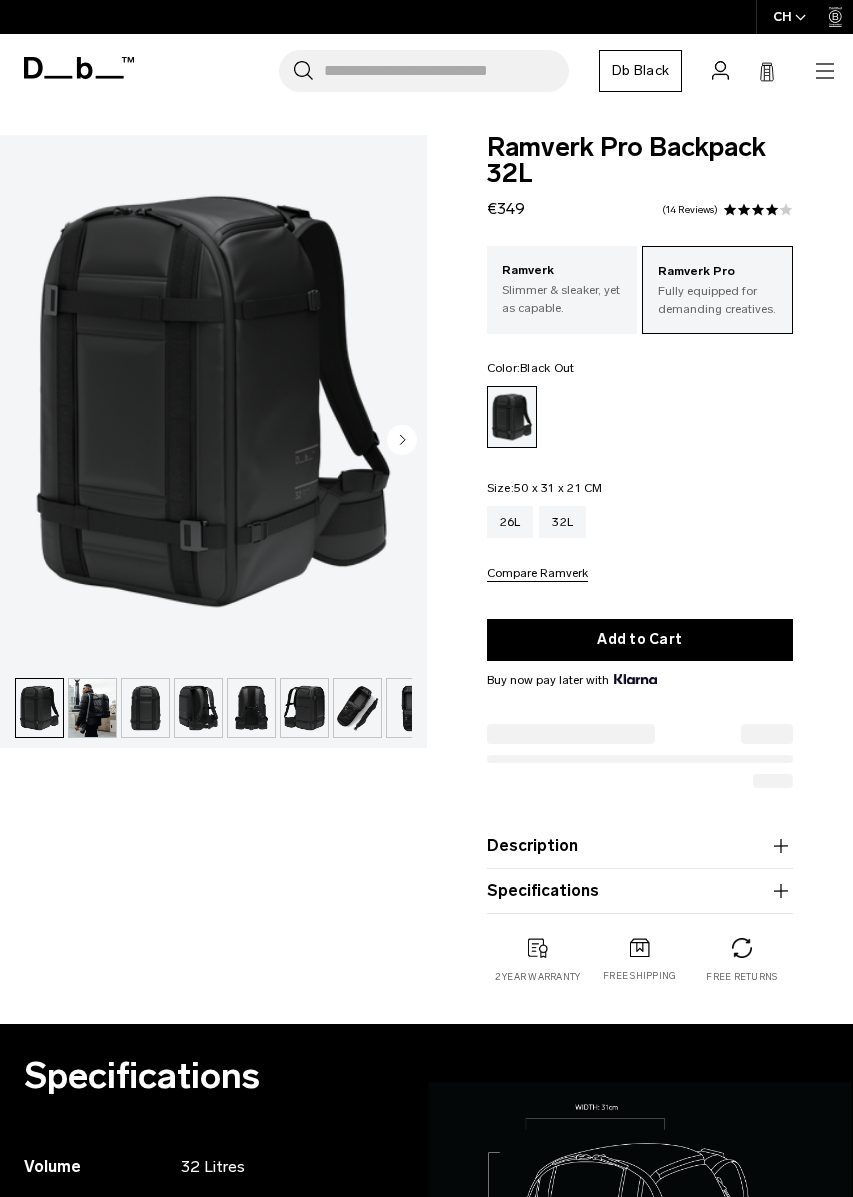 scroll, scrollTop: 0, scrollLeft: 0, axis: both 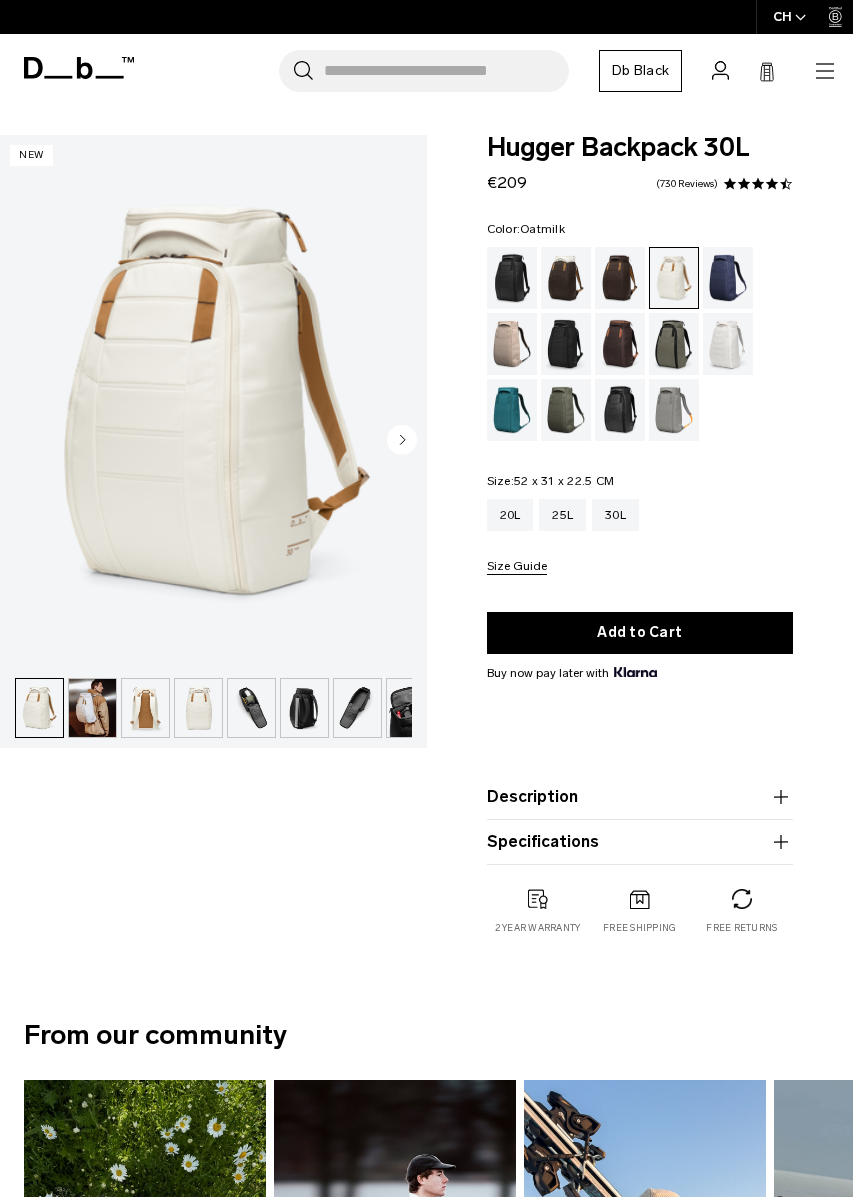 click at bounding box center (674, 344) 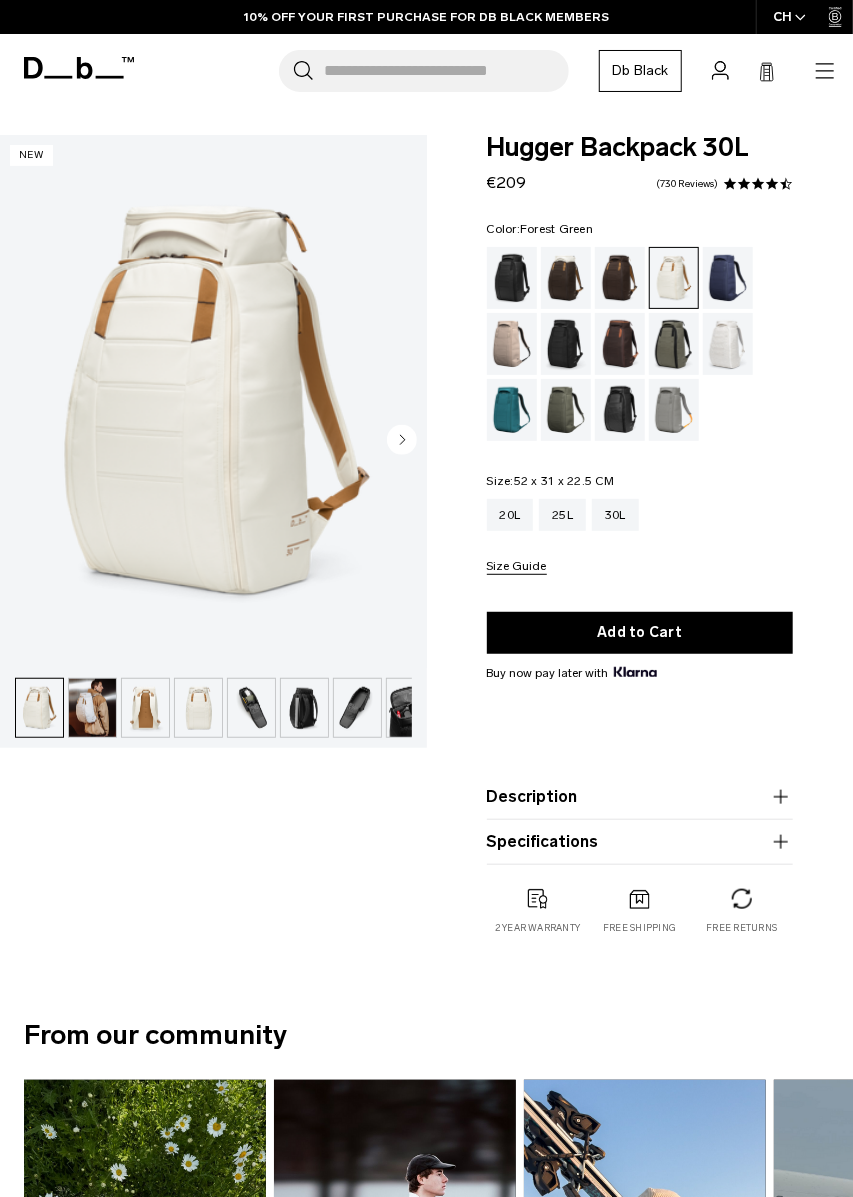 scroll, scrollTop: 0, scrollLeft: 0, axis: both 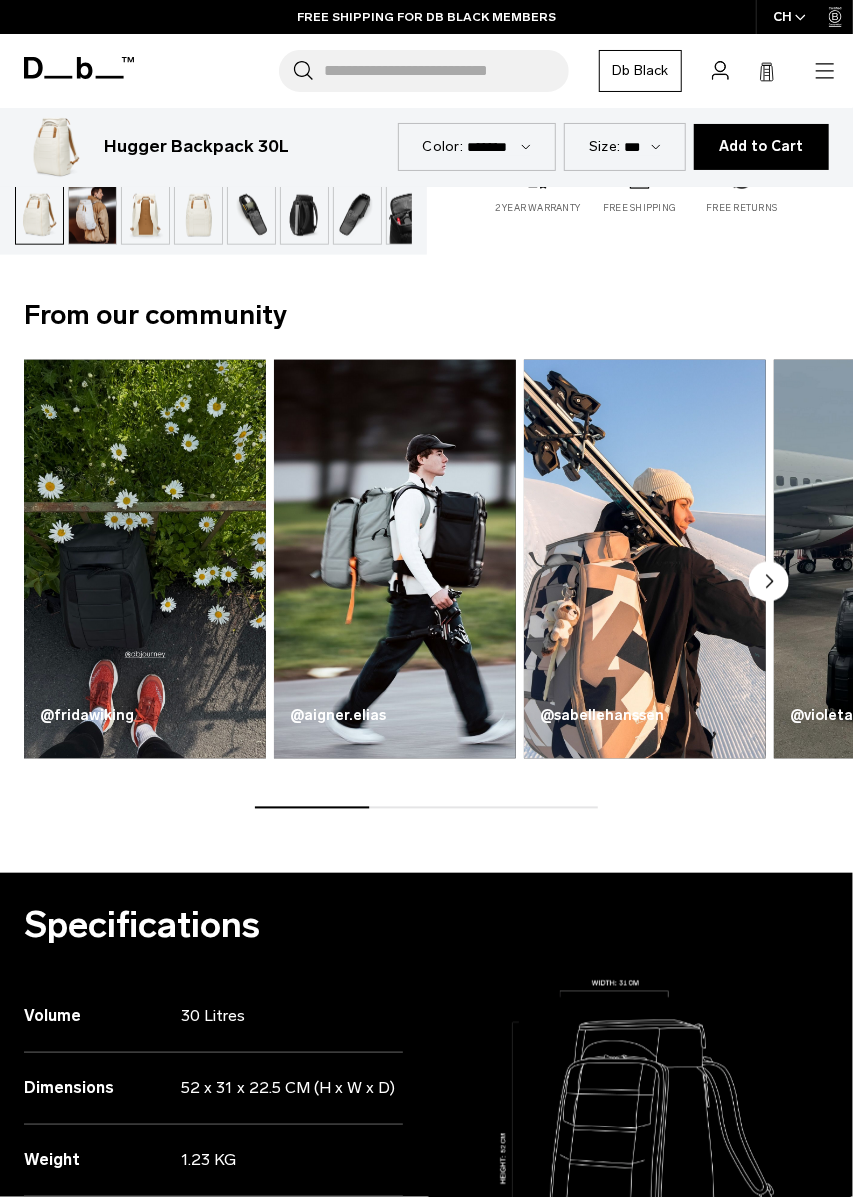 click at bounding box center [145, 560] 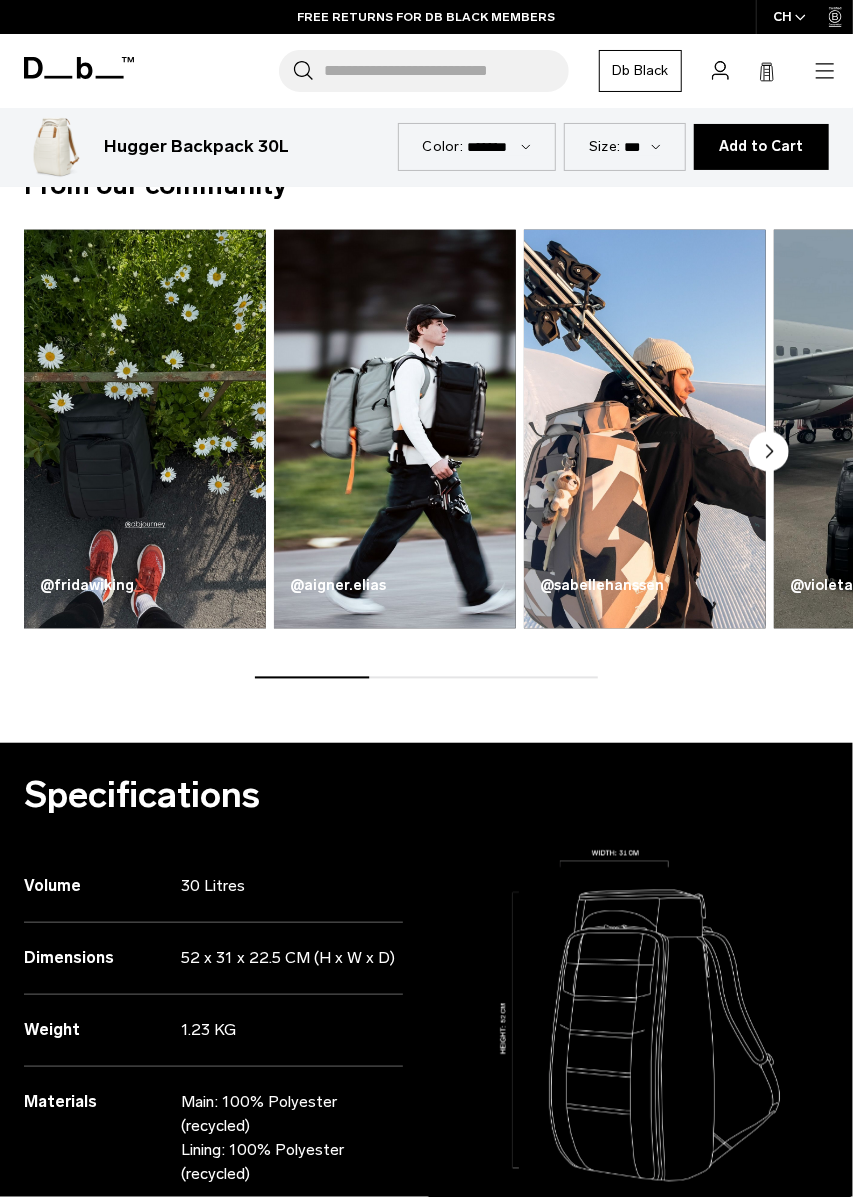 scroll, scrollTop: 0, scrollLeft: 0, axis: both 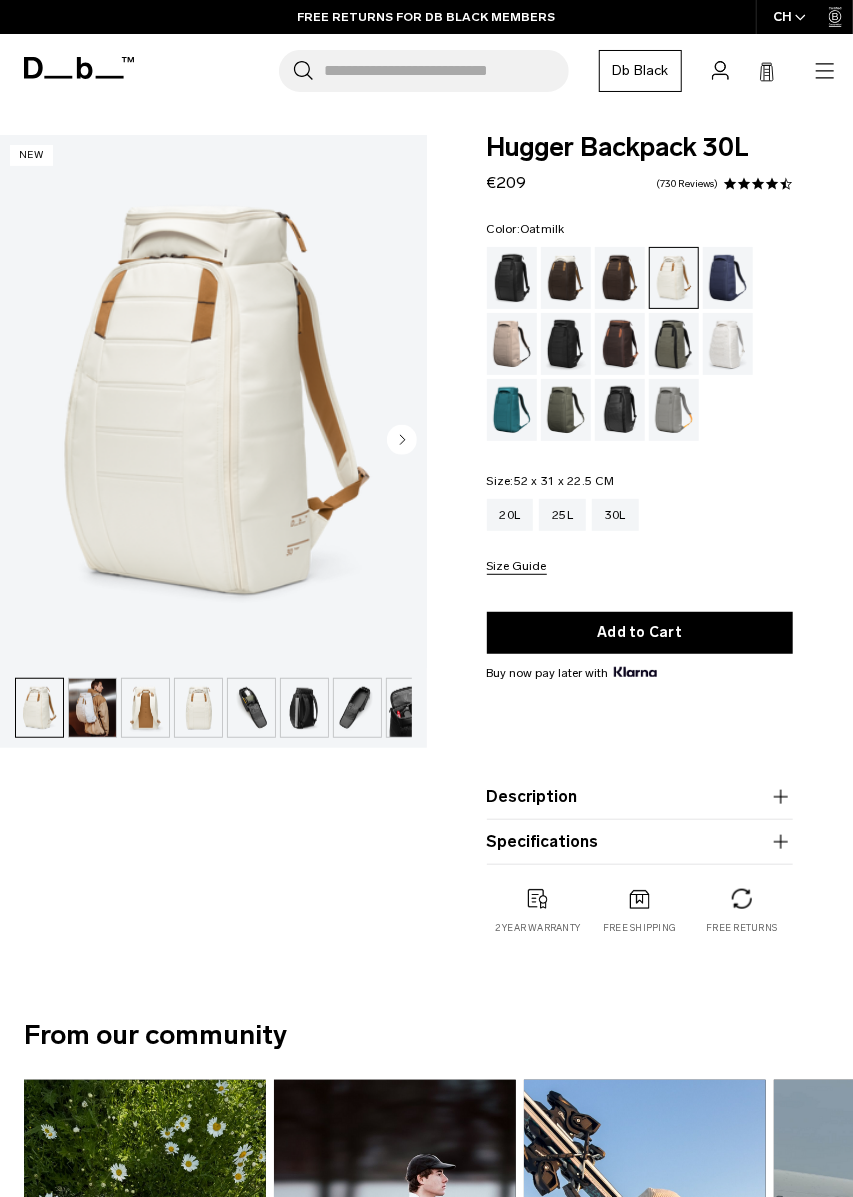 click on "Db Black" at bounding box center [640, 71] 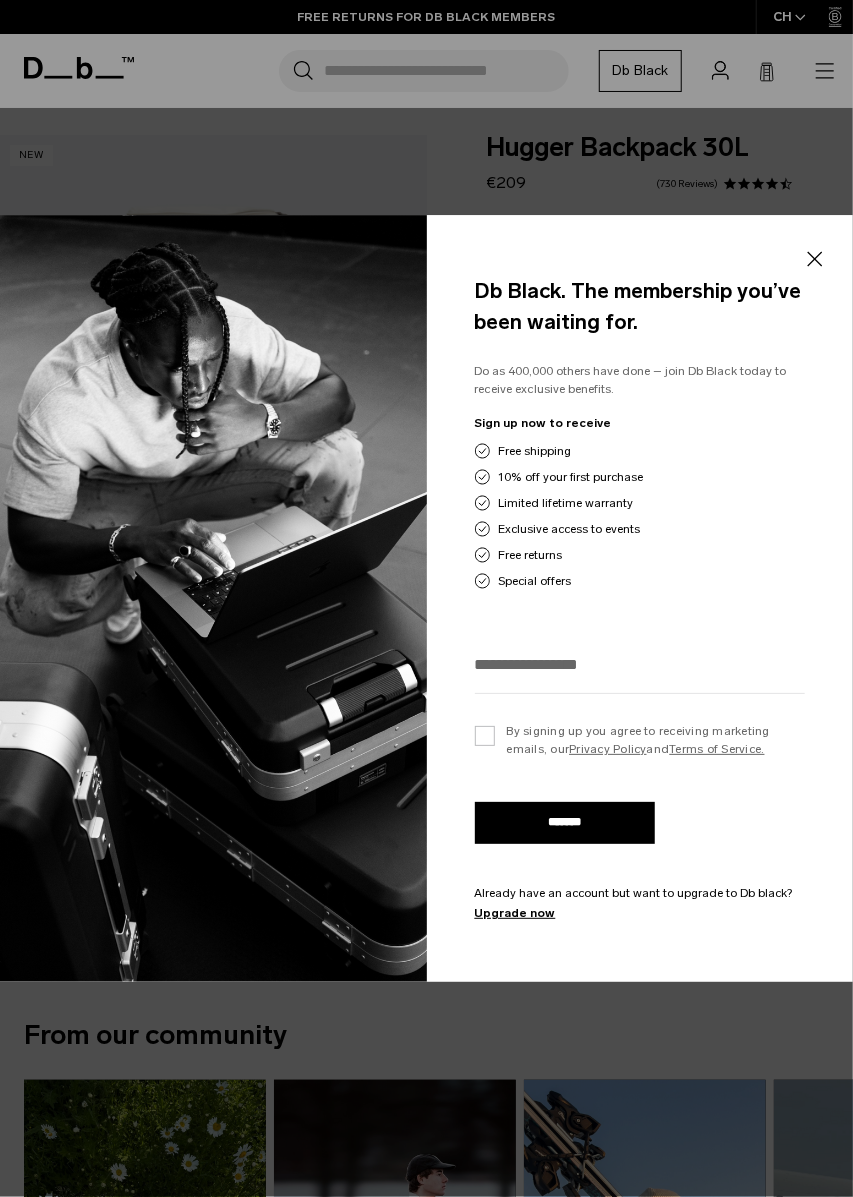 click on "Close" at bounding box center [814, 260] 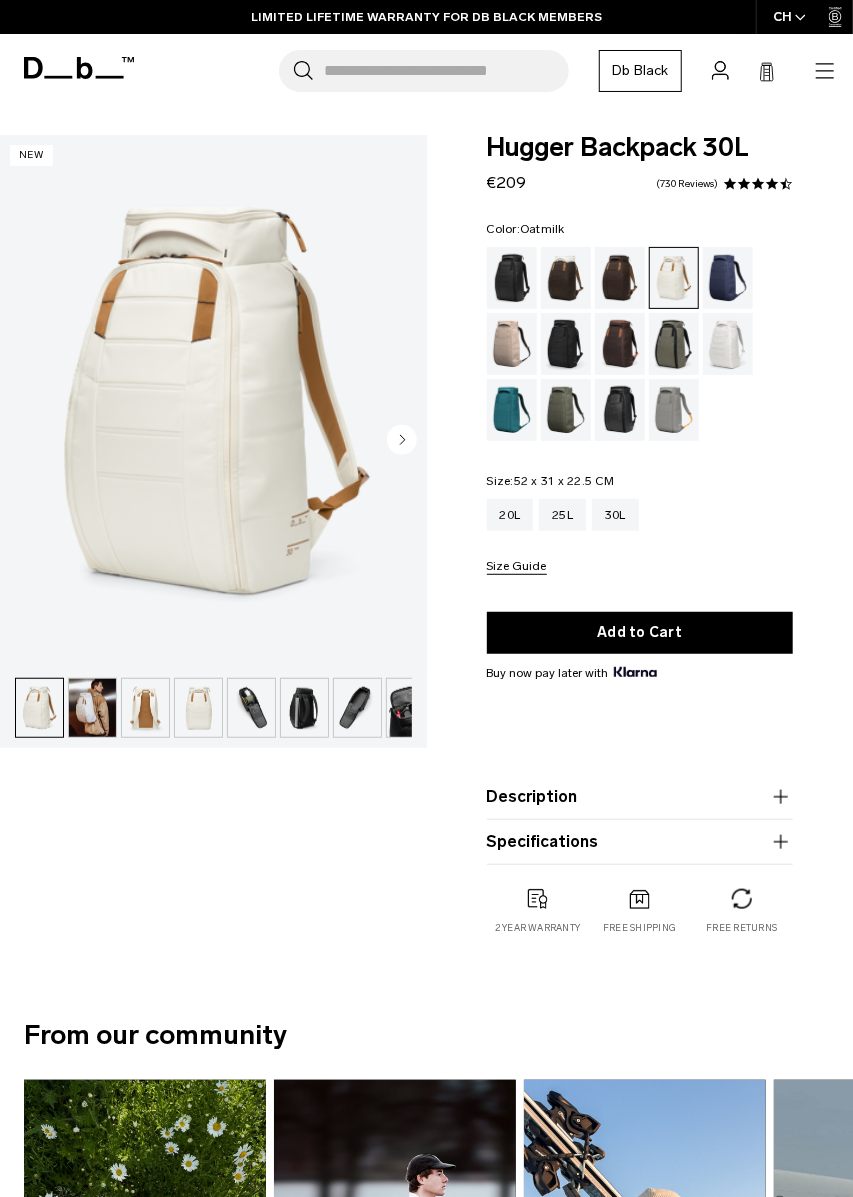 click 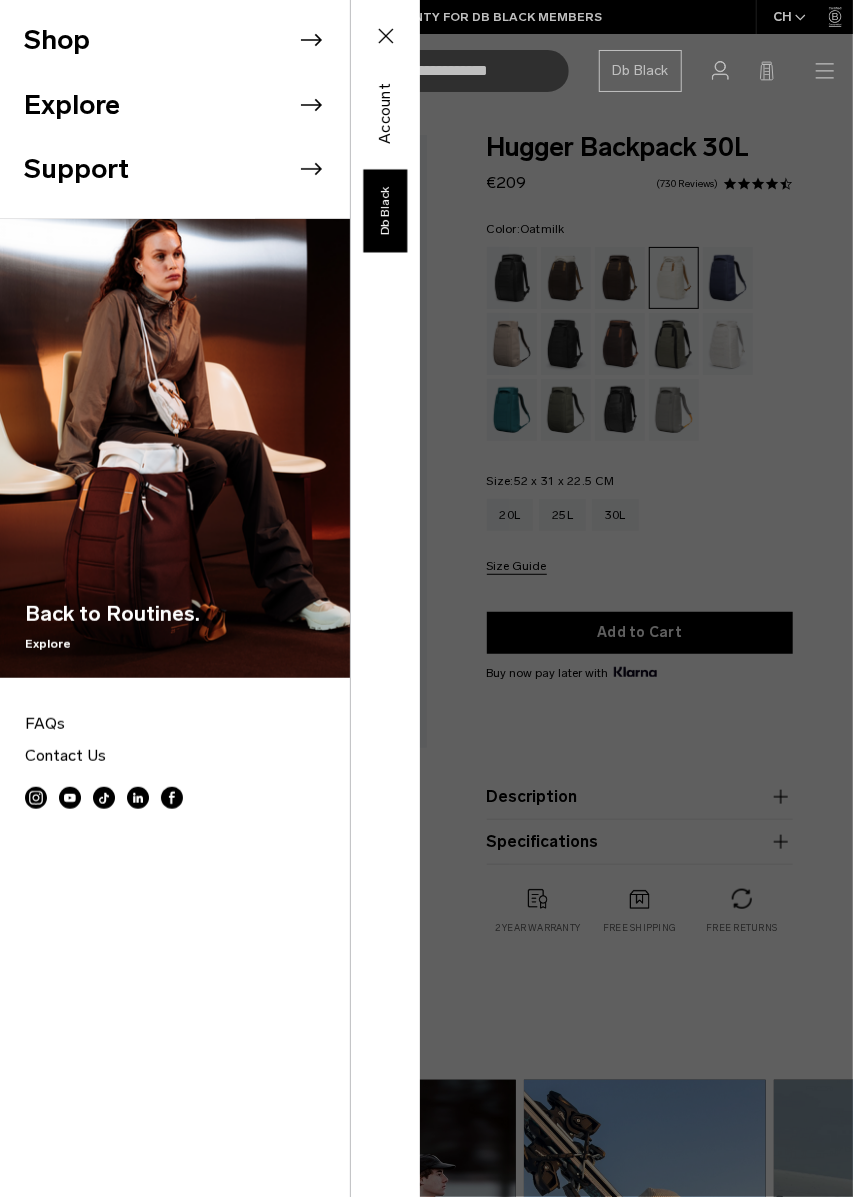 click on "Shop" at bounding box center (187, 40) 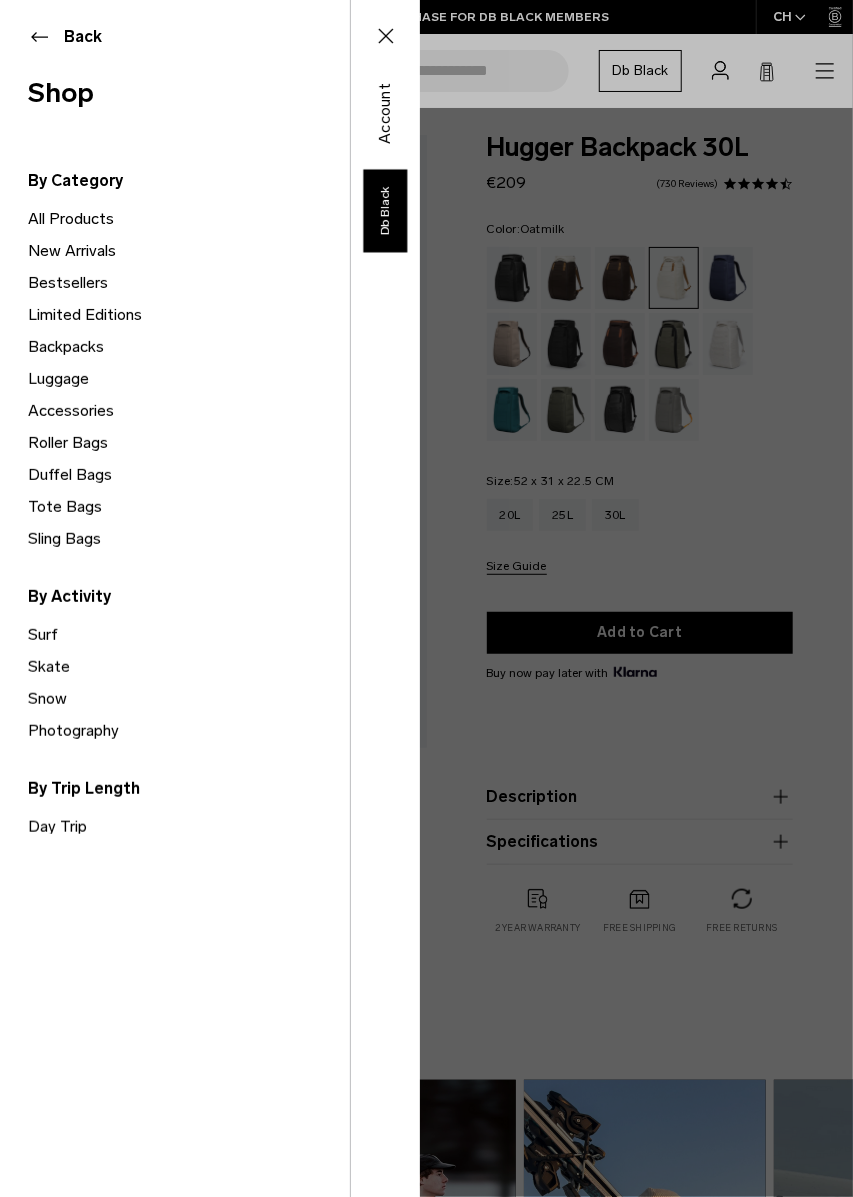 click on "Backpacks" at bounding box center (189, 347) 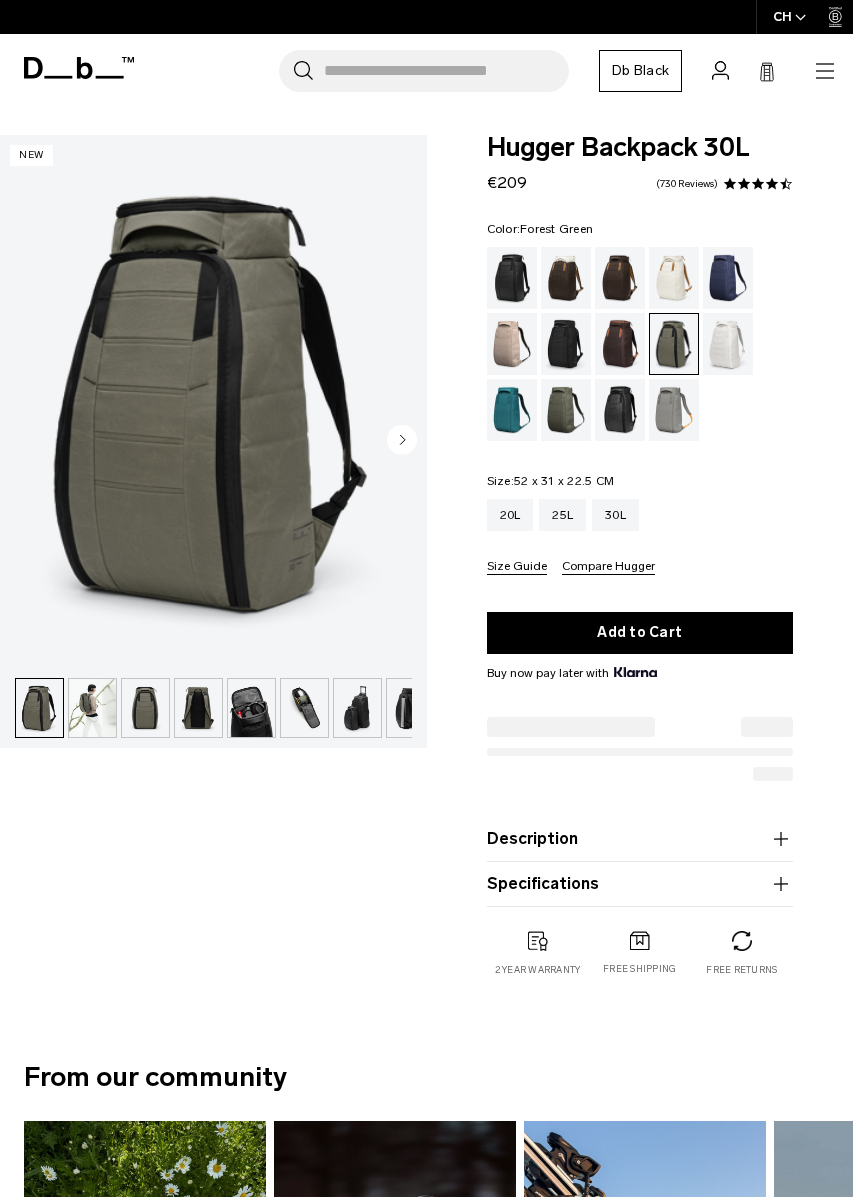 scroll, scrollTop: 0, scrollLeft: 0, axis: both 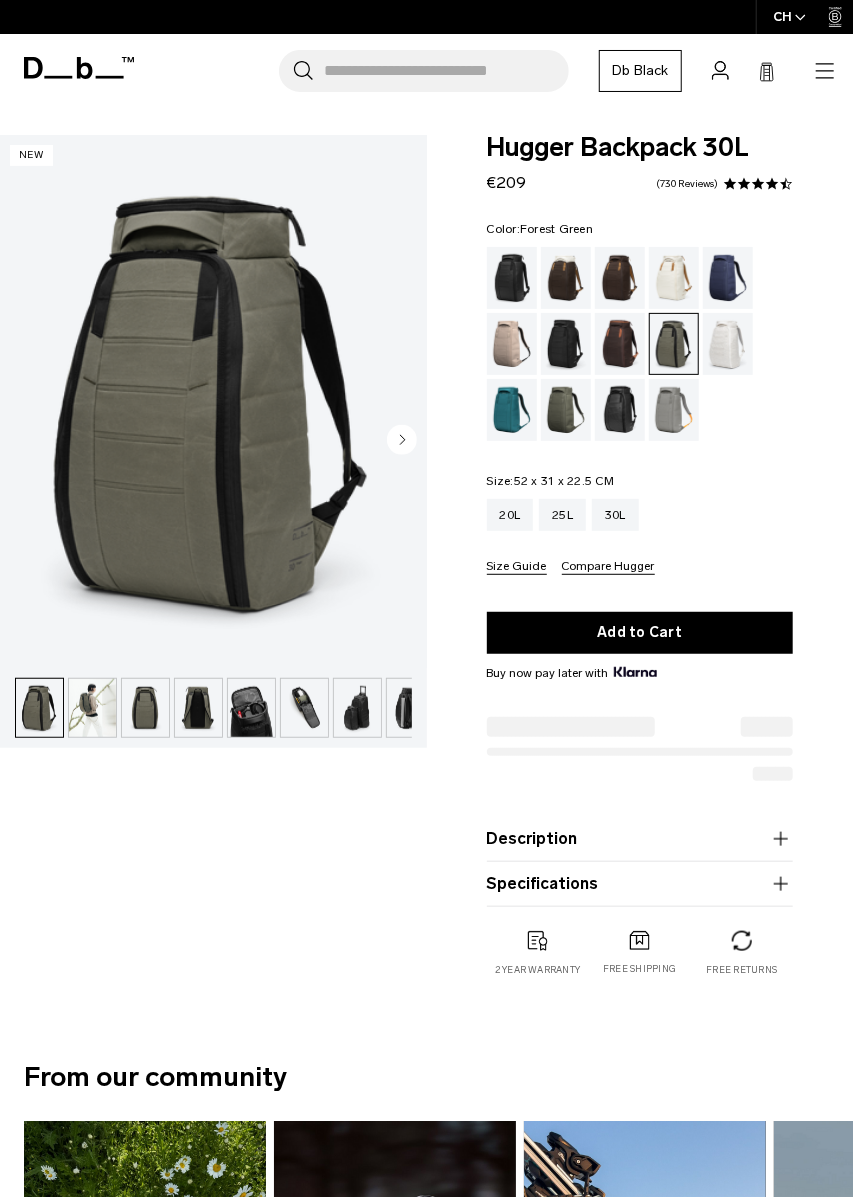 click at bounding box center (92, 708) 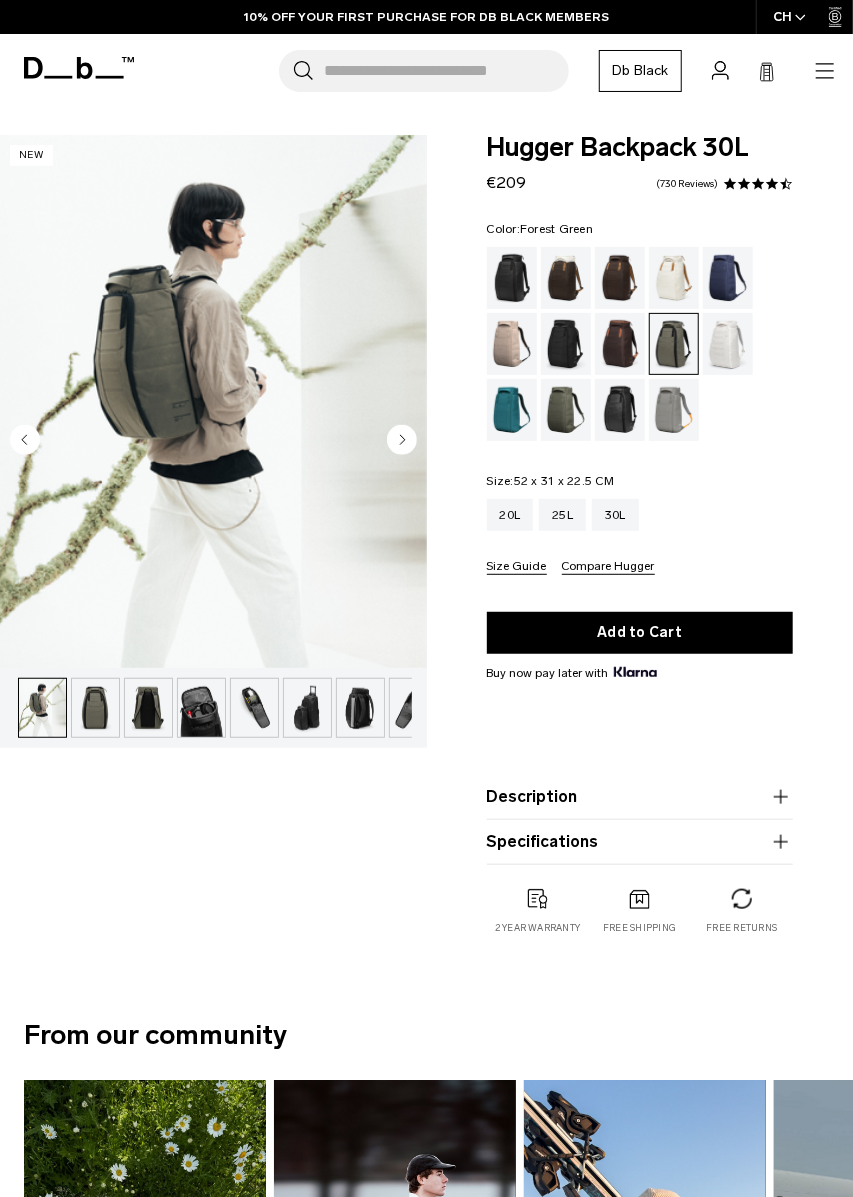 scroll, scrollTop: 0, scrollLeft: 52, axis: horizontal 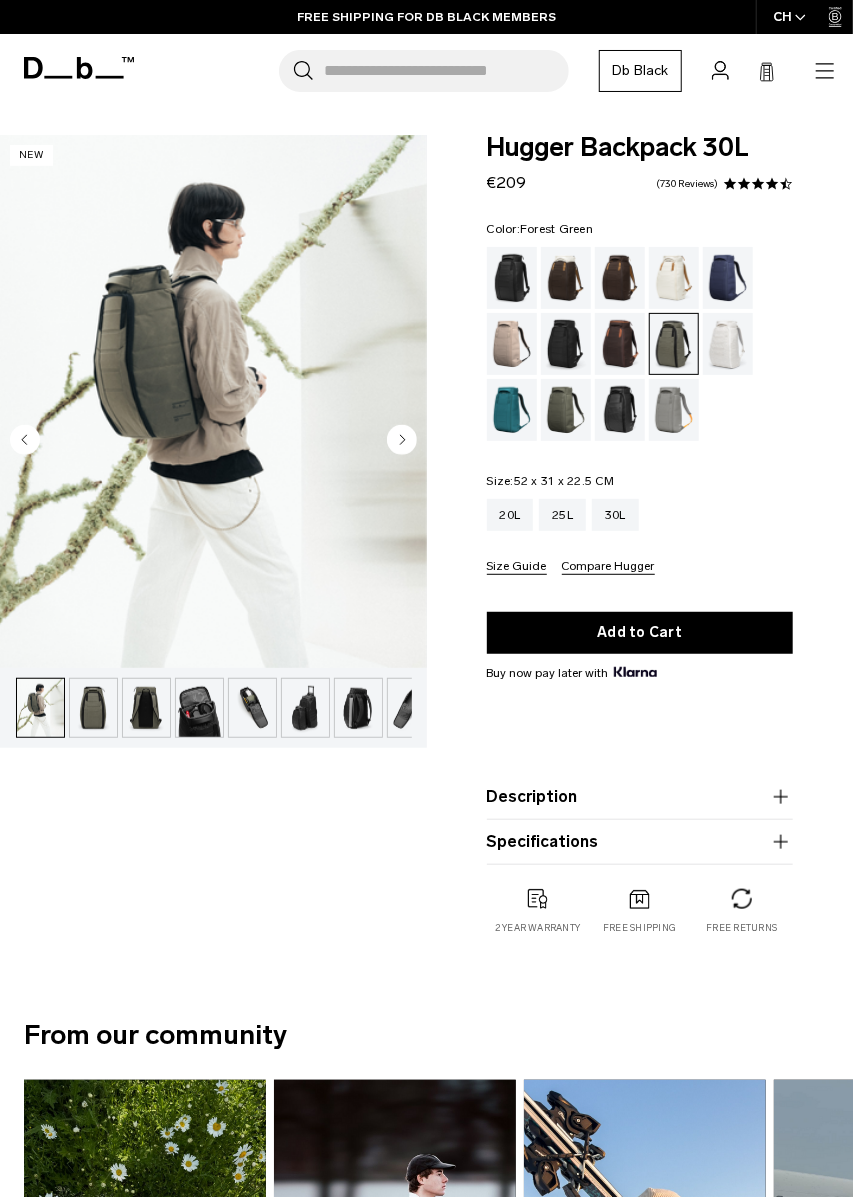 click at bounding box center (252, 708) 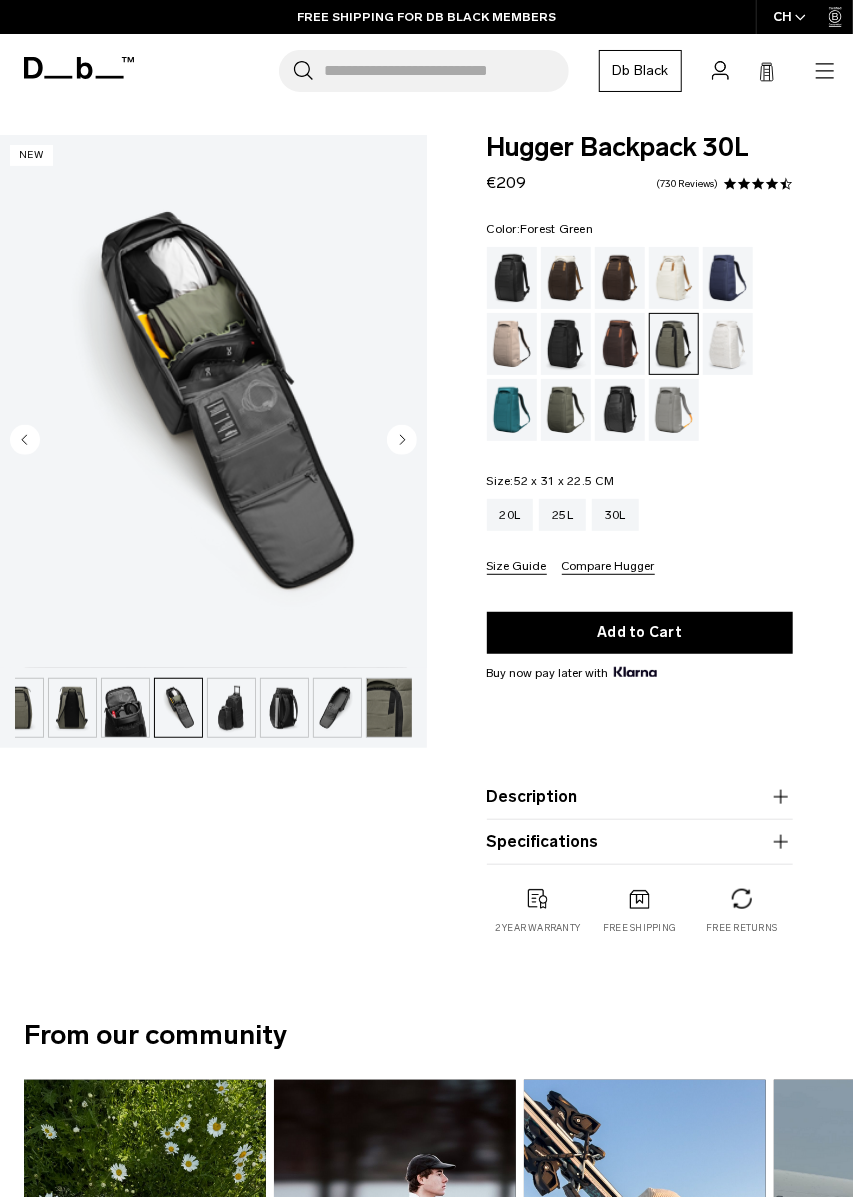 scroll, scrollTop: 0, scrollLeft: 129, axis: horizontal 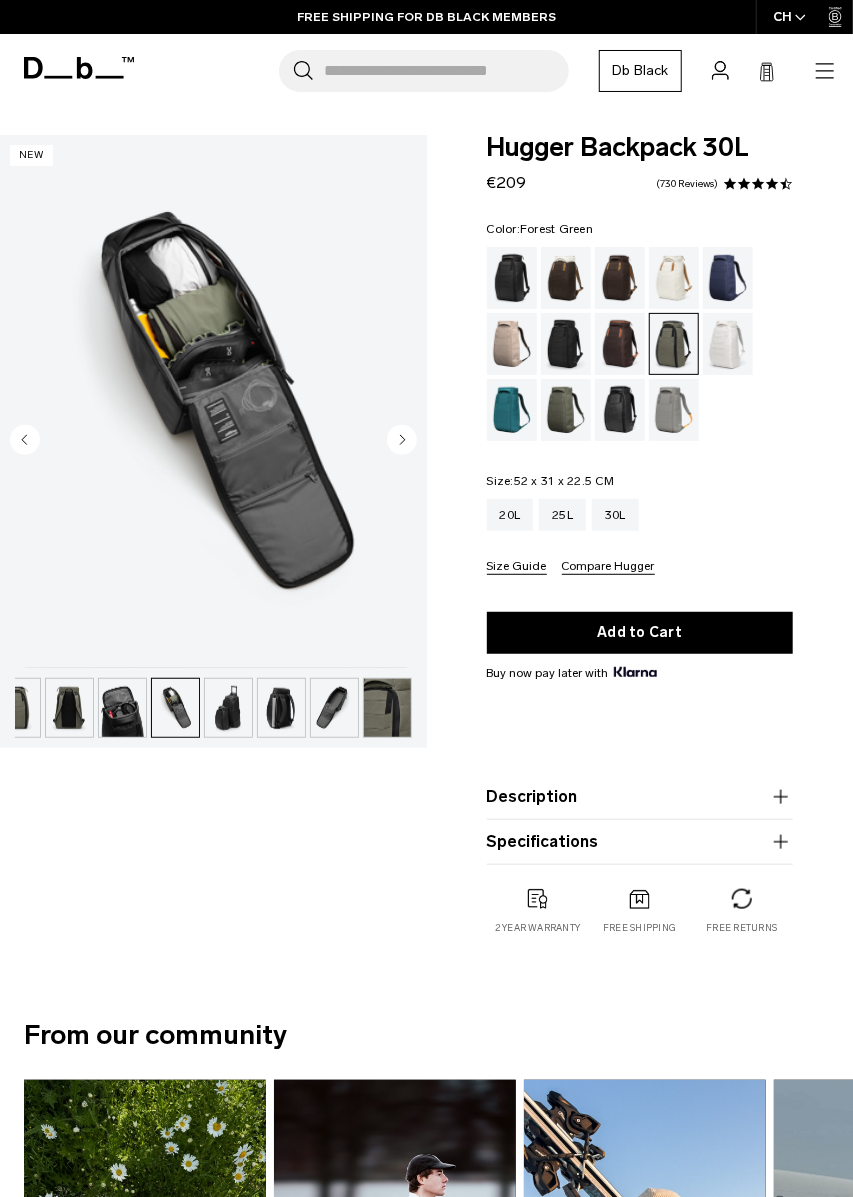 click at bounding box center [281, 708] 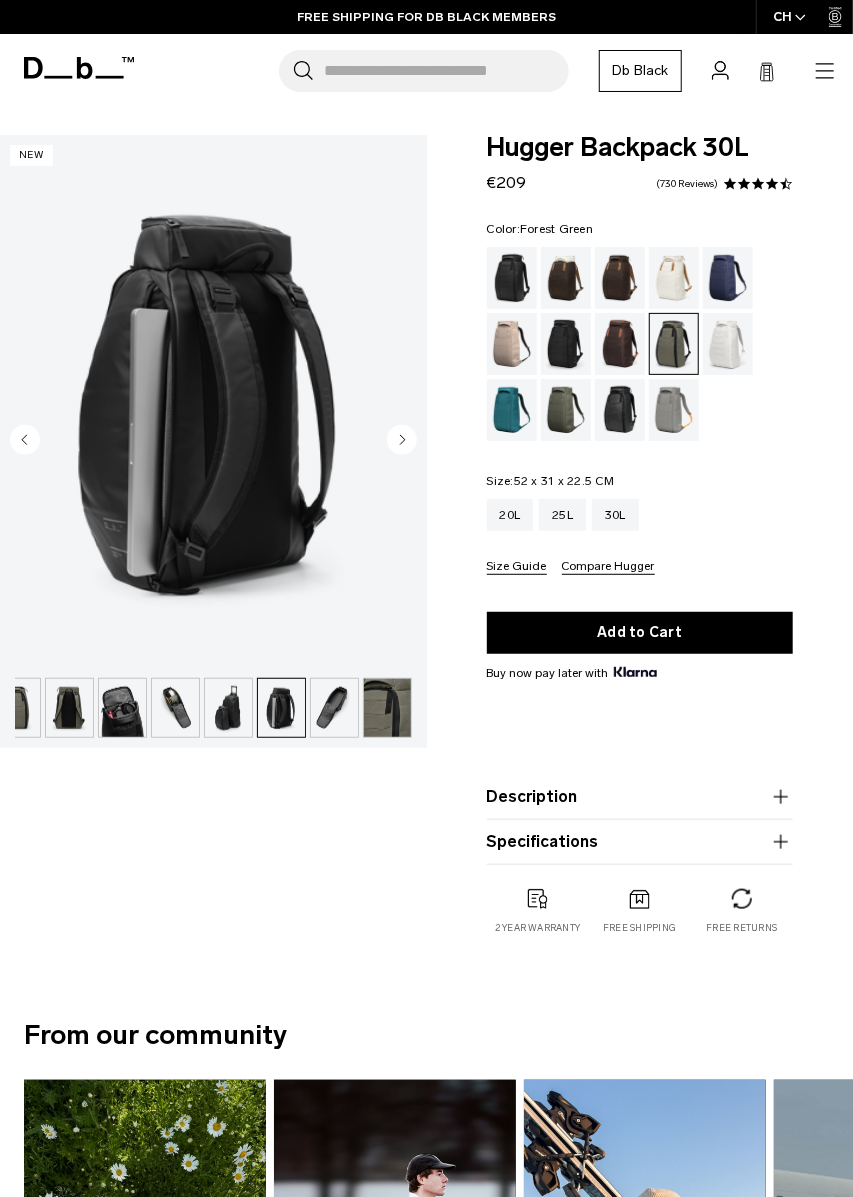 click at bounding box center [387, 708] 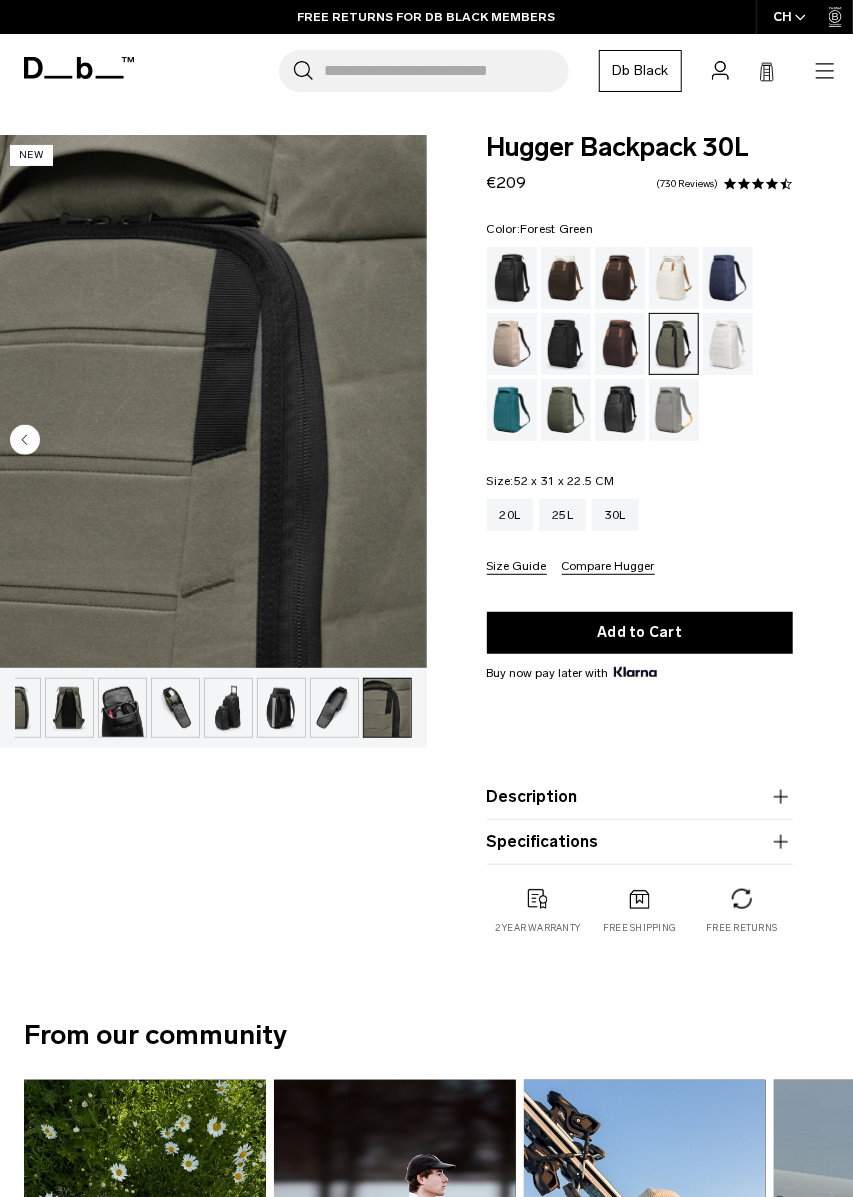 click at bounding box center (387, 708) 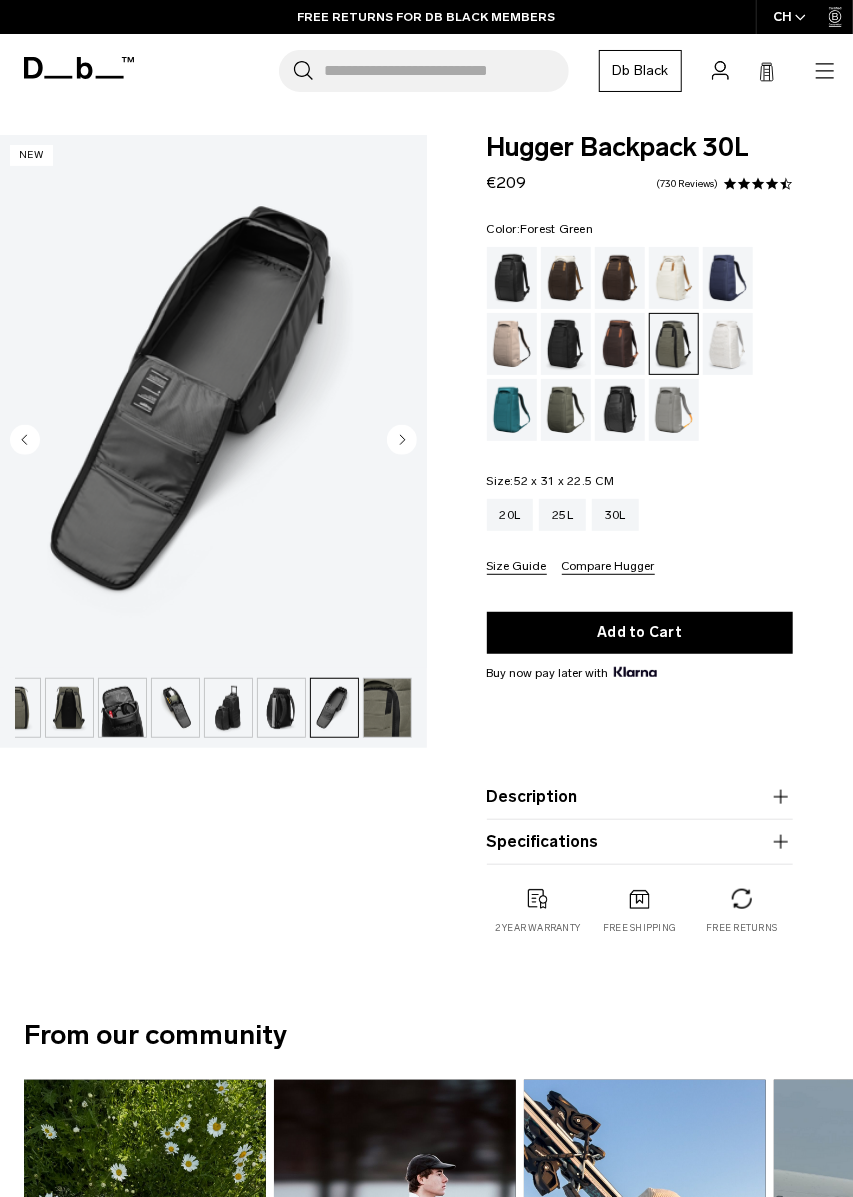 click at bounding box center [281, 708] 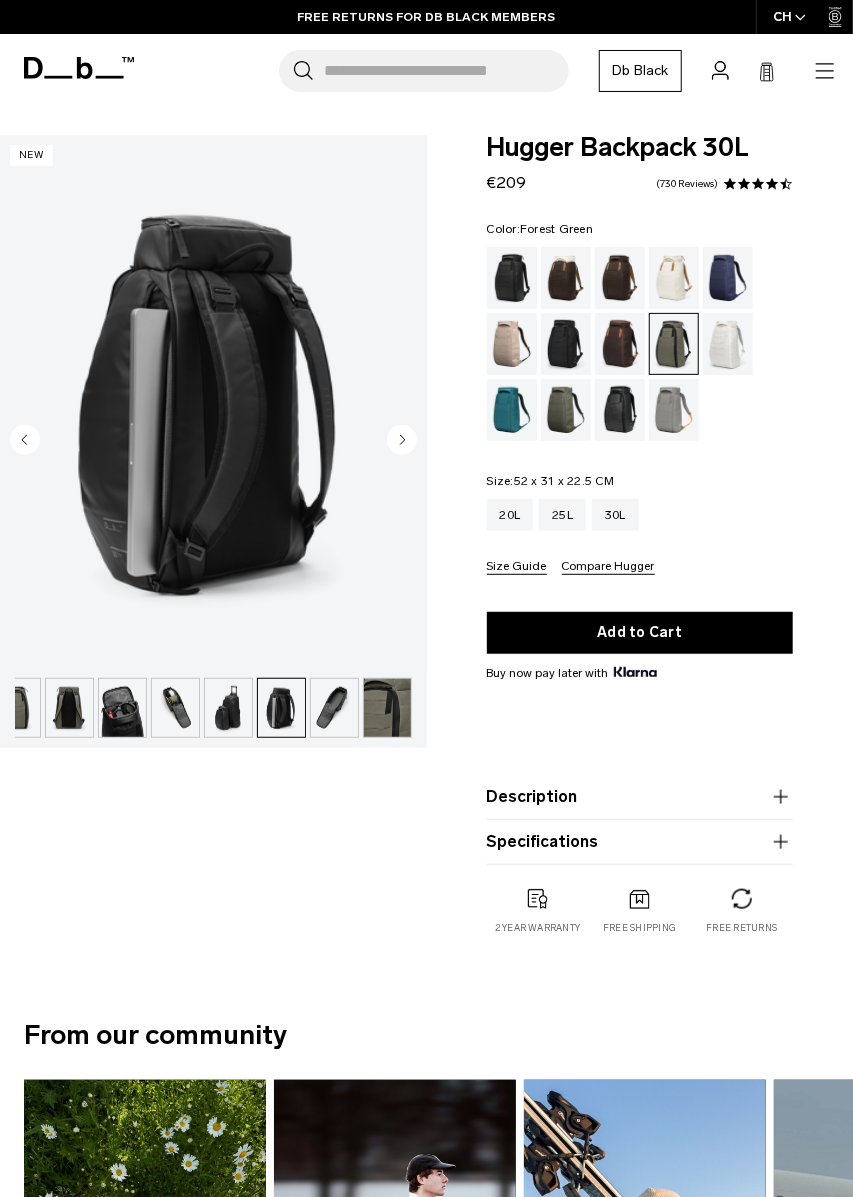 click at bounding box center (228, 708) 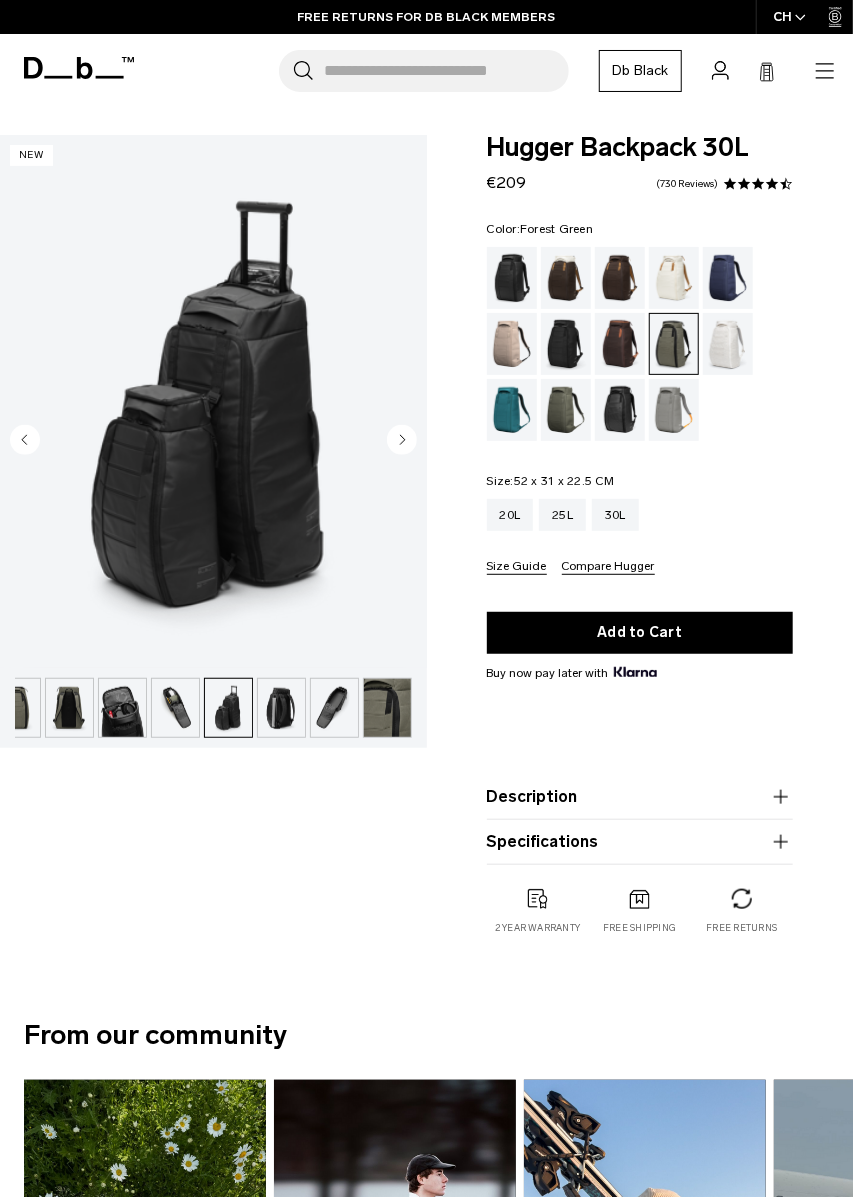 click at bounding box center (69, 708) 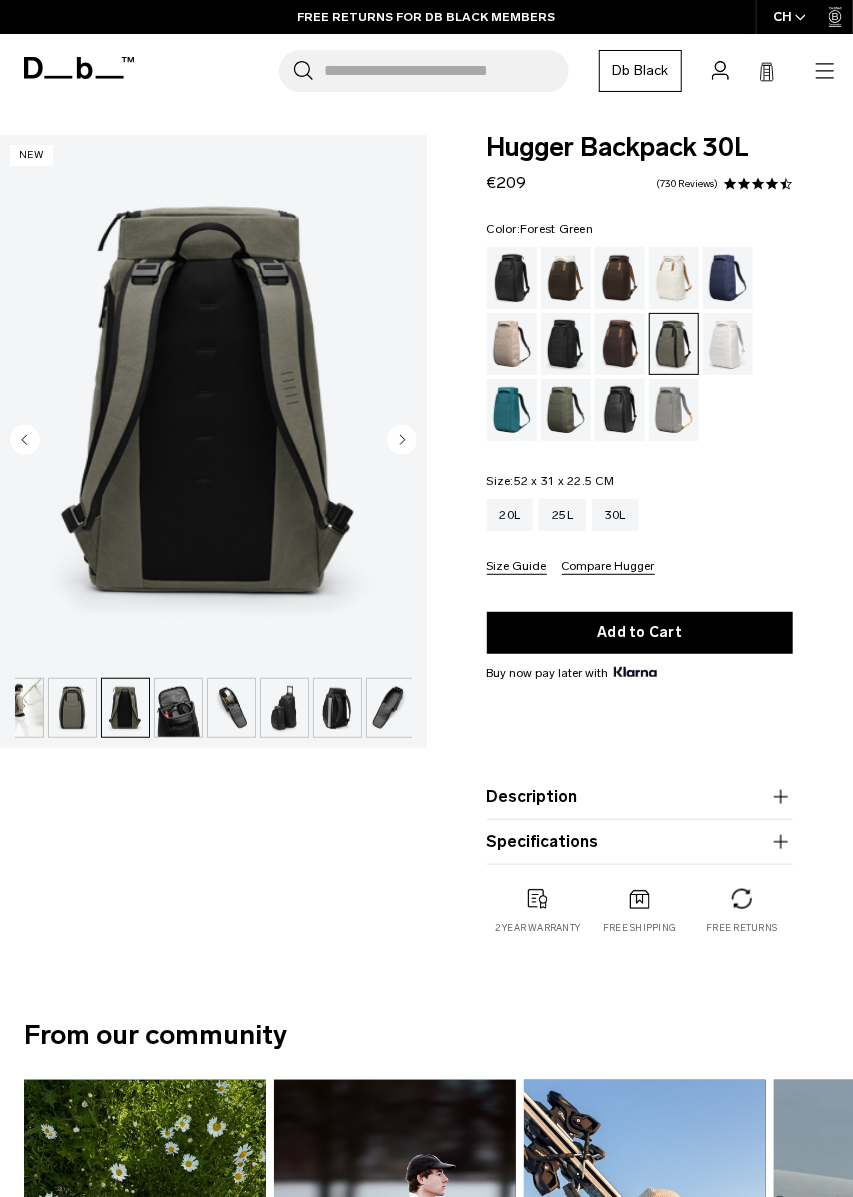 scroll, scrollTop: 0, scrollLeft: 0, axis: both 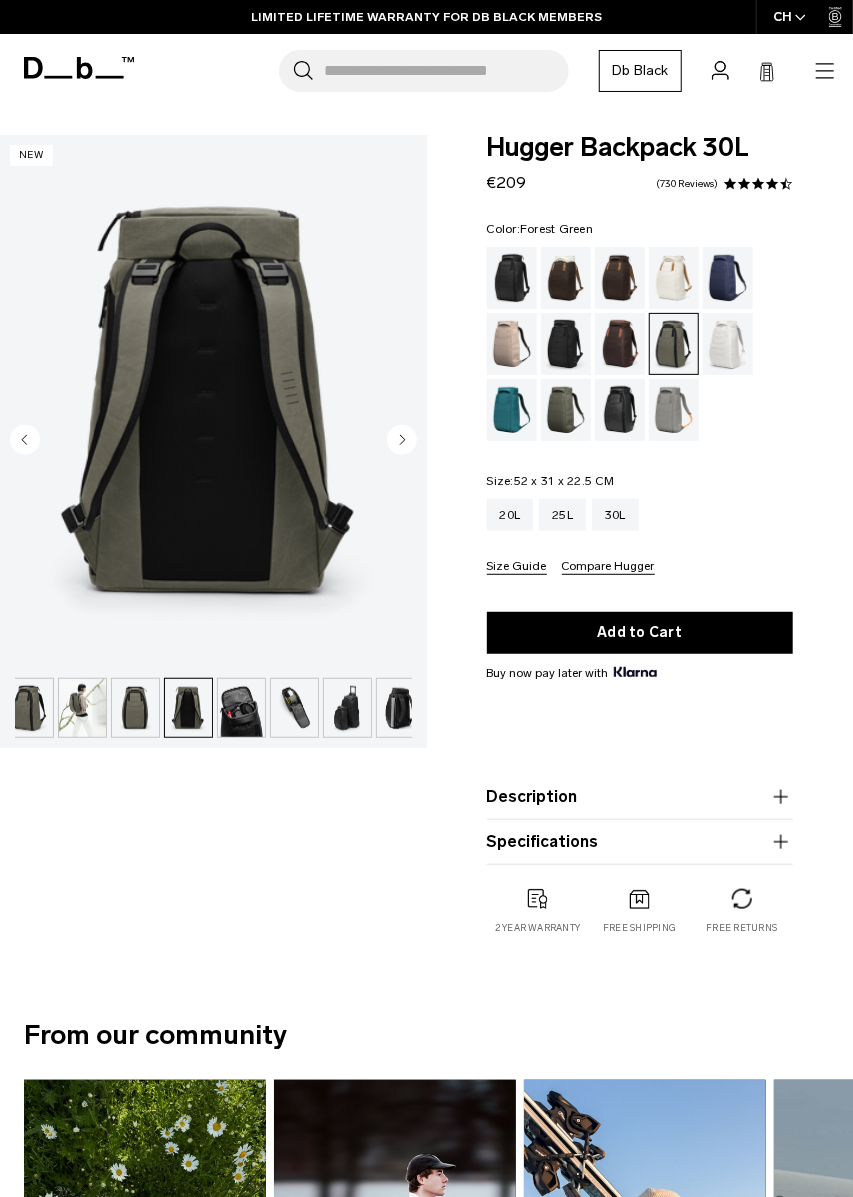 click at bounding box center (82, 708) 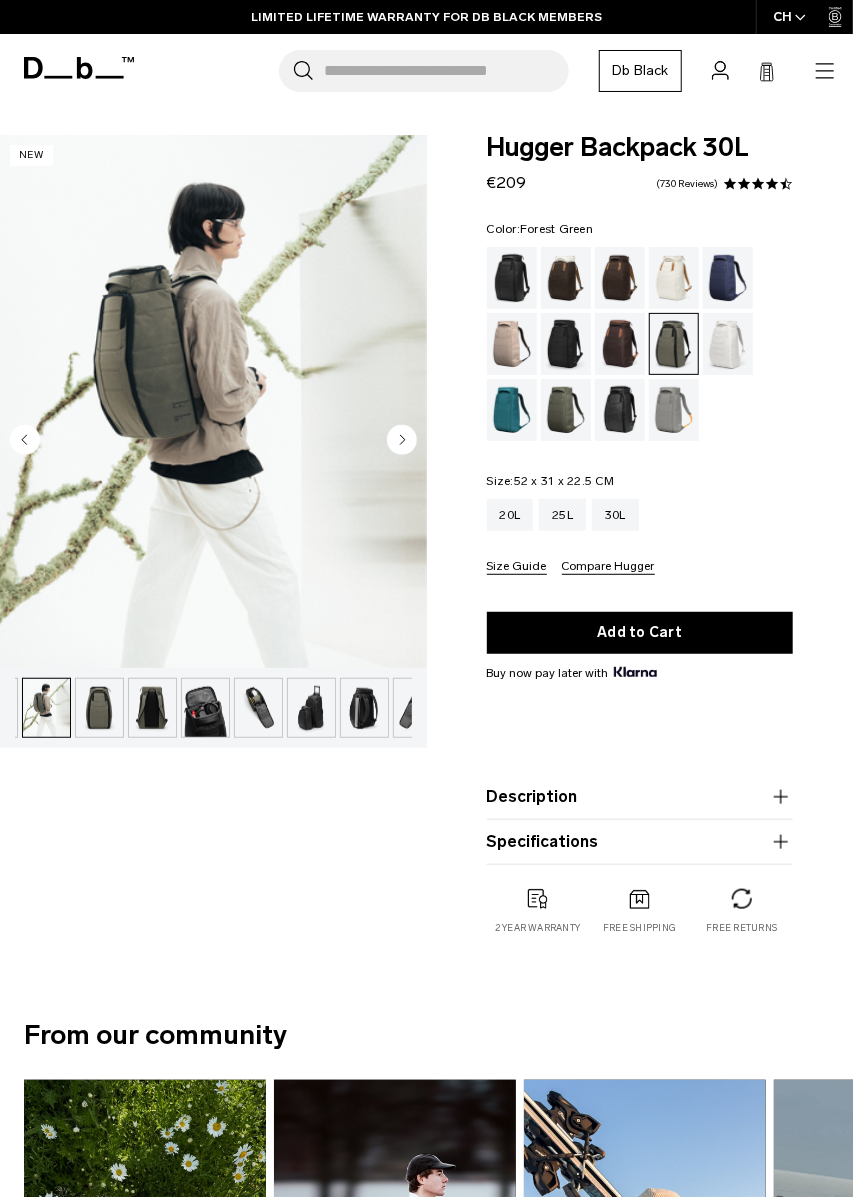 scroll, scrollTop: 0, scrollLeft: 52, axis: horizontal 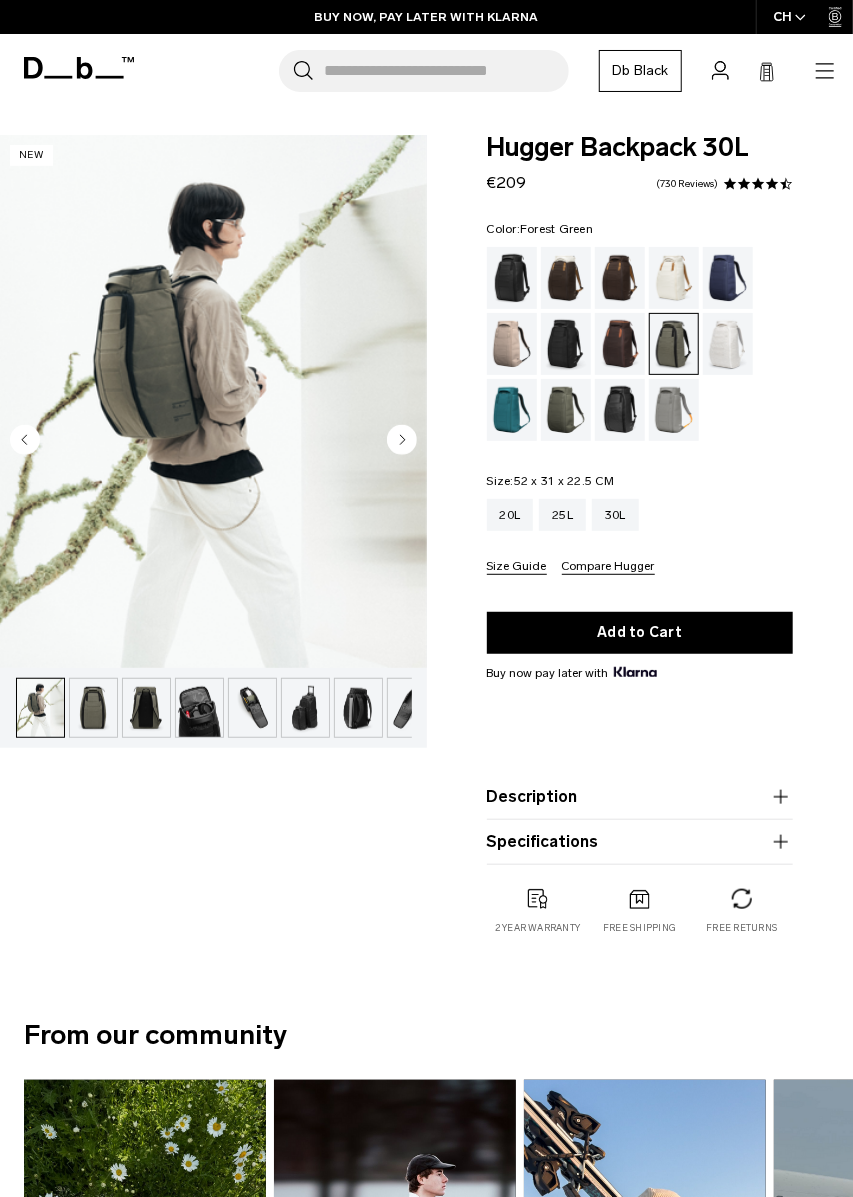 click on "Hugger Backpack 30L
€209
4.6 star rating      730 Reviews
Color:
Forest Green
Out of stock
Size:
52 x 31 x 22.5 CM
Out of stock" at bounding box center [640, 500] 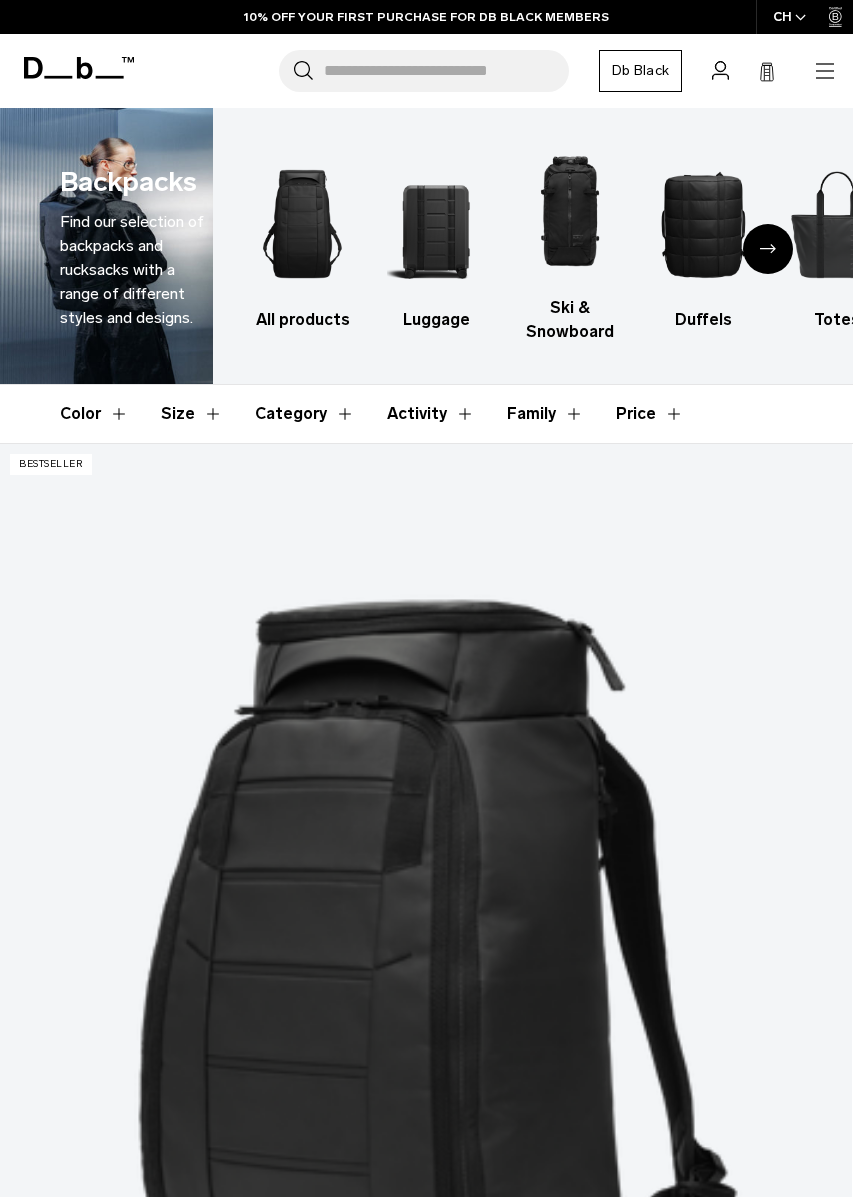 scroll, scrollTop: 0, scrollLeft: 0, axis: both 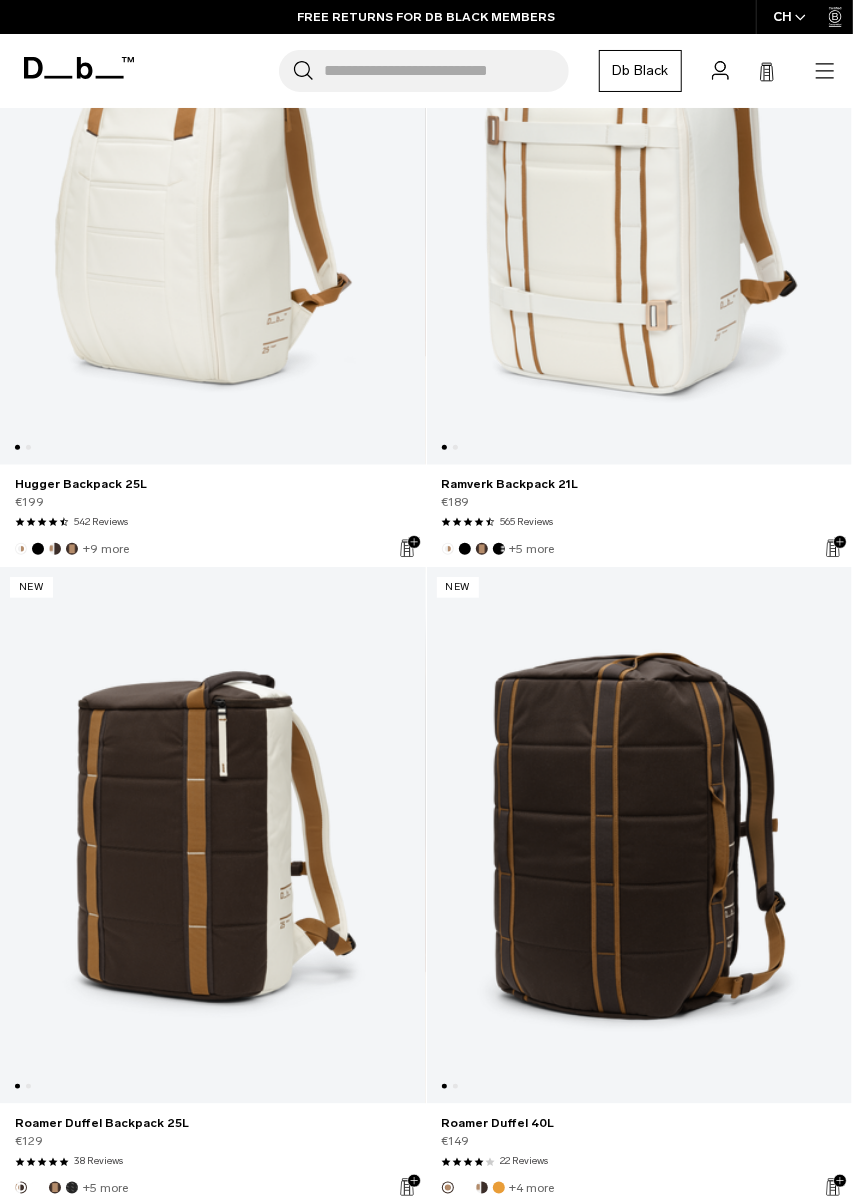 click at bounding box center (640, 836) 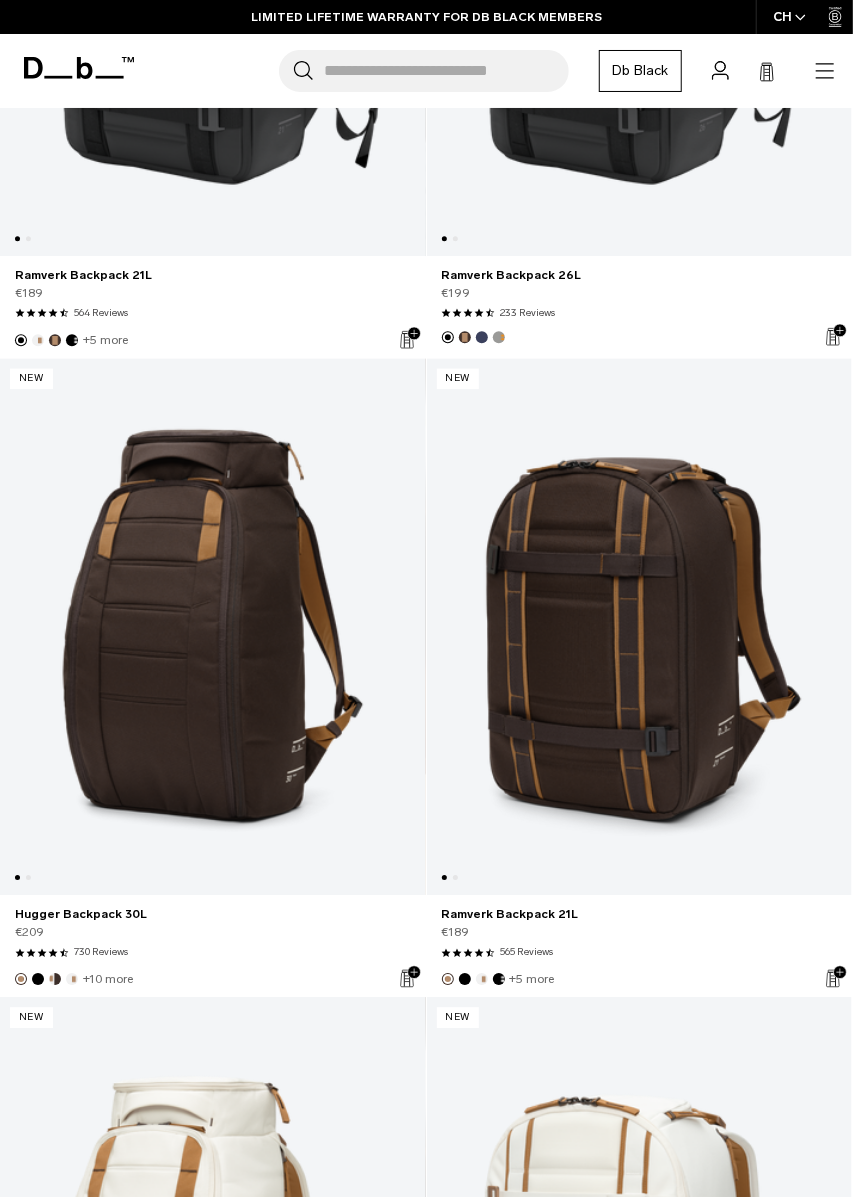 scroll, scrollTop: 1367, scrollLeft: 0, axis: vertical 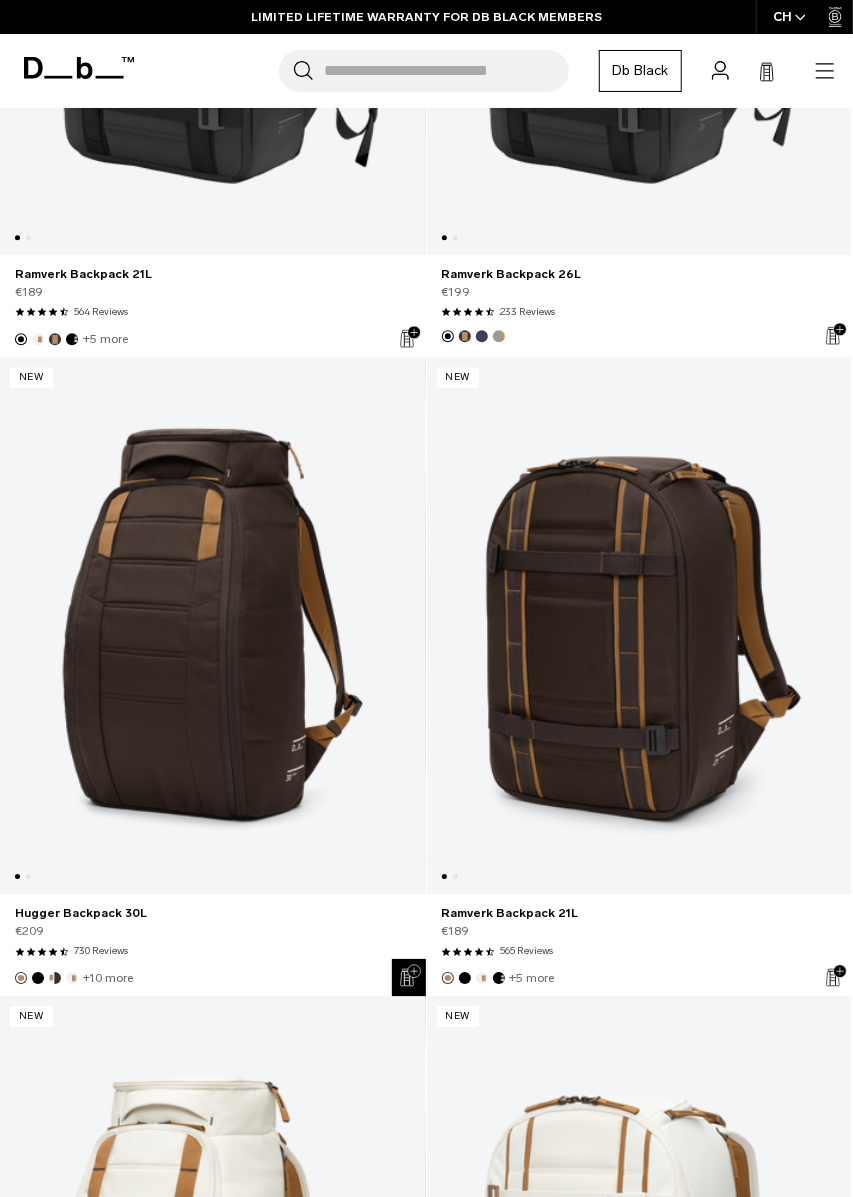 click 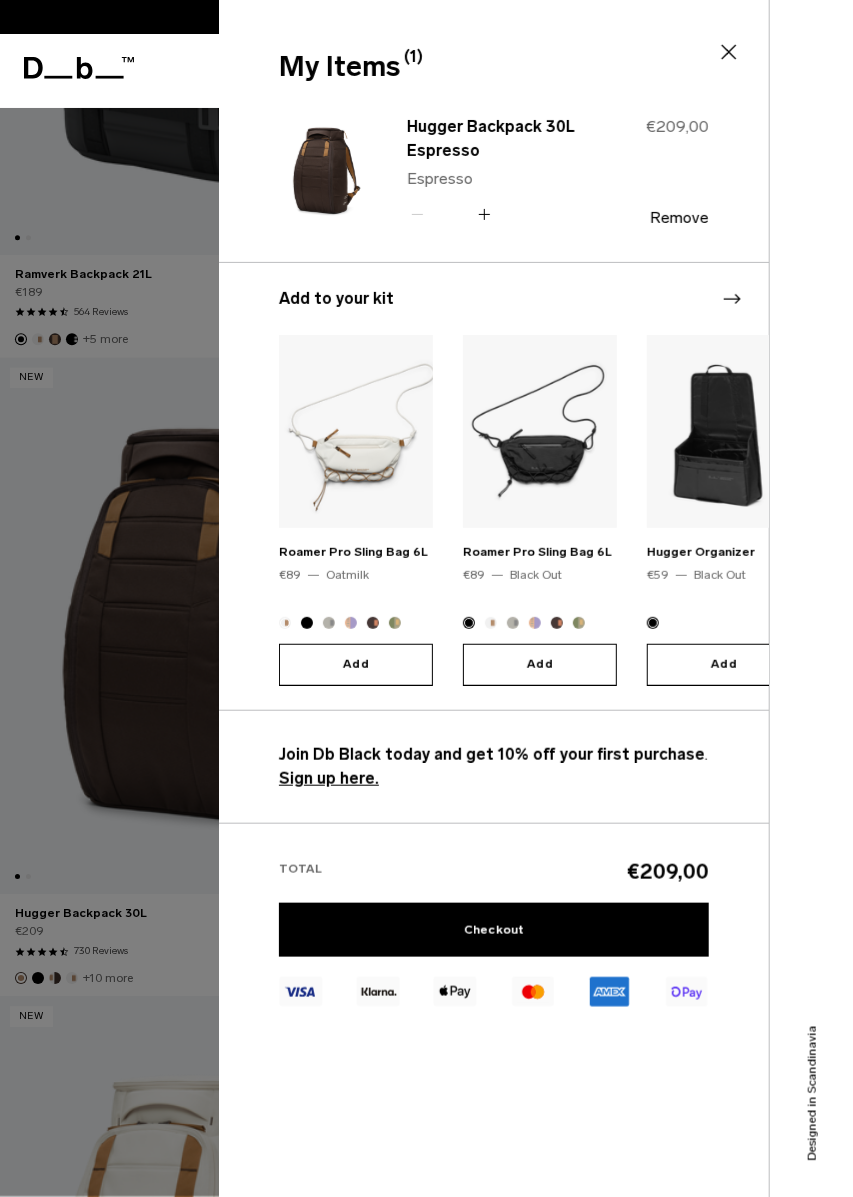 click at bounding box center [426, 598] 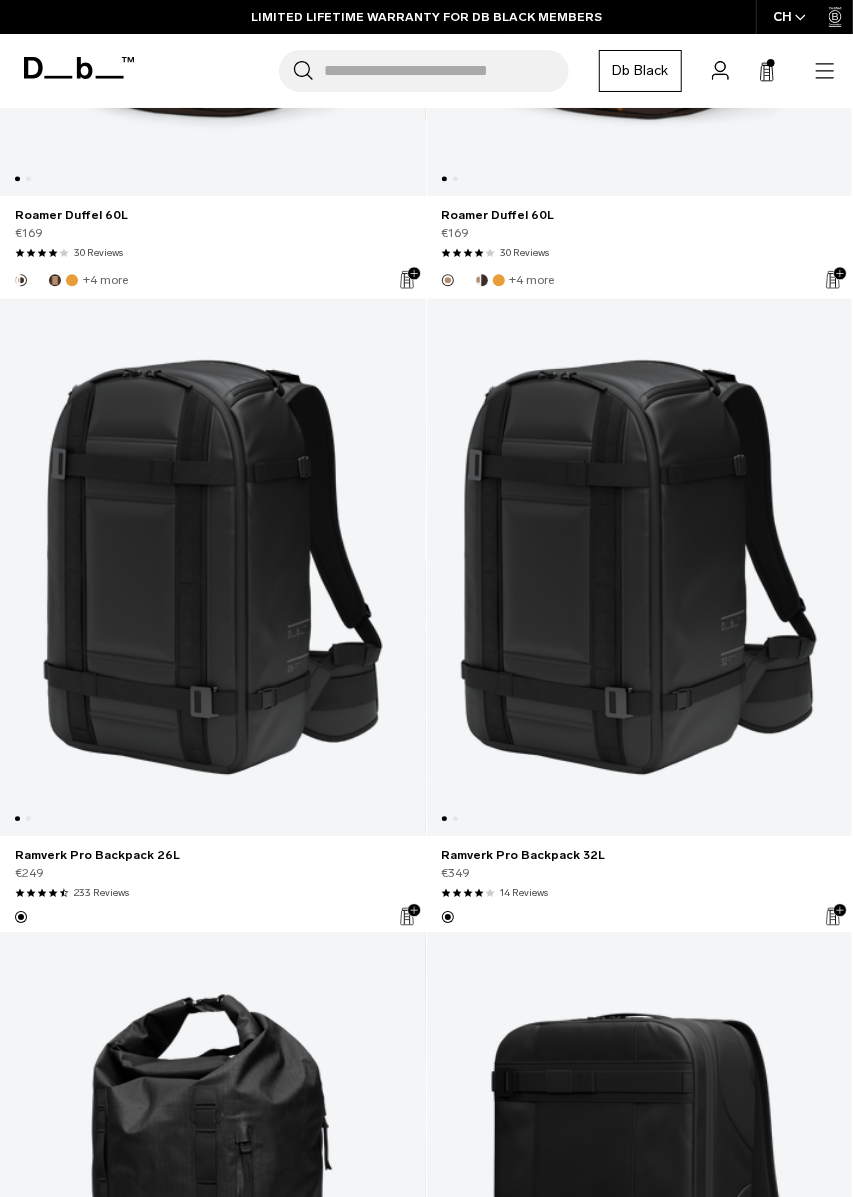 scroll, scrollTop: 3985, scrollLeft: 0, axis: vertical 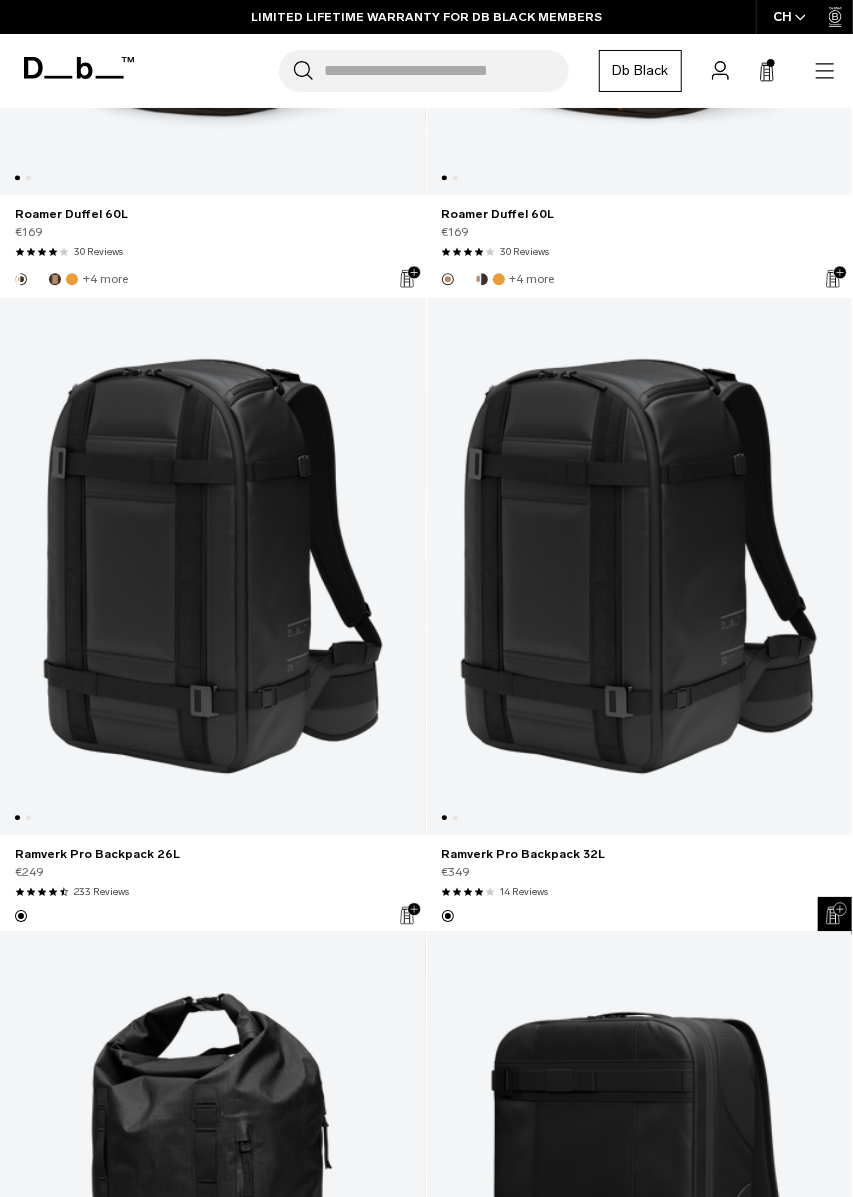 click 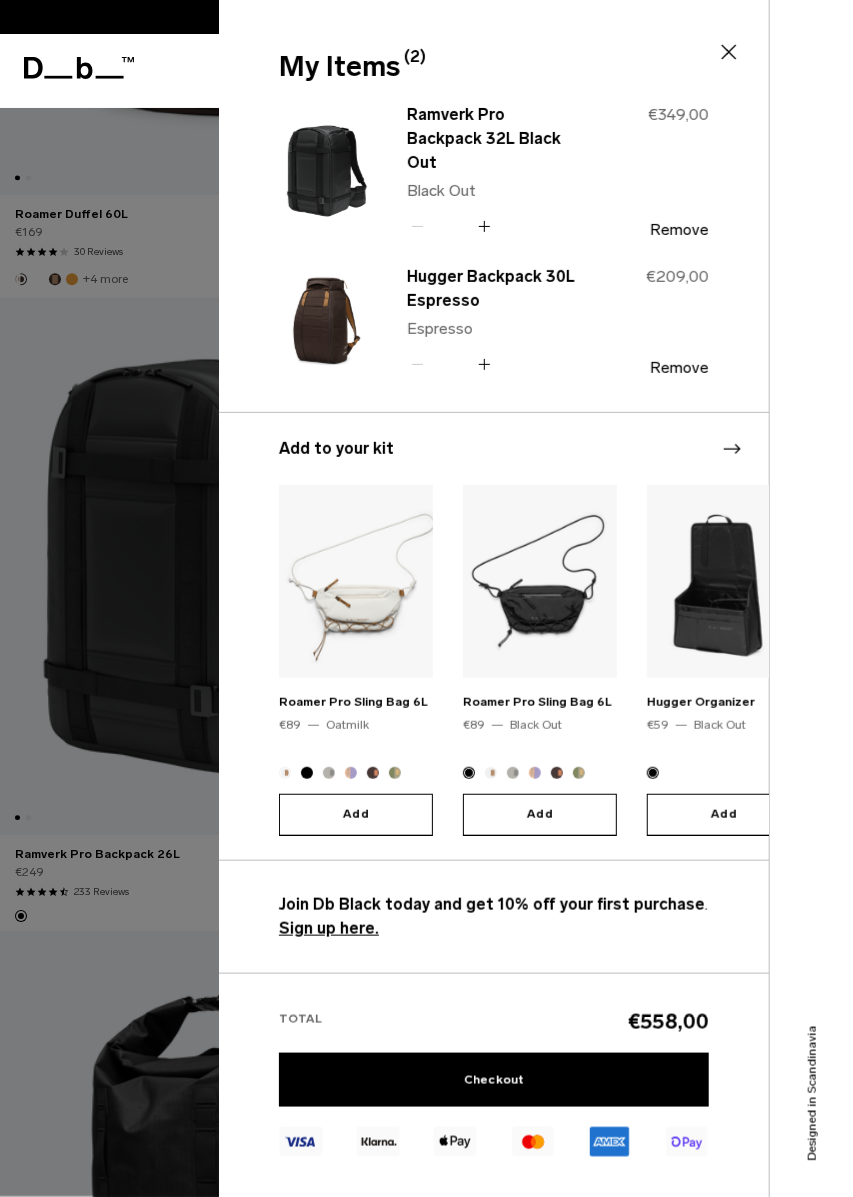 click on "Designed in Scandinavia" at bounding box center [811, 598] 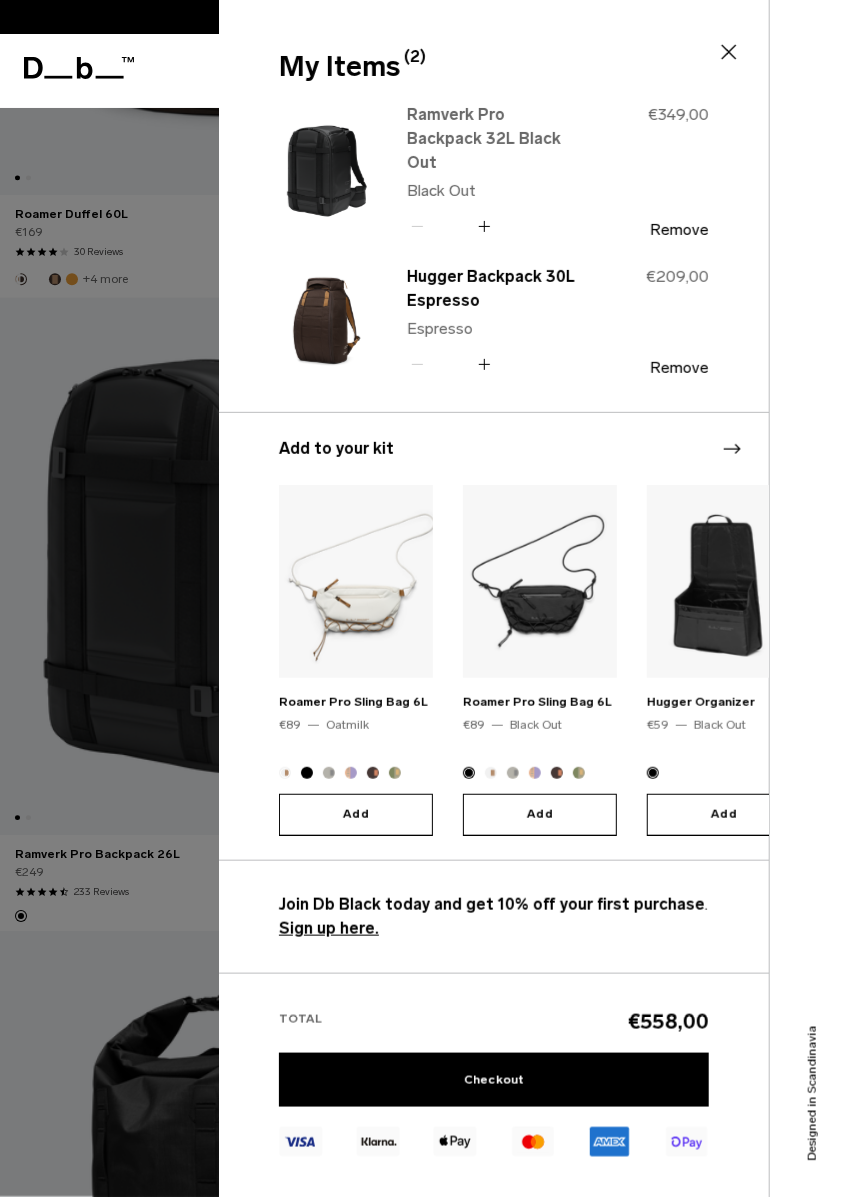 click on "Ramverk Pro Backpack 32L Black Out" at bounding box center [495, 139] 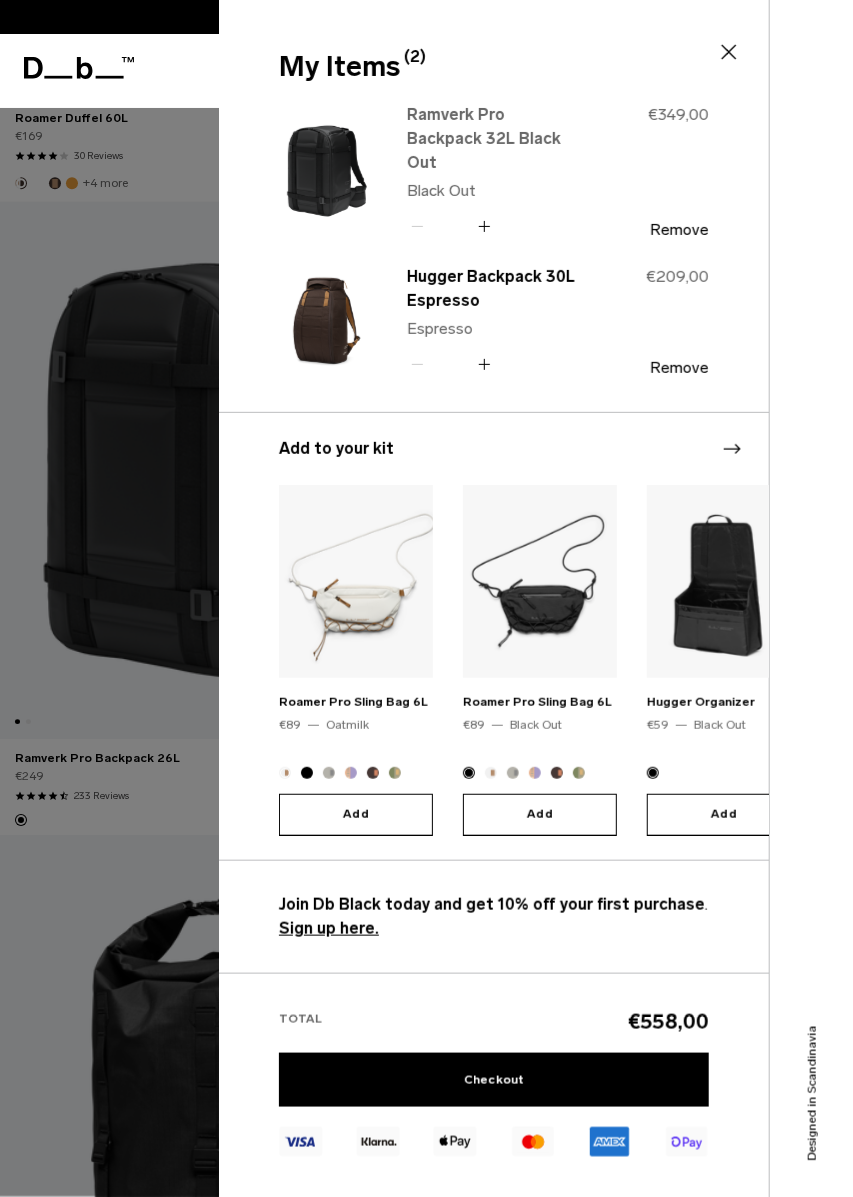 scroll, scrollTop: 4076, scrollLeft: 0, axis: vertical 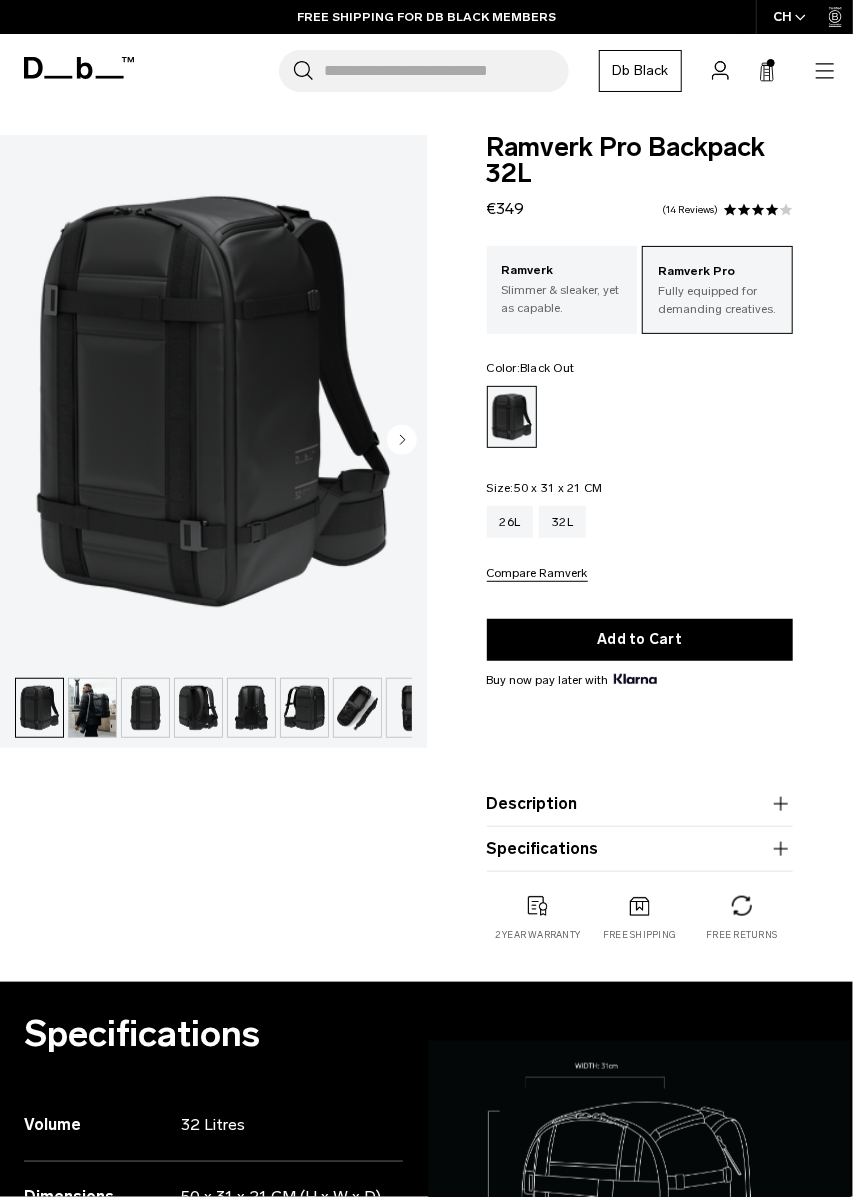 click on "Compare Ramverk" at bounding box center (537, 574) 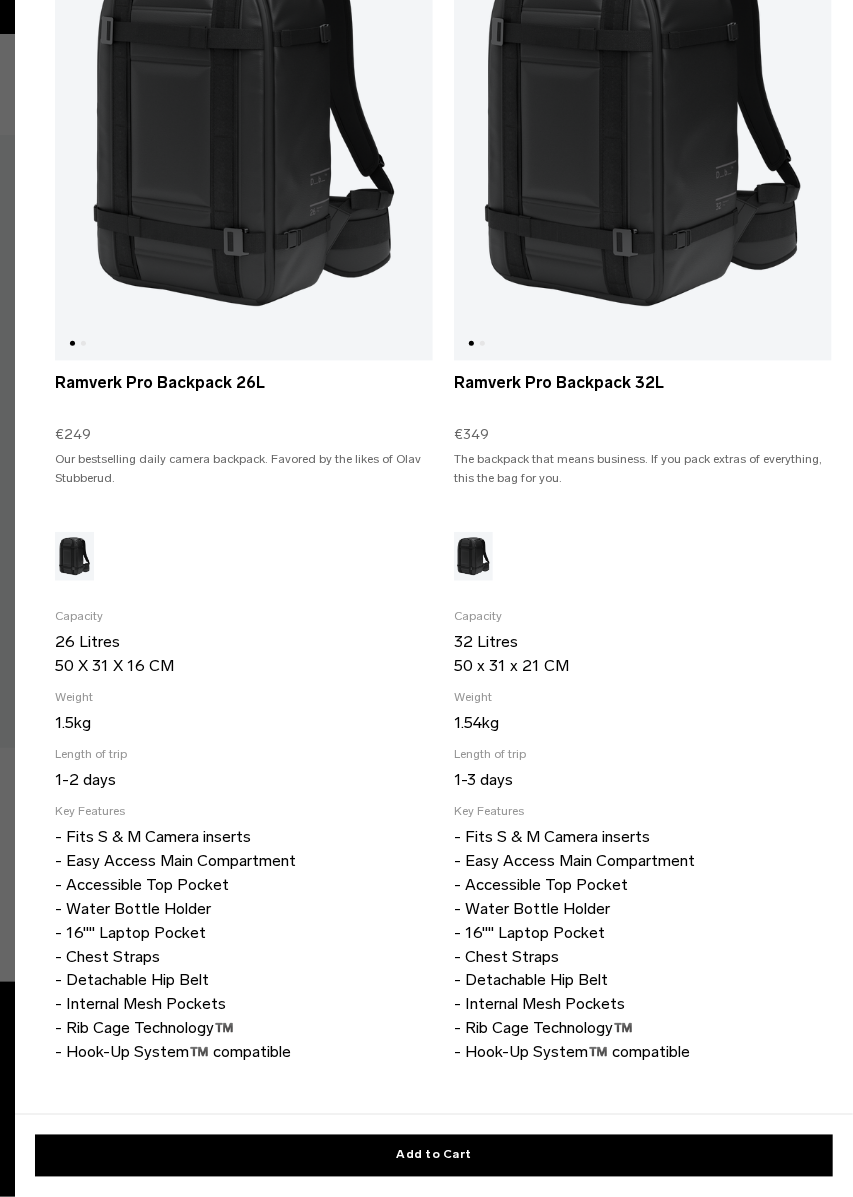 scroll, scrollTop: 312, scrollLeft: 0, axis: vertical 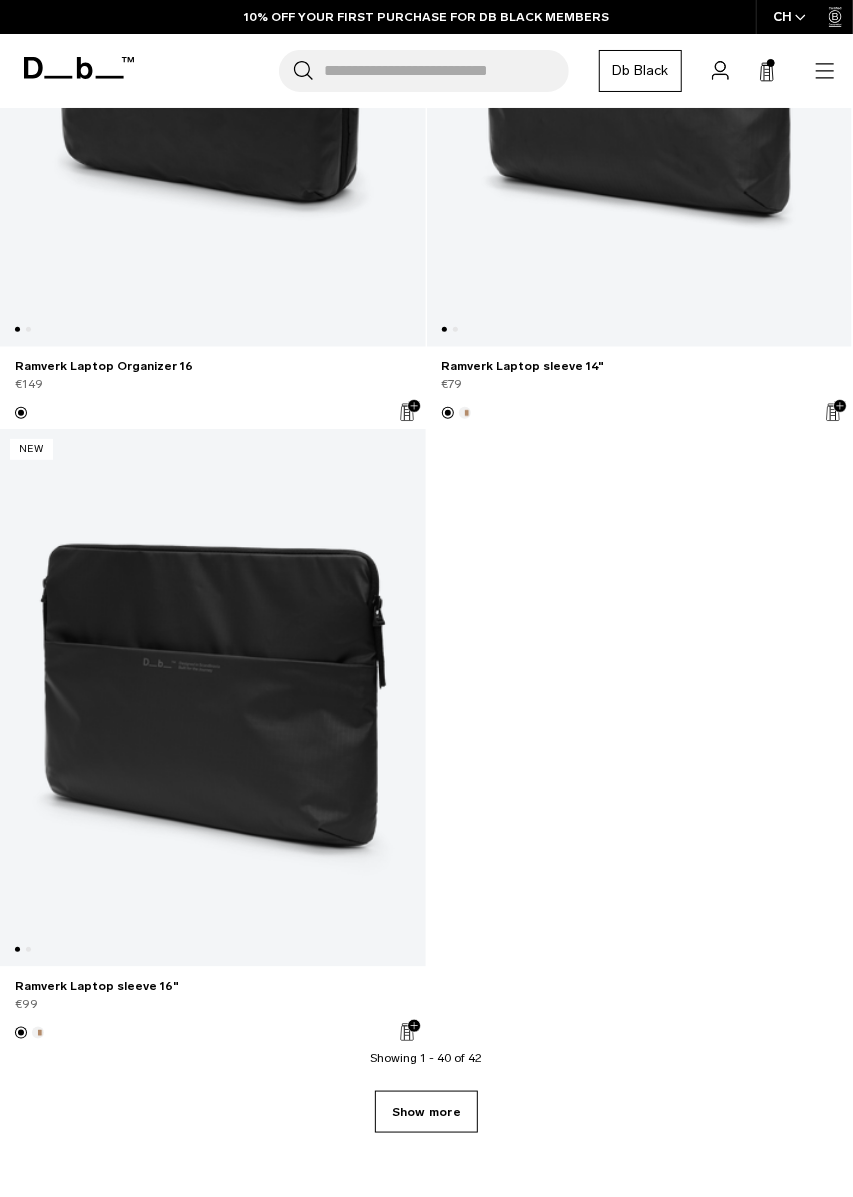 click on "Show more" at bounding box center (426, 1112) 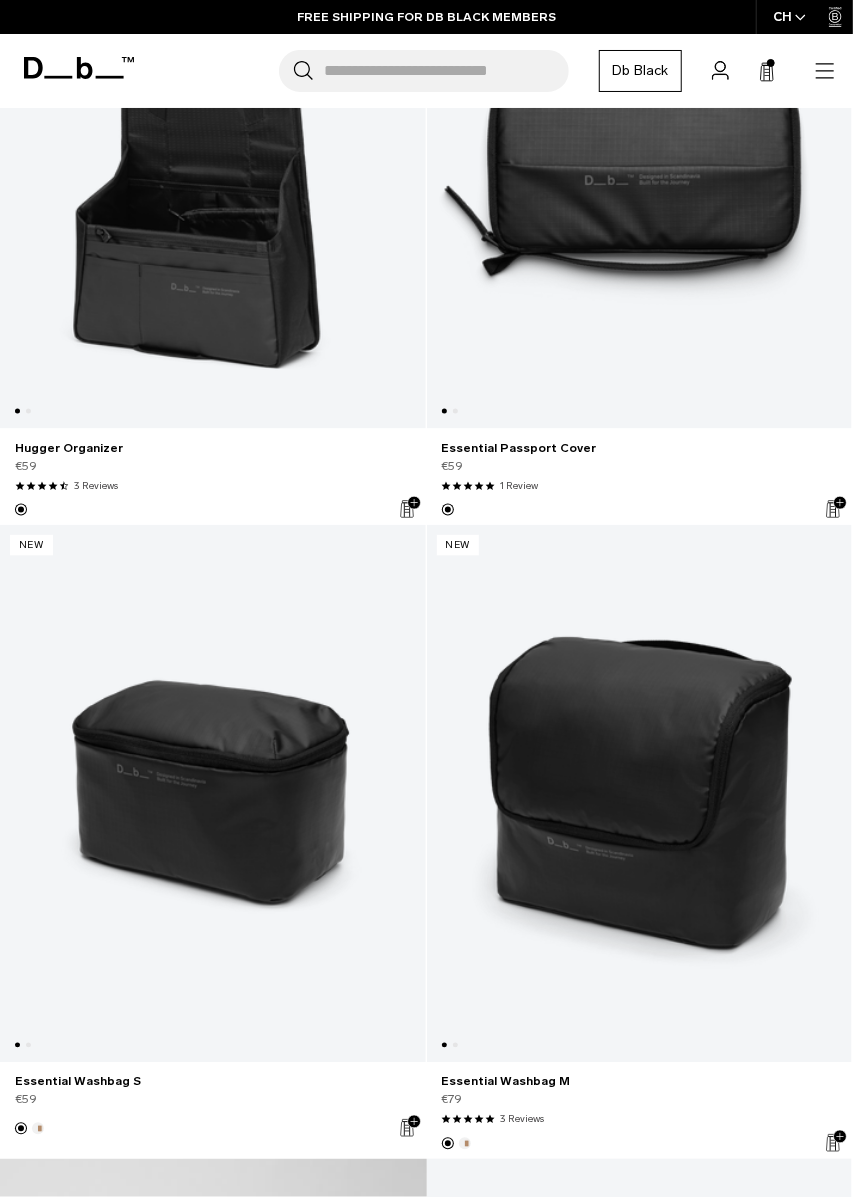 scroll, scrollTop: 0, scrollLeft: 0, axis: both 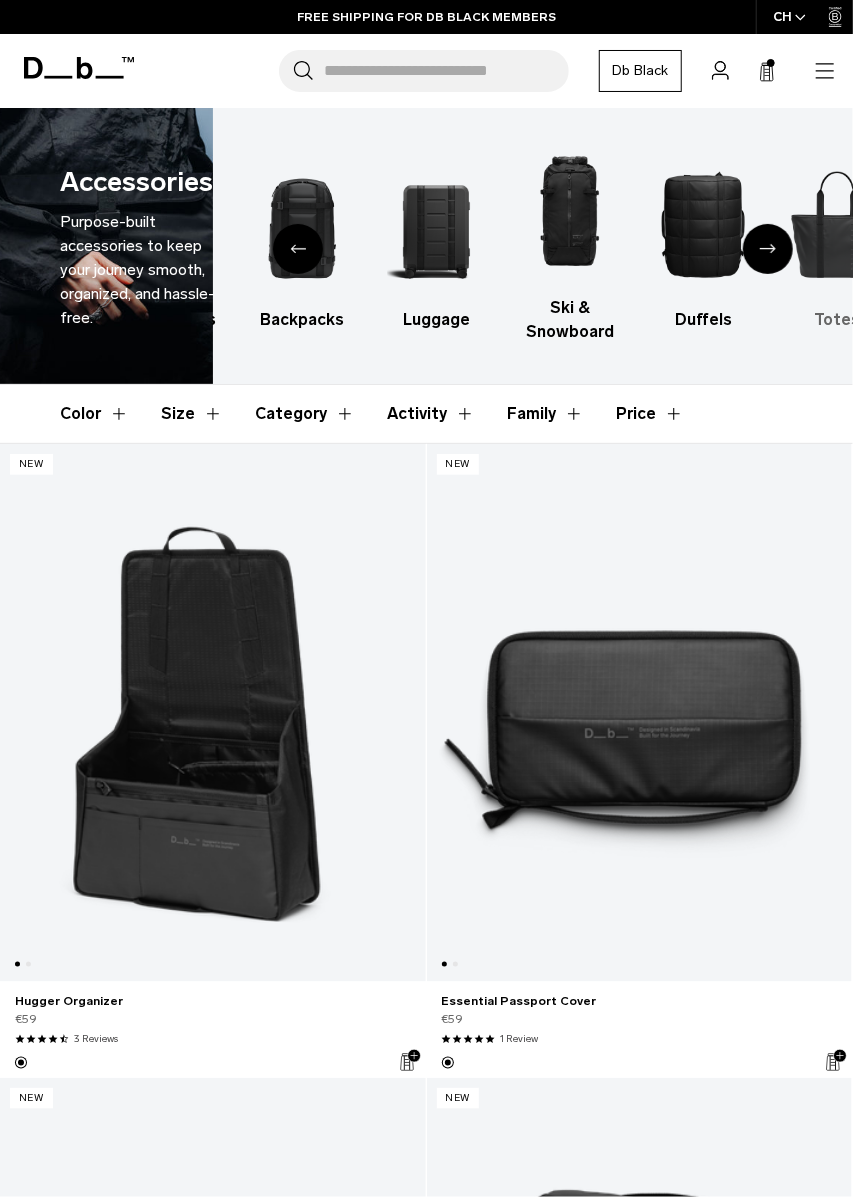 click at bounding box center [837, 224] 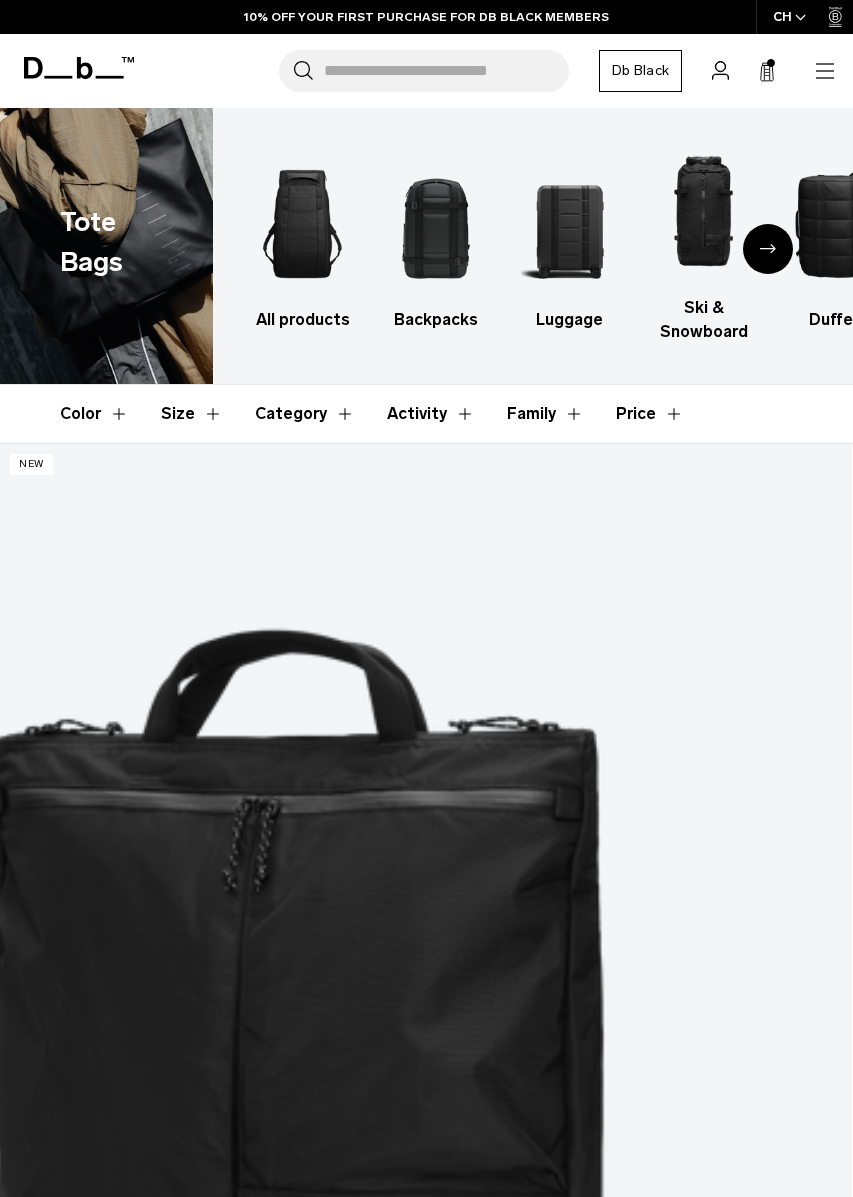 scroll, scrollTop: 804, scrollLeft: 0, axis: vertical 